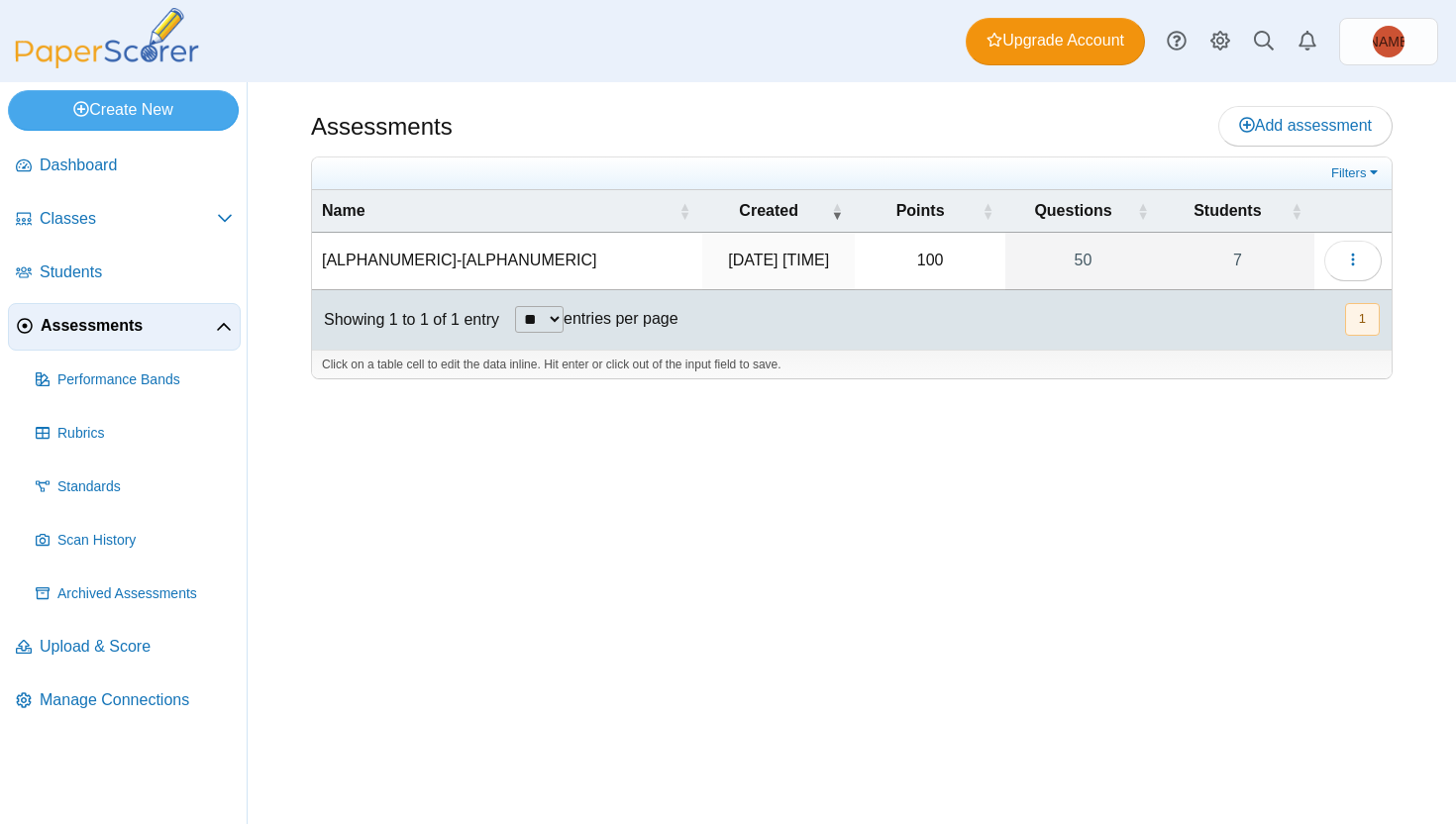 scroll, scrollTop: 0, scrollLeft: 0, axis: both 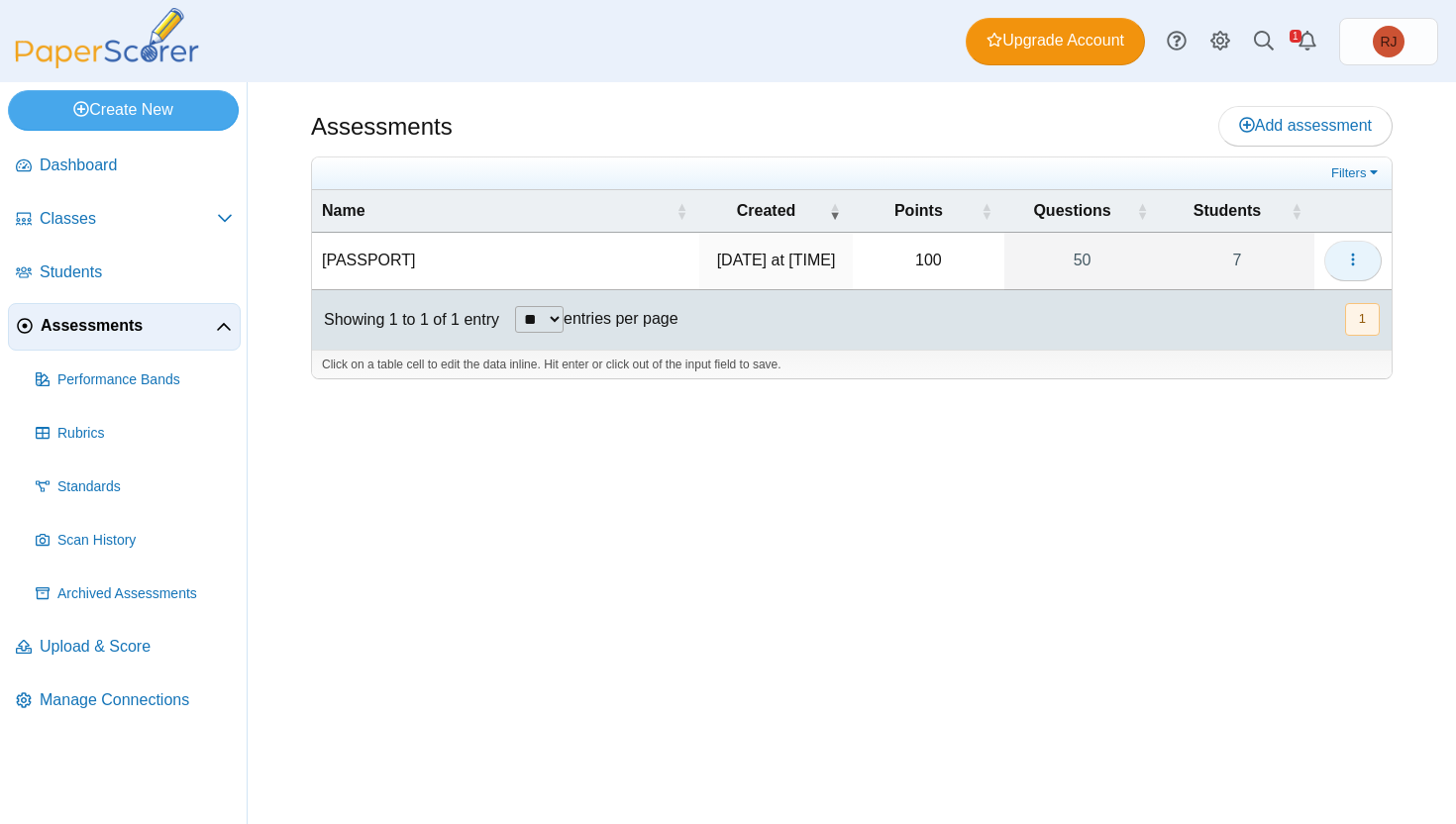click at bounding box center [1353, 260] 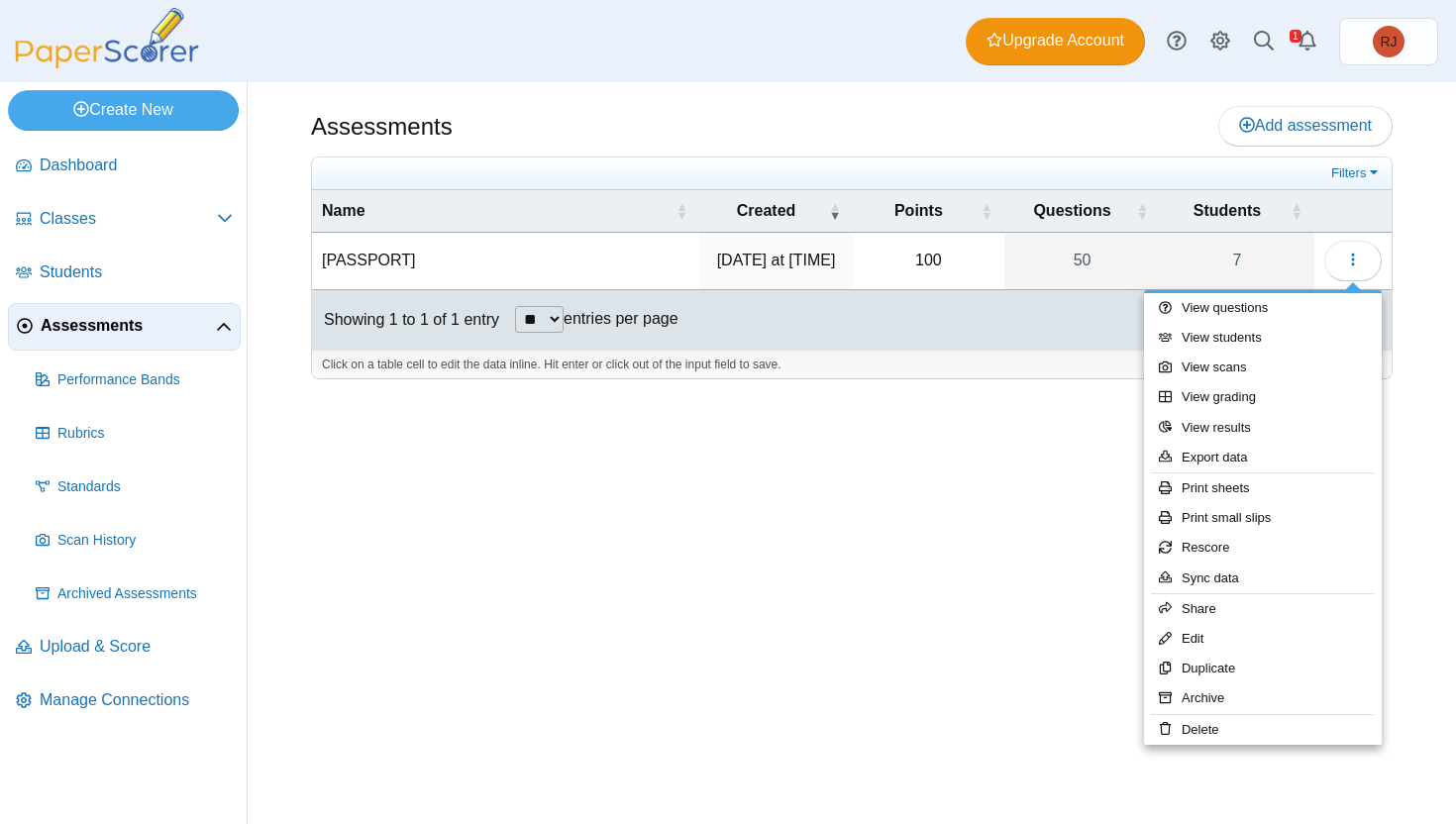 click on "Assessments
Add assessment
100" at bounding box center (852, 453) 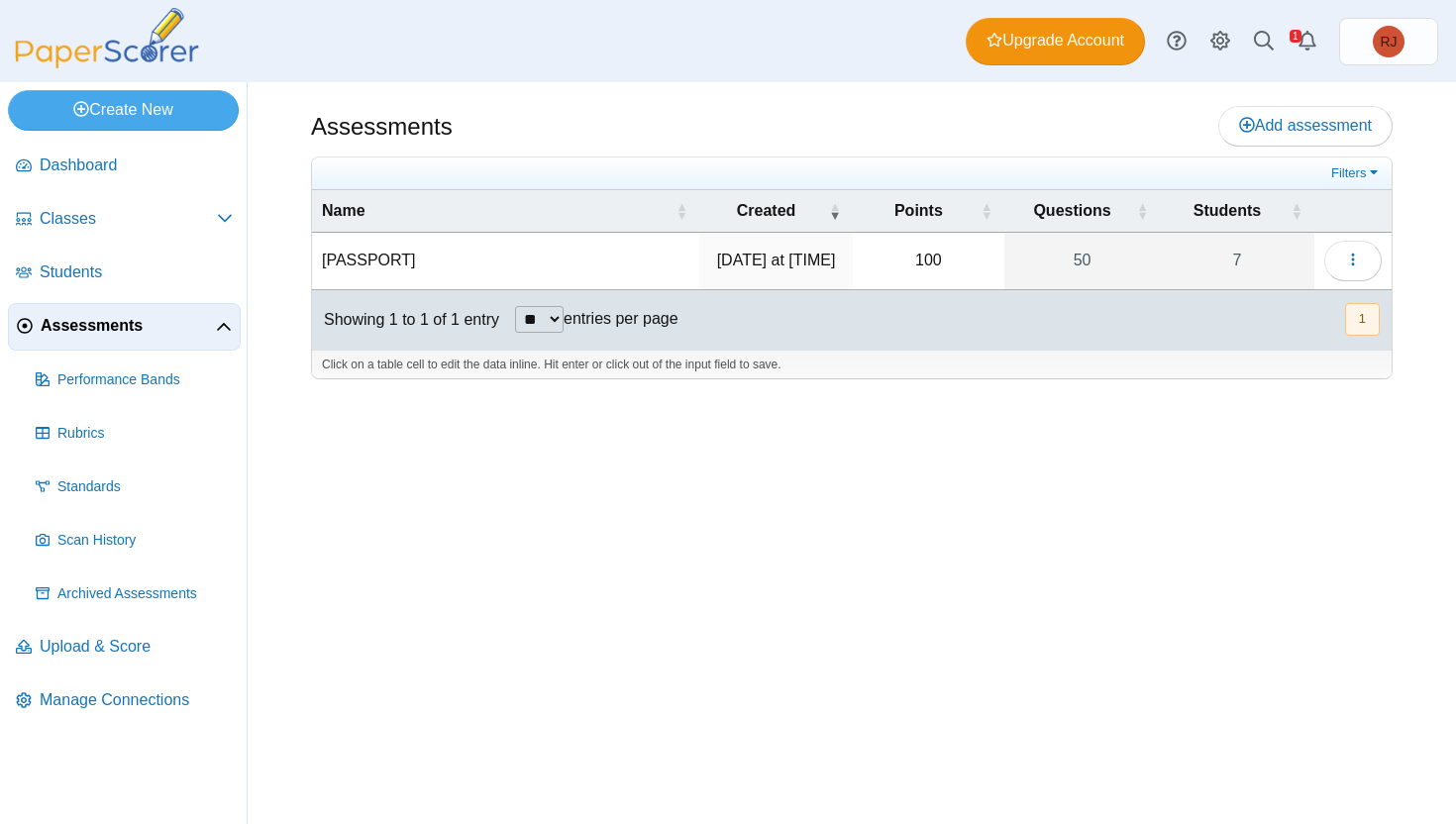 click on "1" at bounding box center (1362, 319) 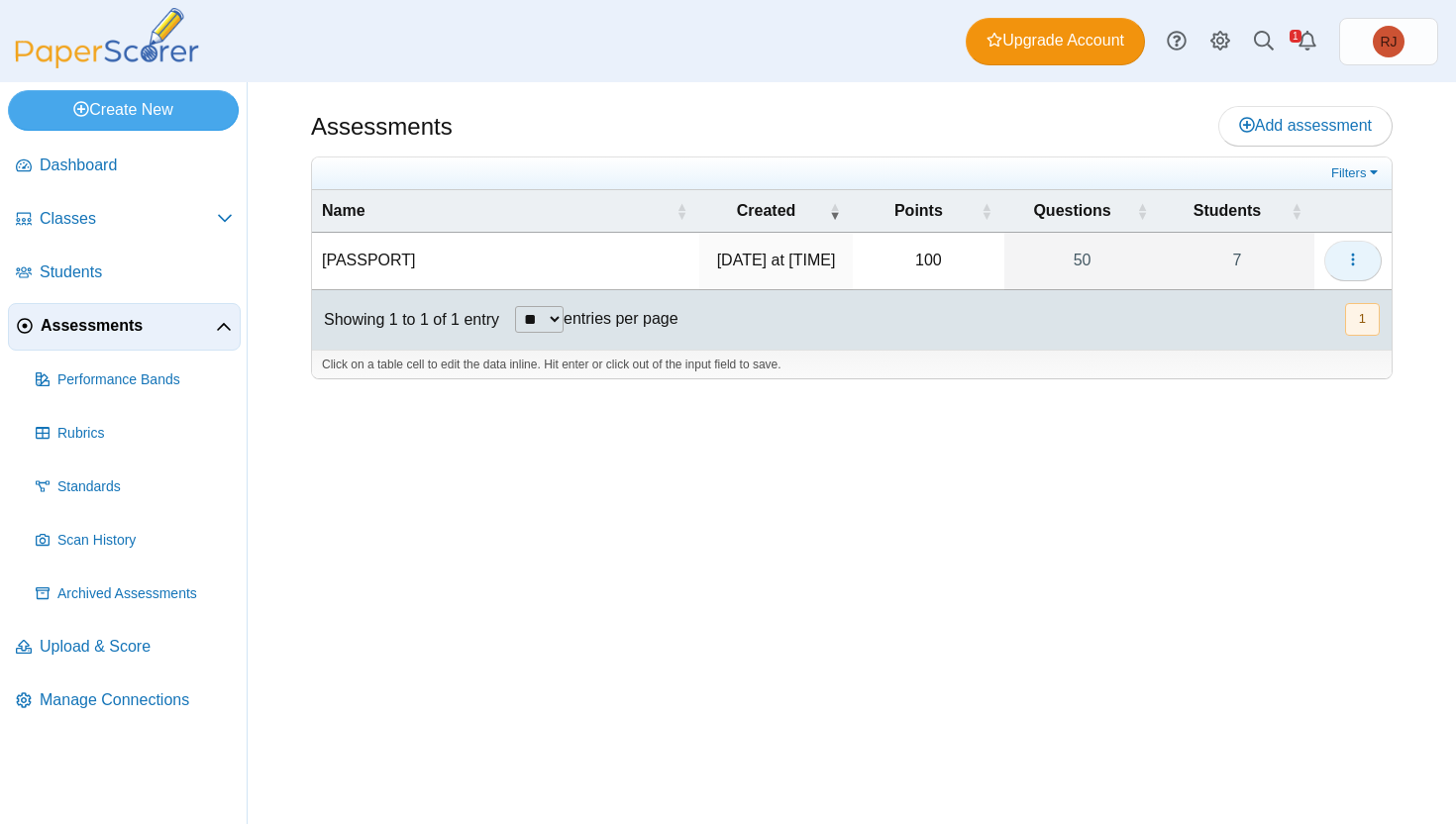 click at bounding box center (1353, 259) 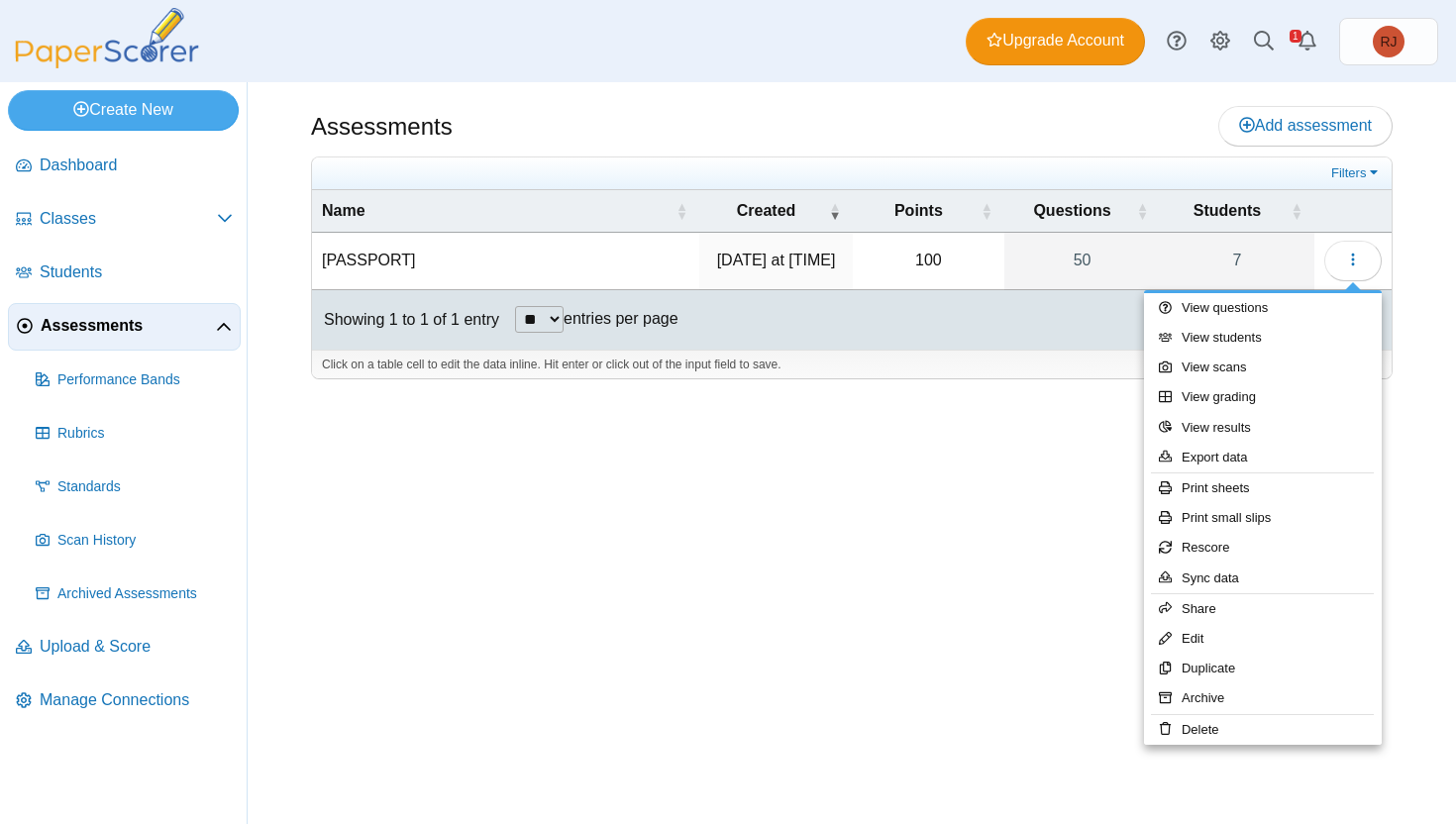 click on "Assessments
Add assessment
100" at bounding box center [852, 453] 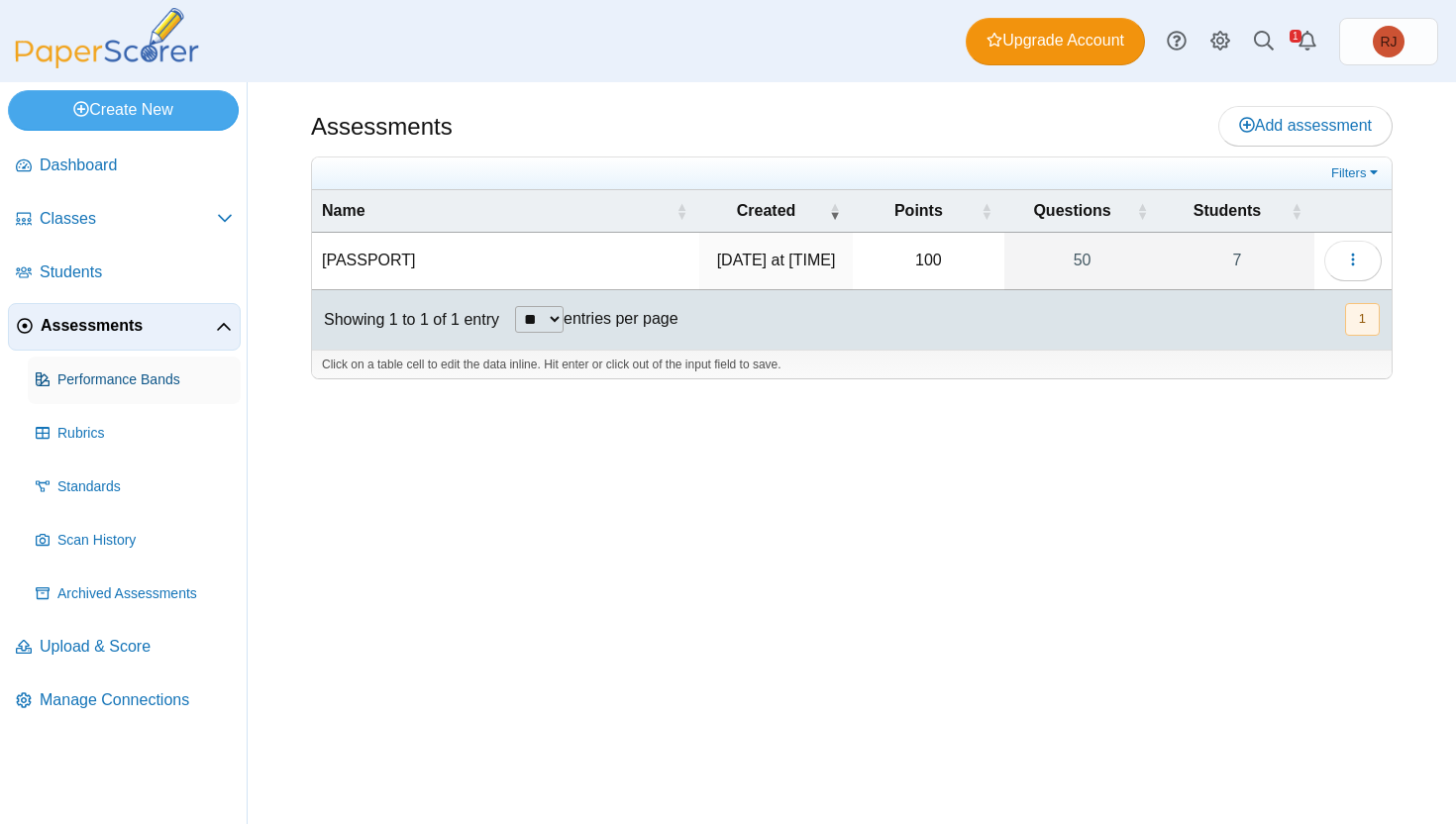click on "Performance Bands" at bounding box center [145, 380] 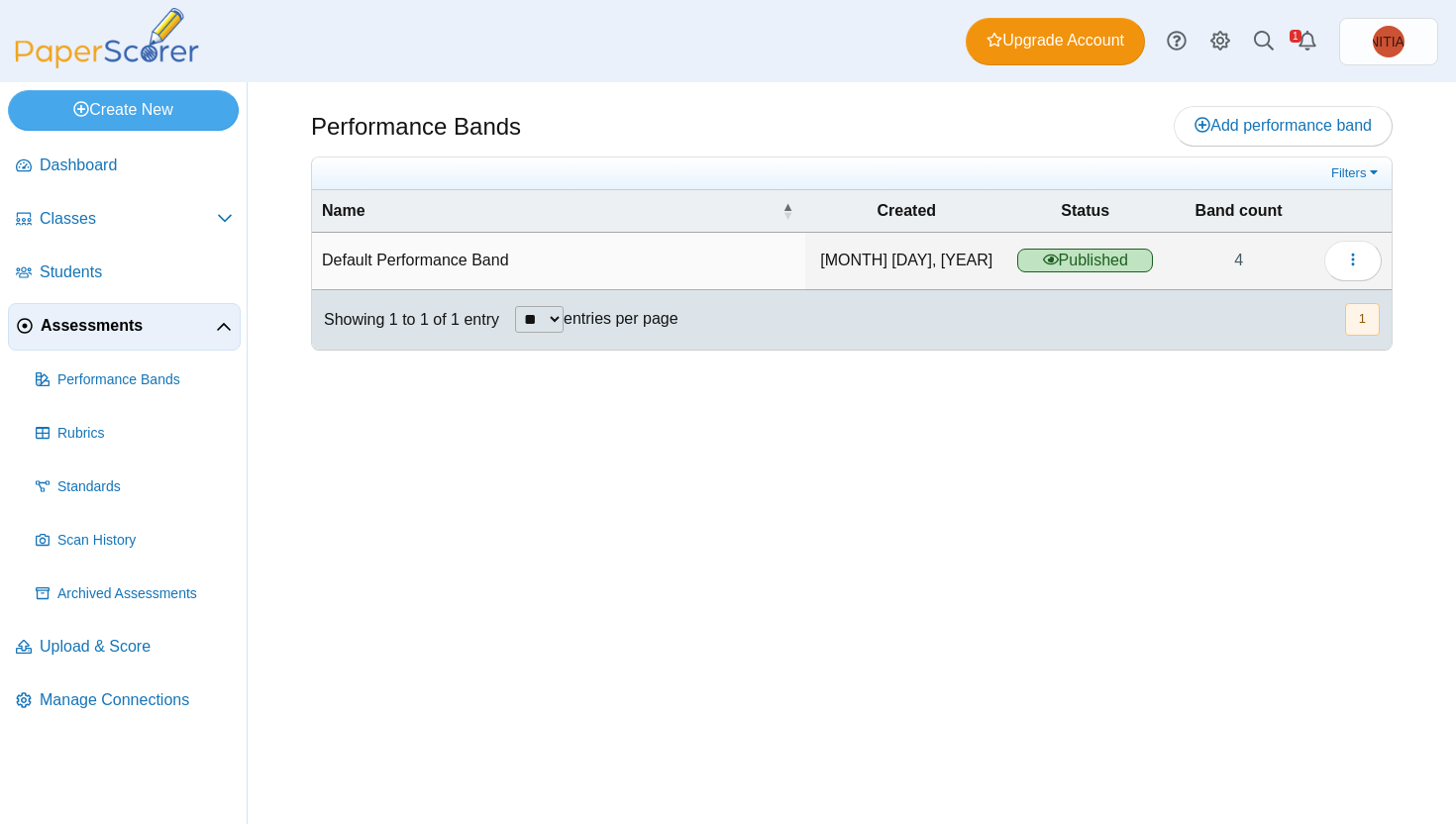 scroll, scrollTop: 0, scrollLeft: 0, axis: both 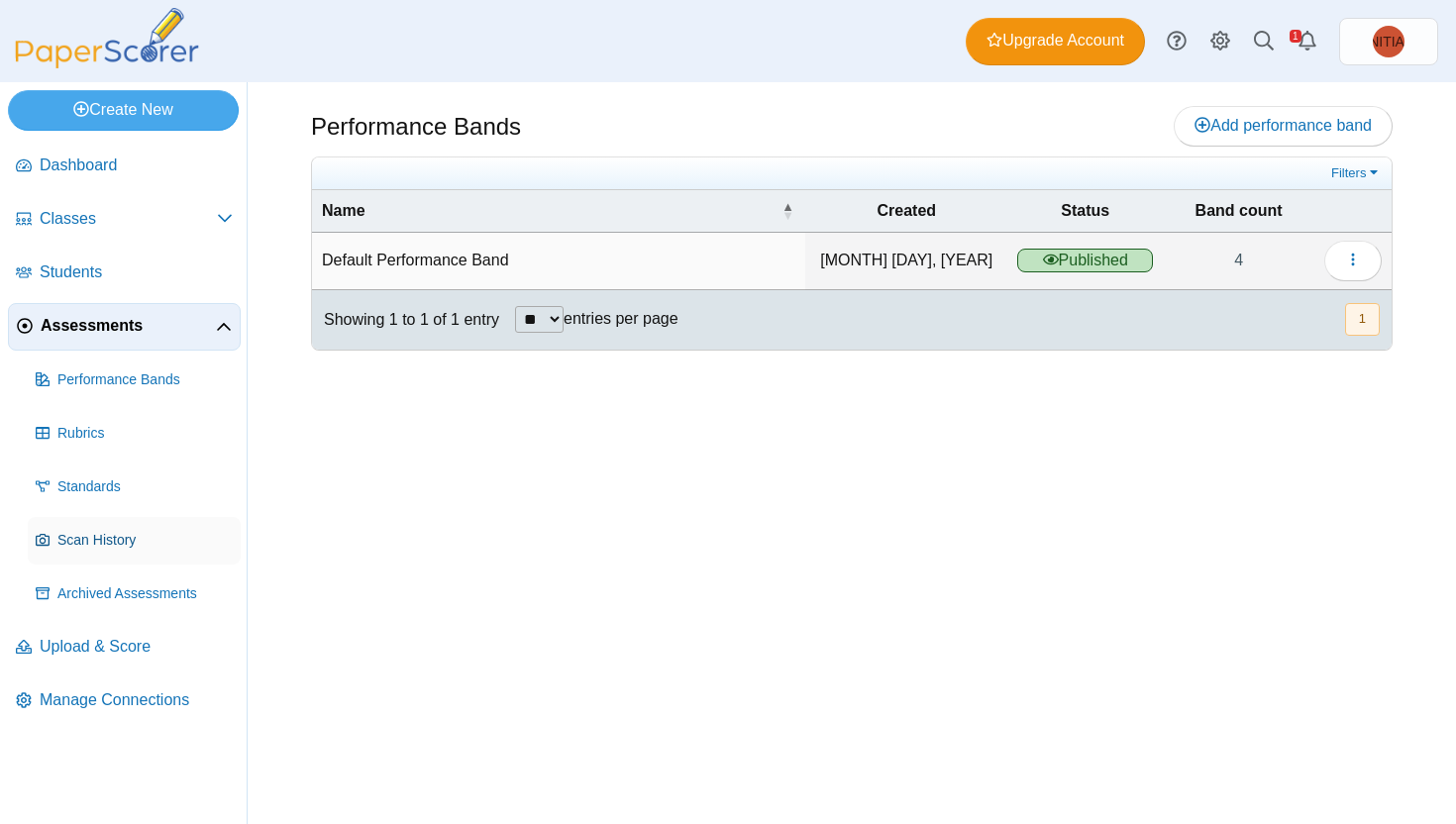 click on "Scan History" at bounding box center [145, 541] 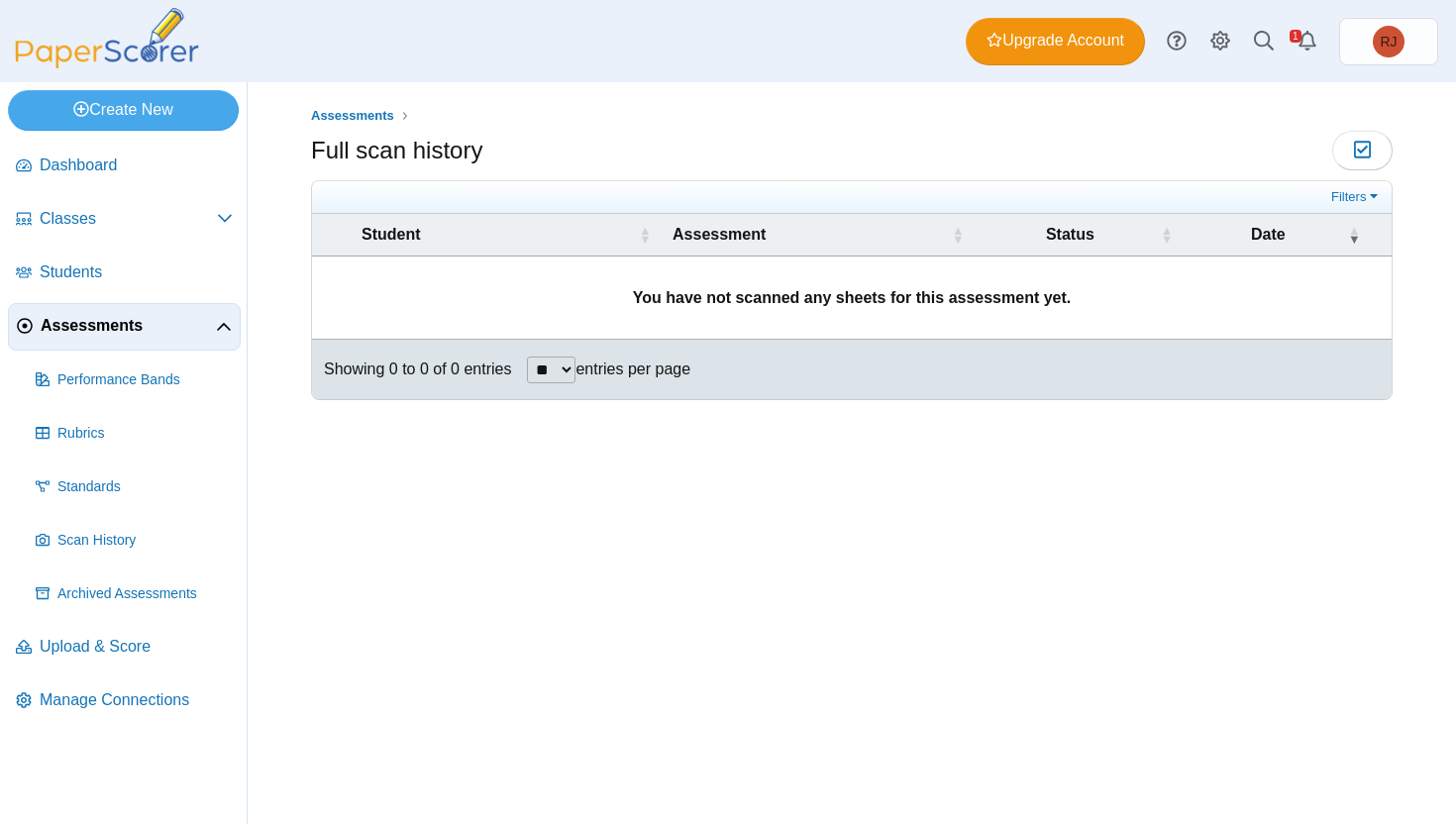 scroll, scrollTop: 0, scrollLeft: 0, axis: both 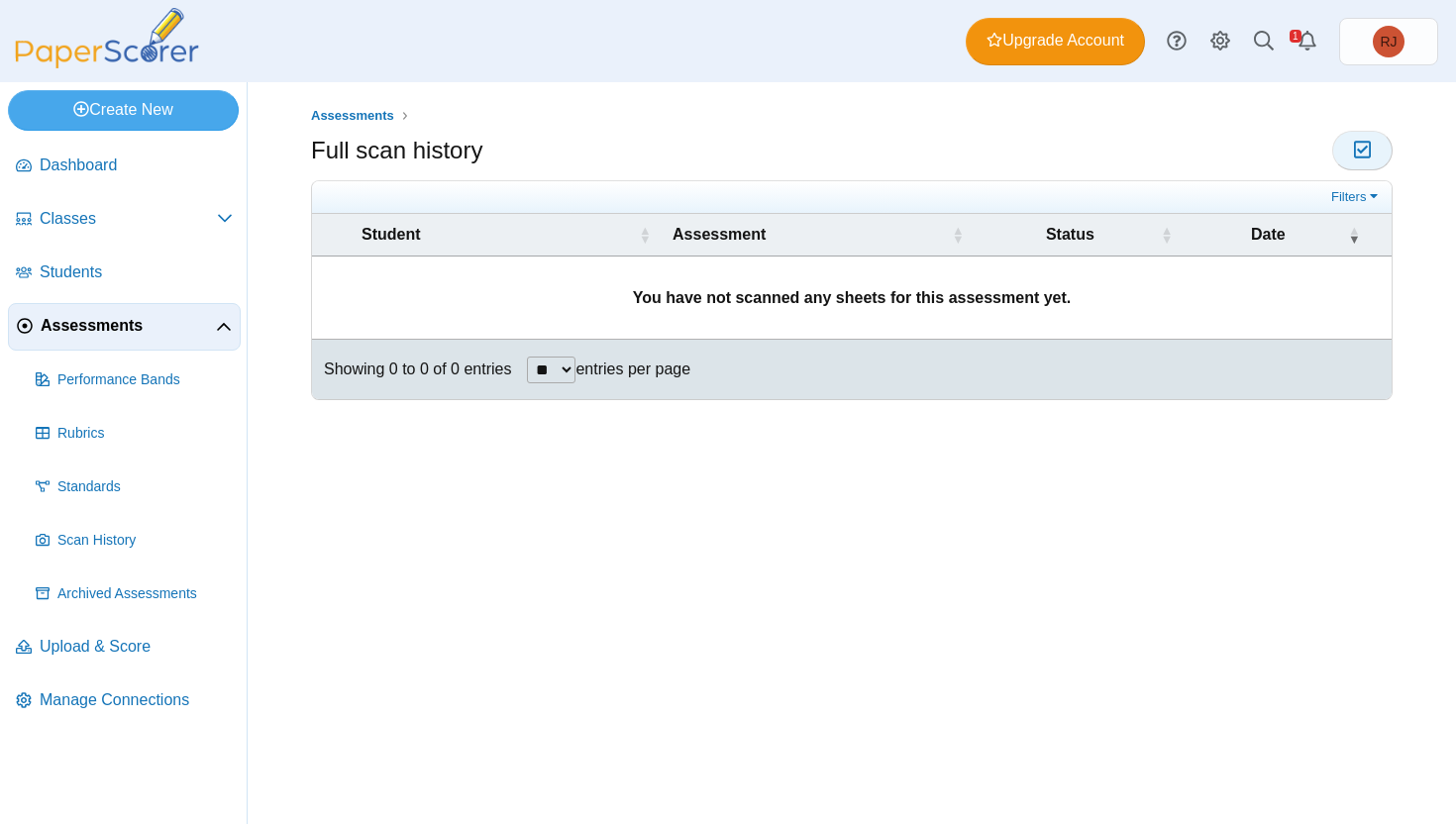 click on "Moderation
0" at bounding box center [1362, 151] 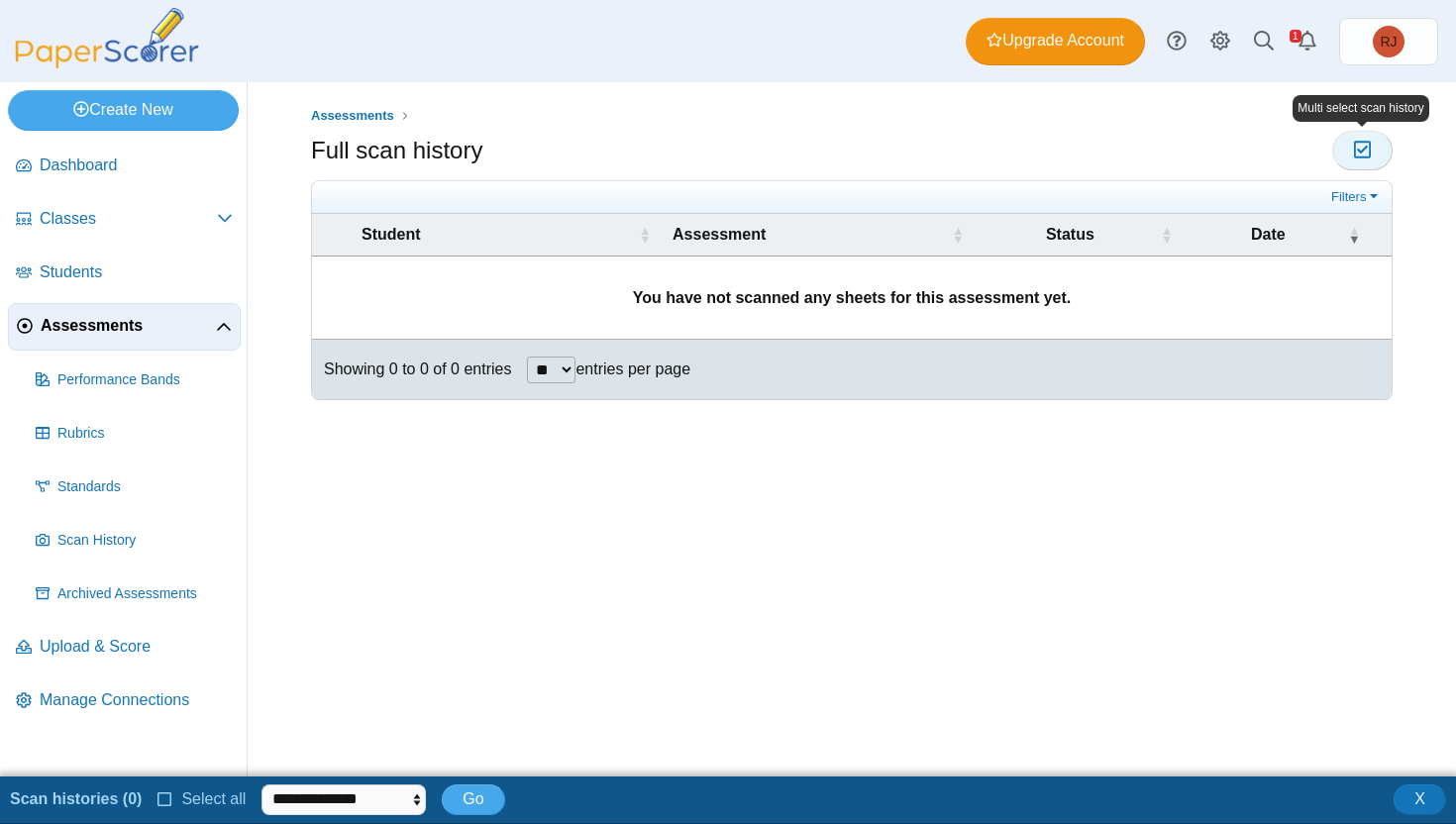 click on "Moderation
0" at bounding box center (1362, 151) 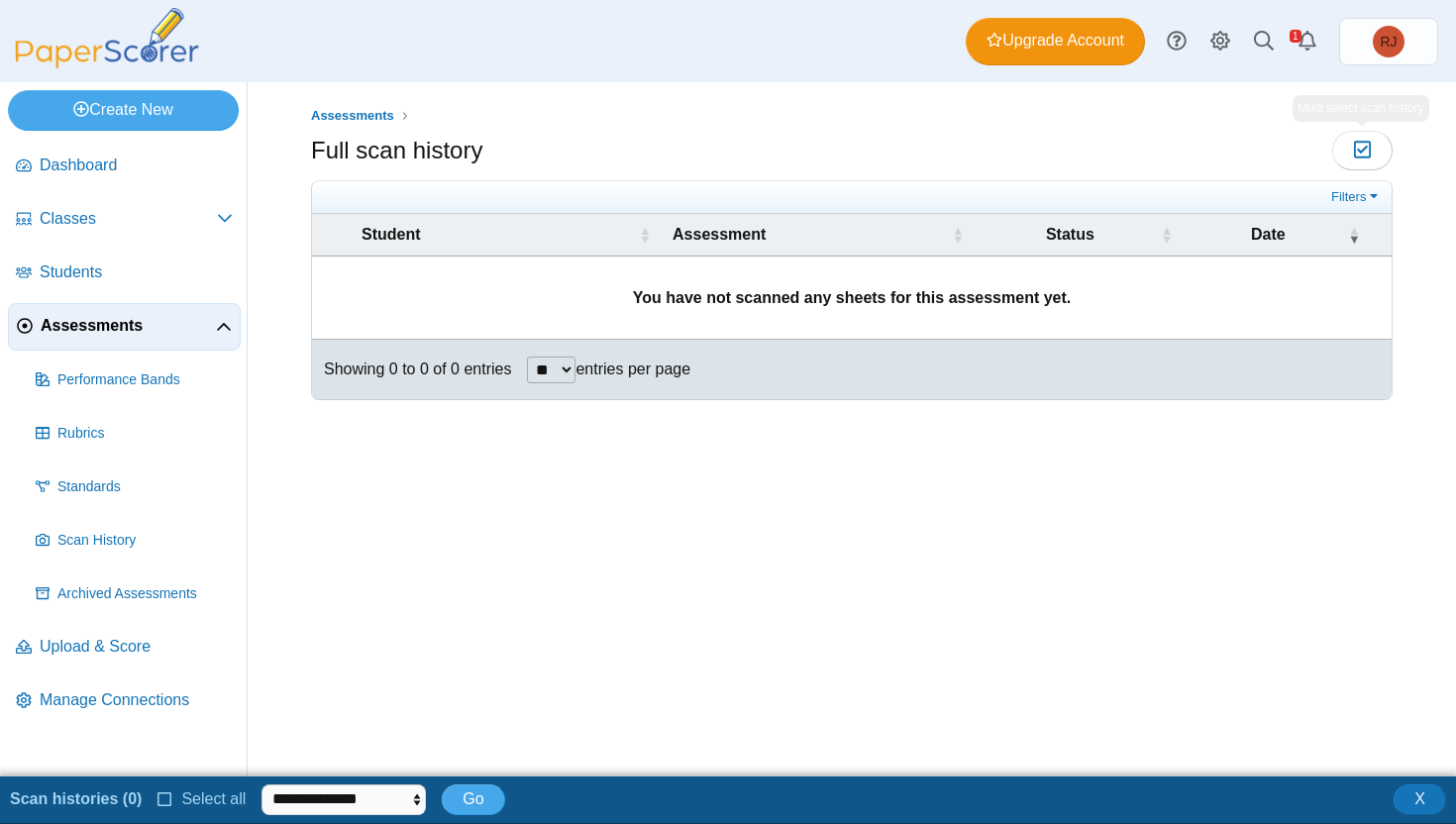 click on "Assessments
Full scan history
Moderation
0" at bounding box center (852, 429) 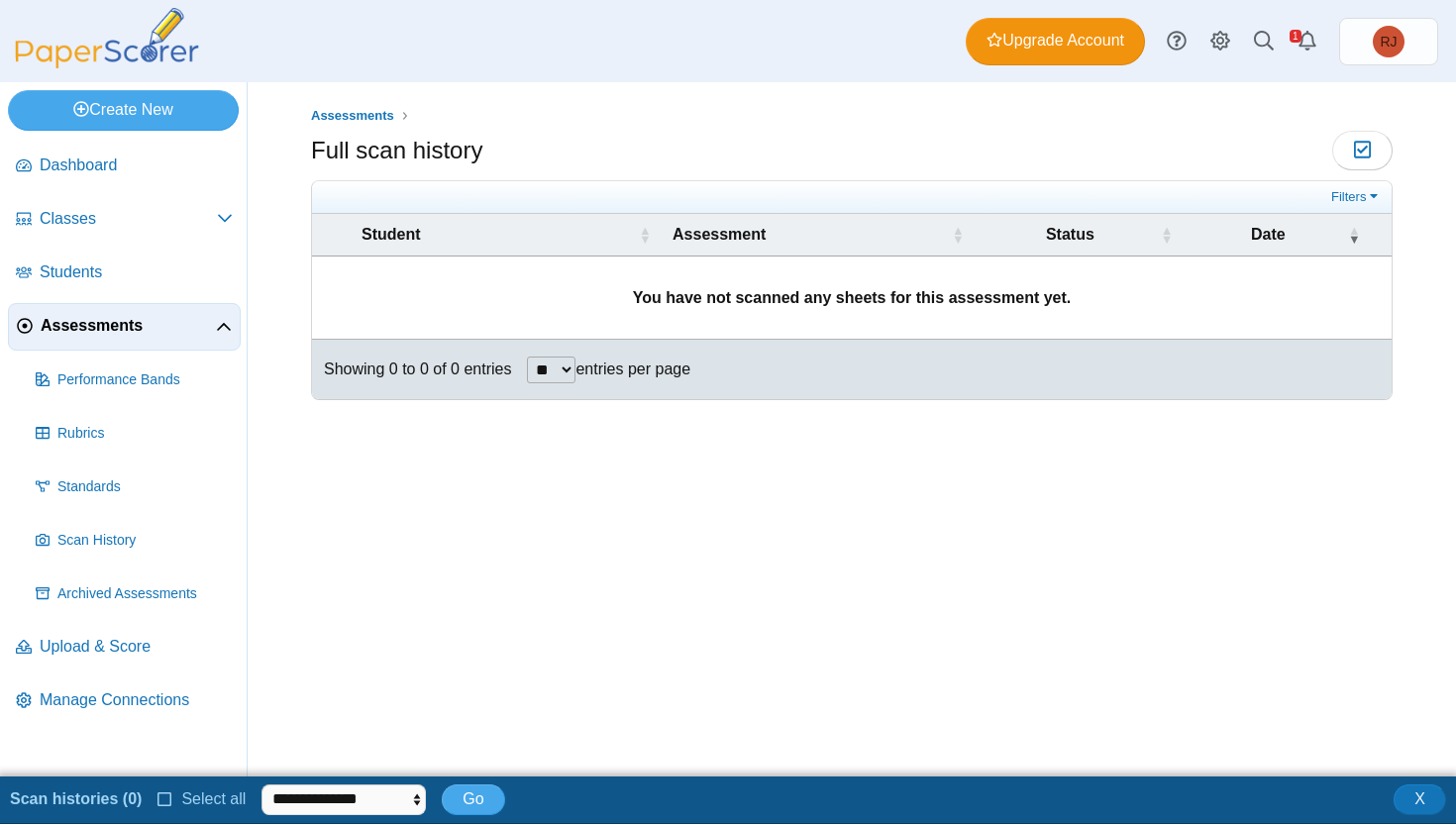 click on "You have not scanned any sheets for this assessment yet." at bounding box center [852, 297] 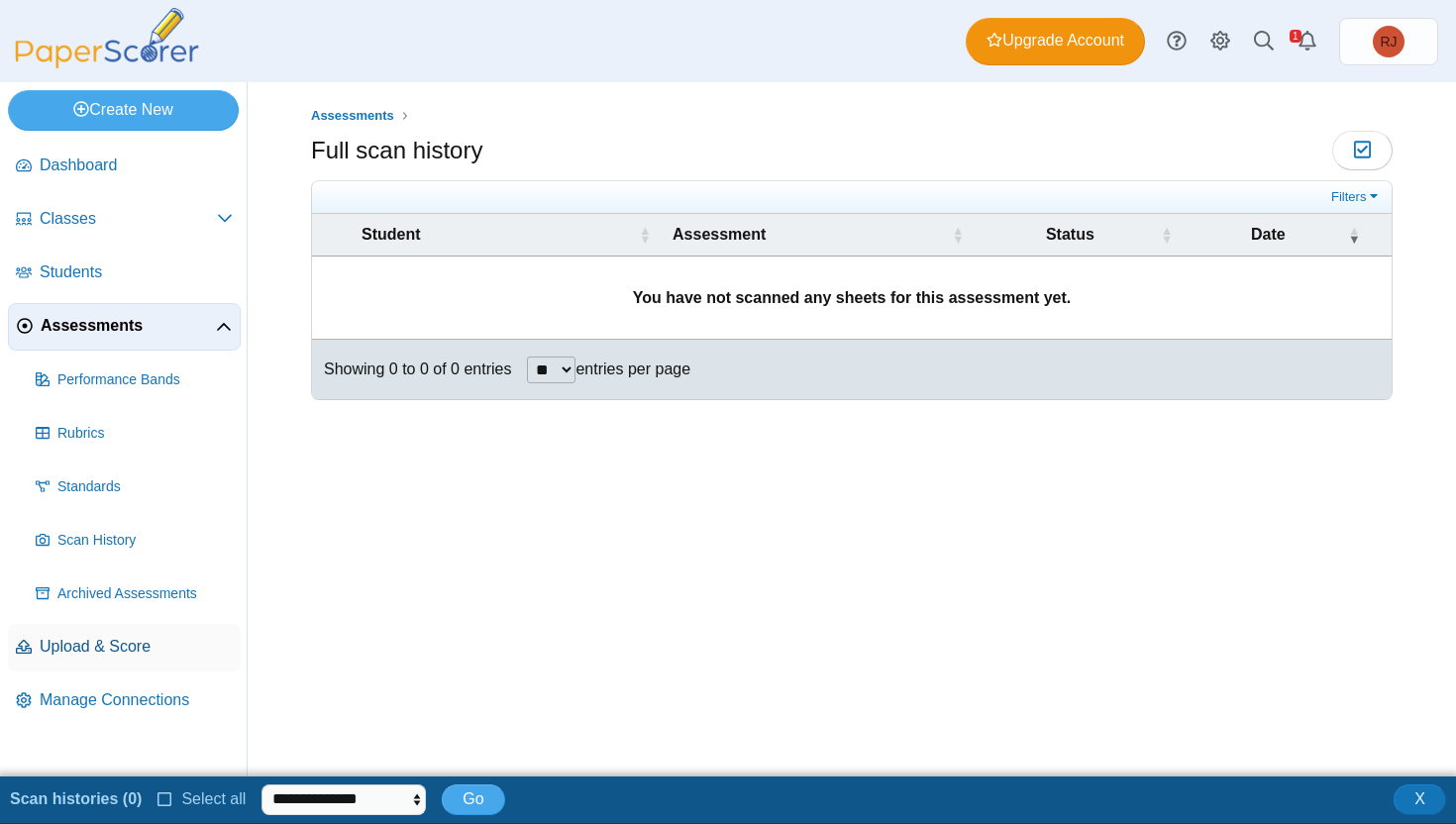 click on "Upload & Score" at bounding box center [124, 648] 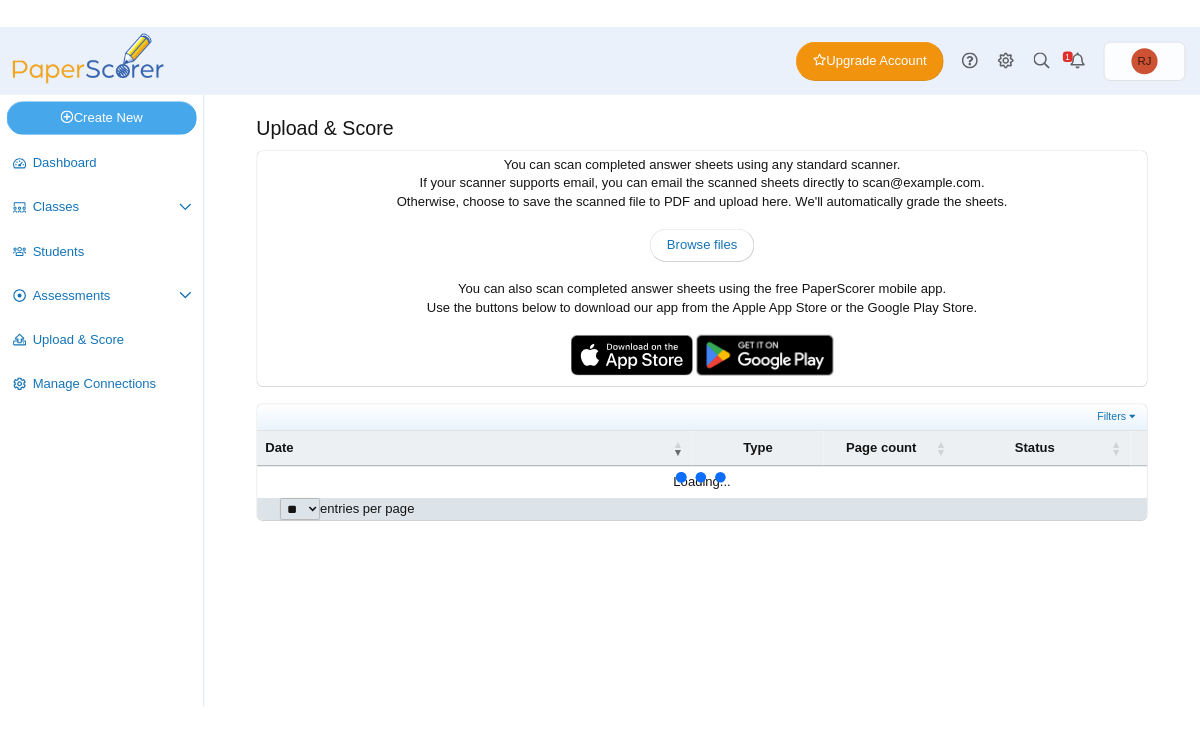scroll, scrollTop: 0, scrollLeft: 0, axis: both 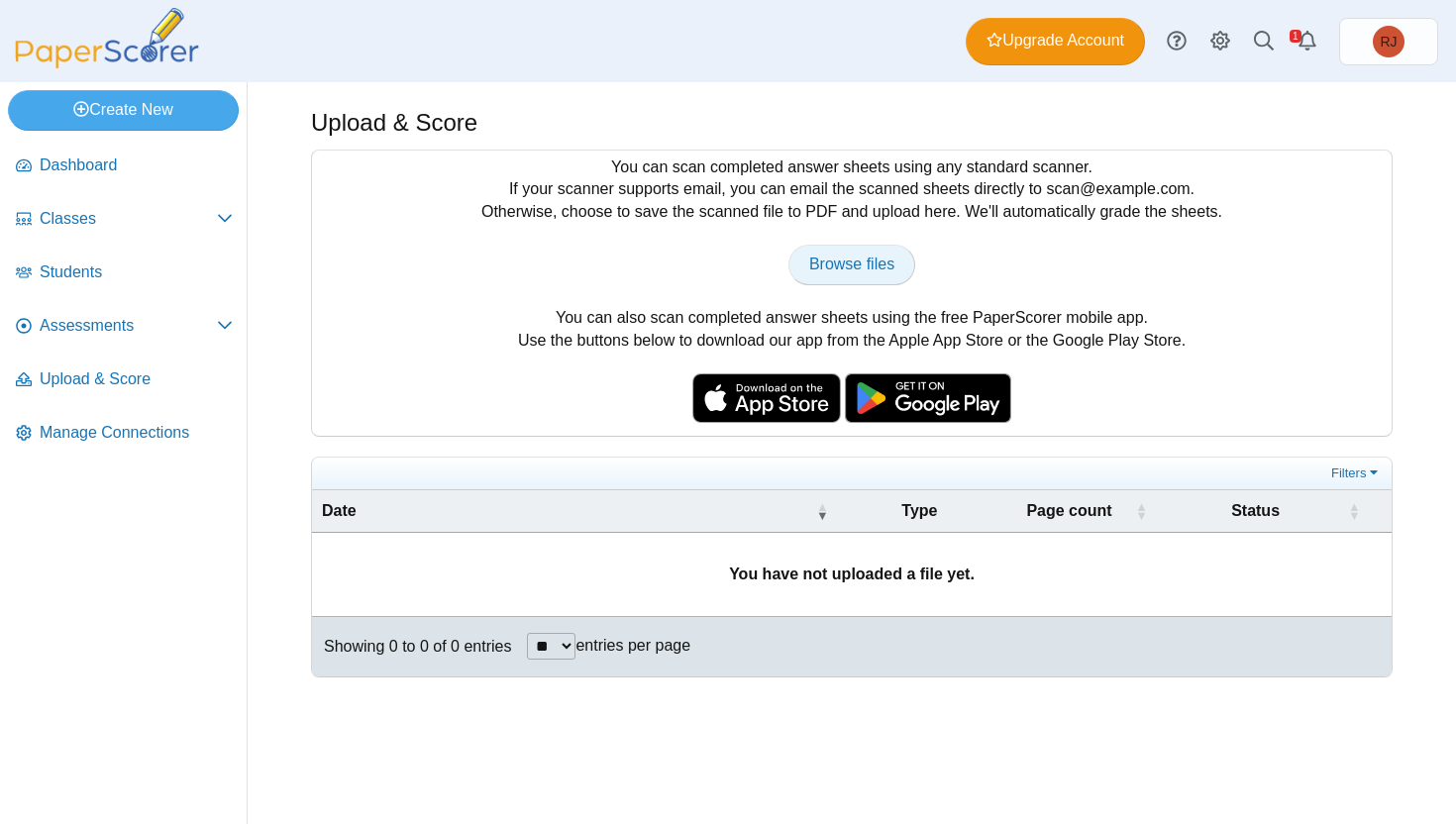 click on "Browse files" at bounding box center (852, 263) 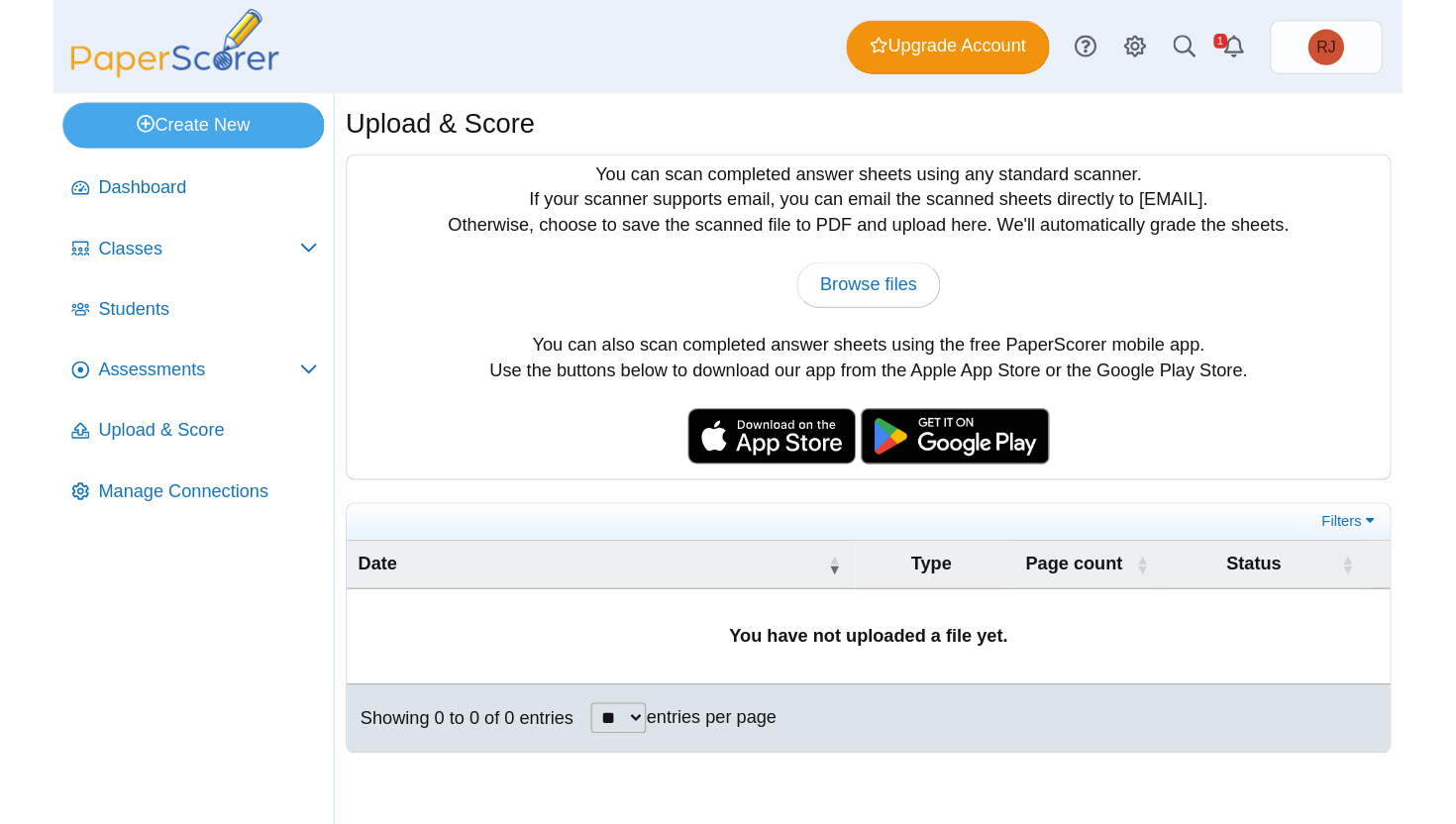 scroll, scrollTop: 0, scrollLeft: 0, axis: both 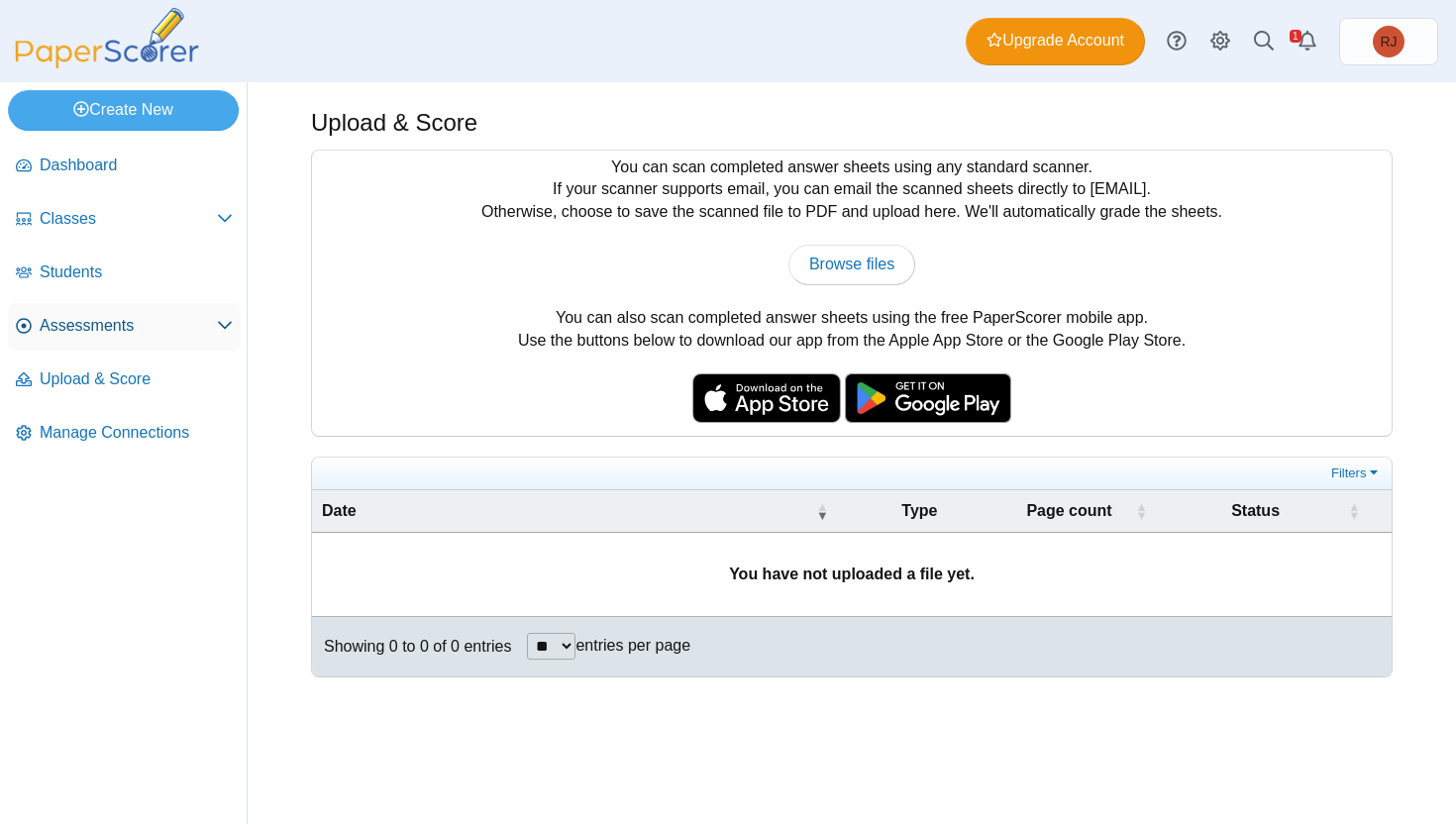 click on "Assessments" at bounding box center [128, 326] 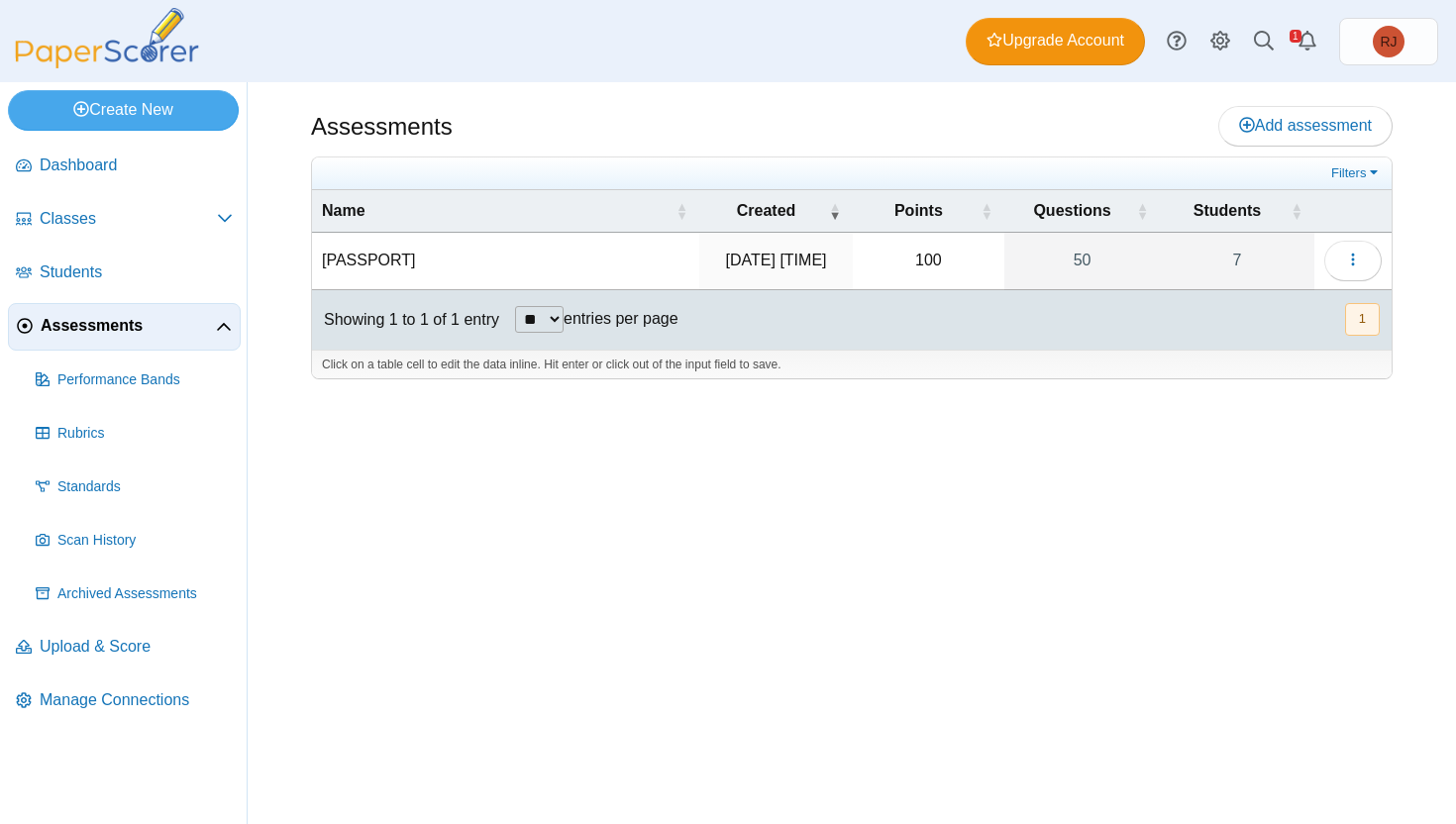 scroll, scrollTop: 0, scrollLeft: 0, axis: both 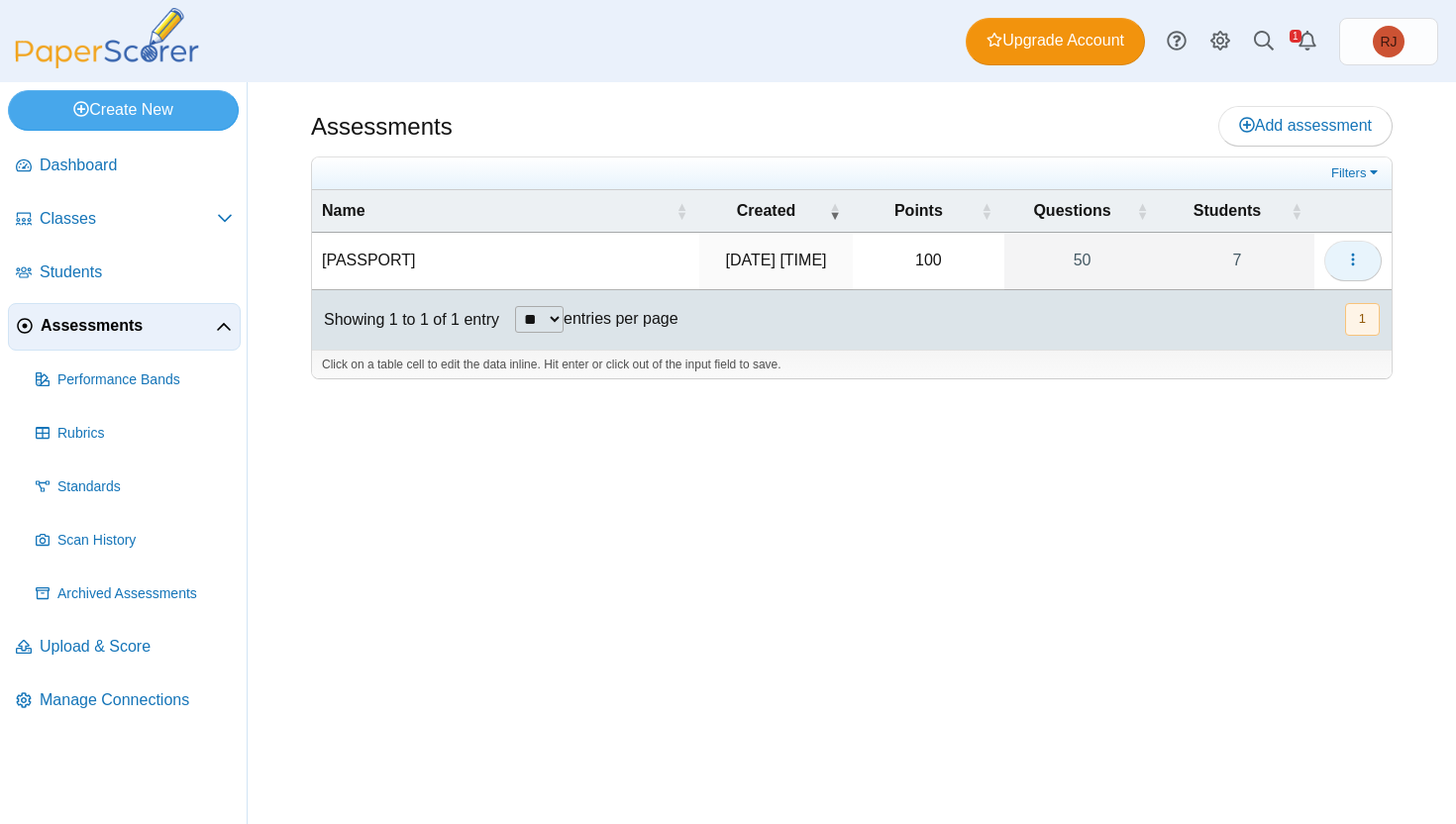 click at bounding box center [1353, 259] 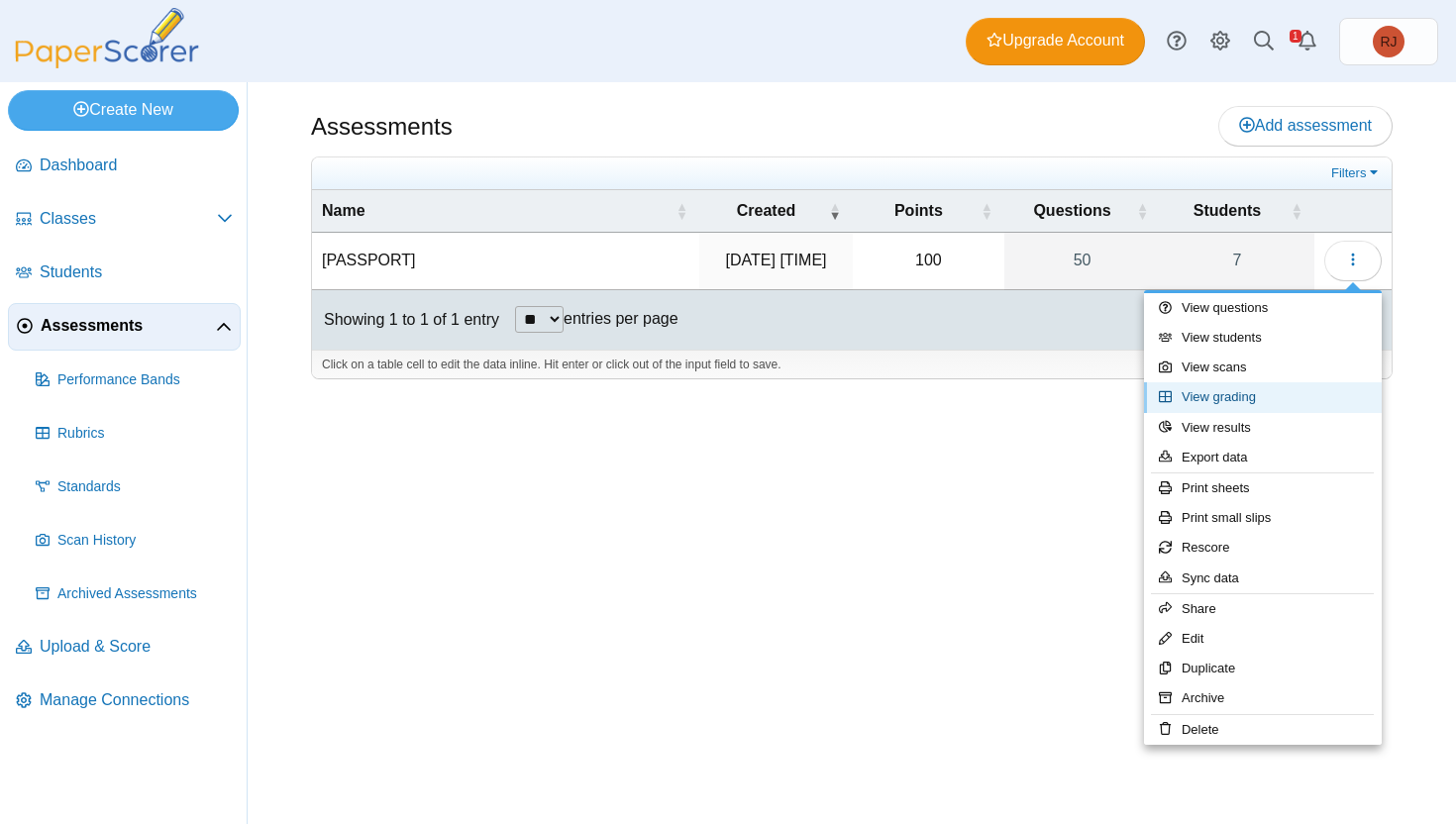 click on "View grading" at bounding box center (1263, 397) 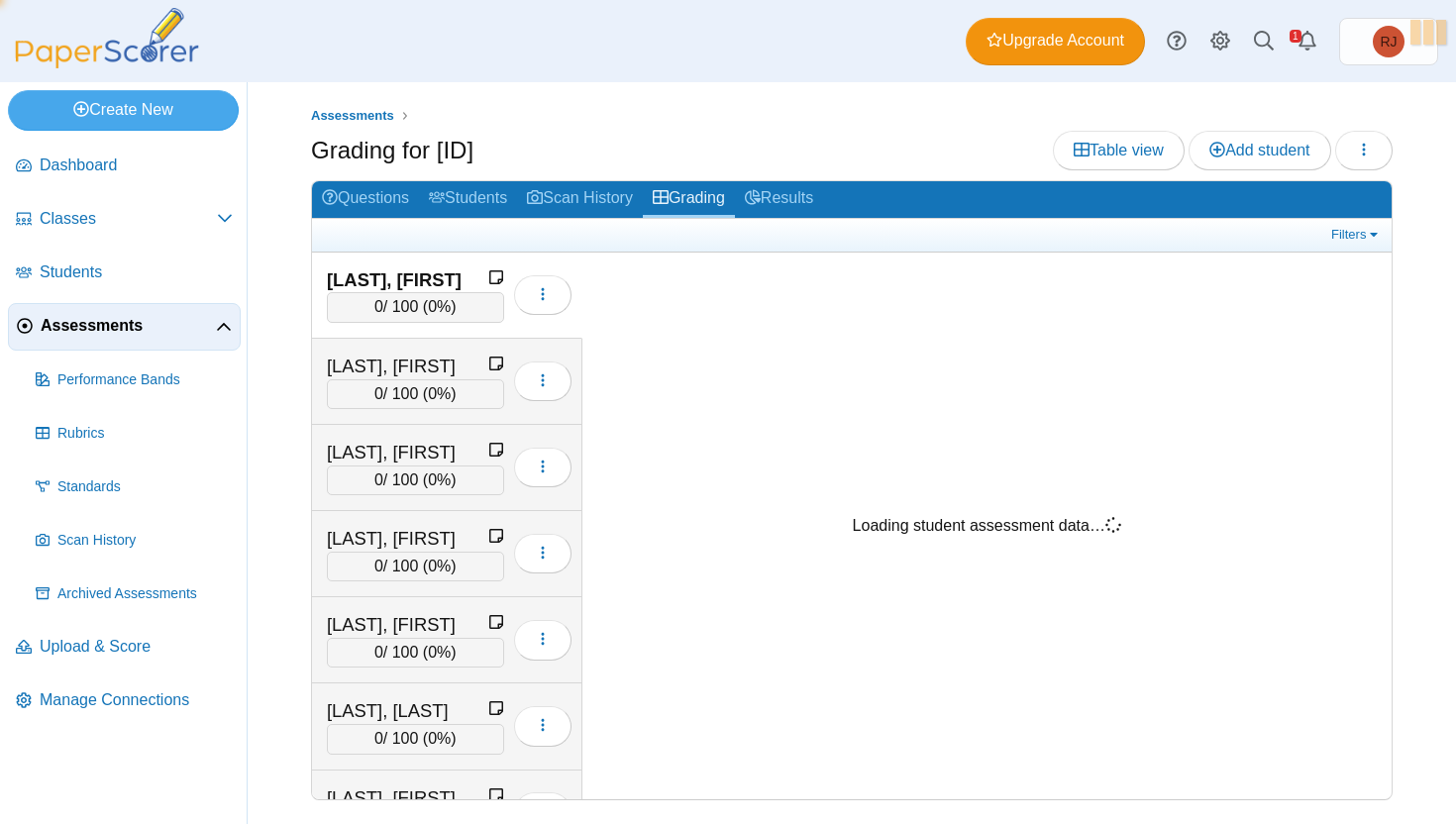 scroll, scrollTop: 0, scrollLeft: 0, axis: both 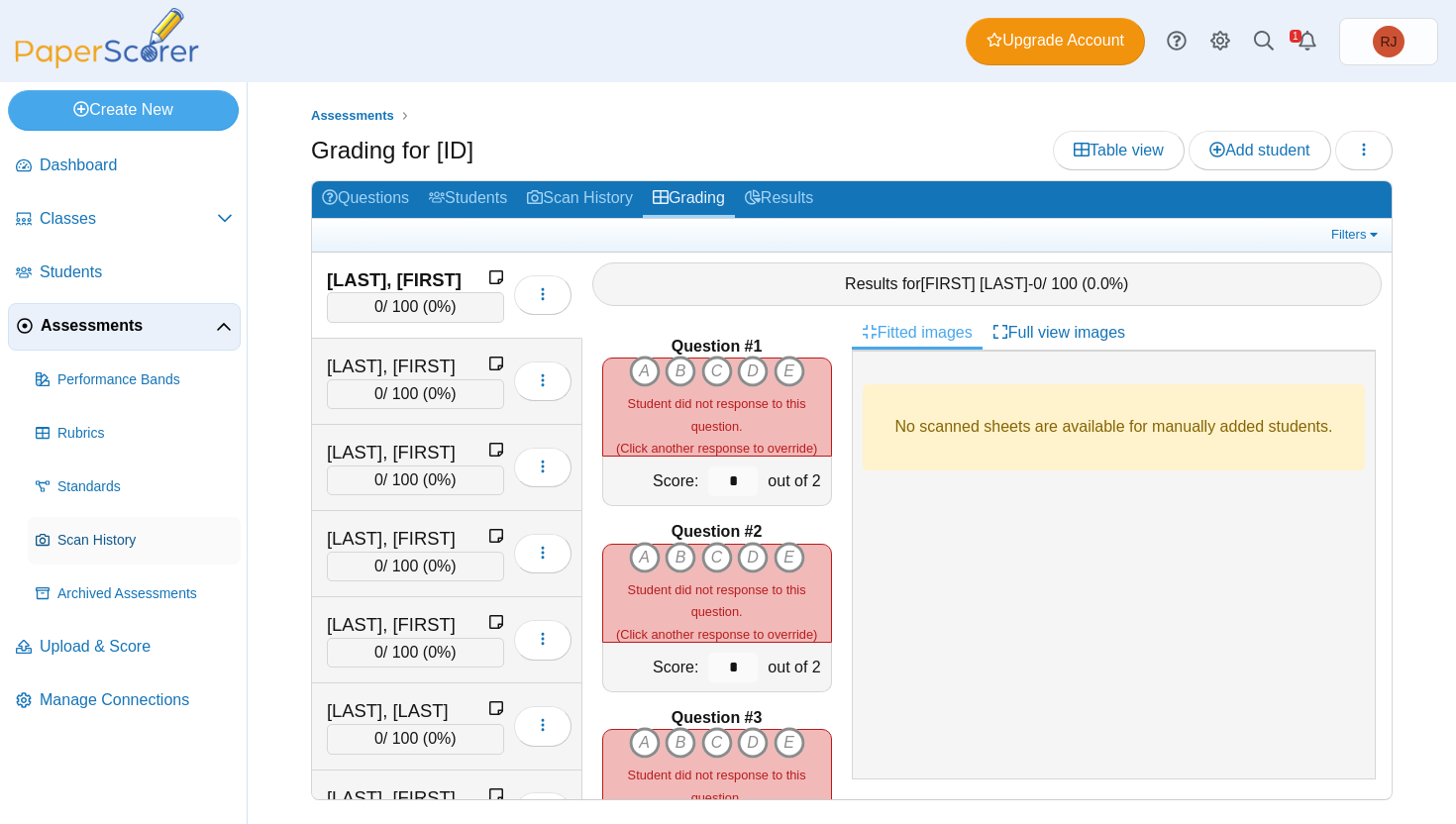 click on "Scan History" at bounding box center (145, 541) 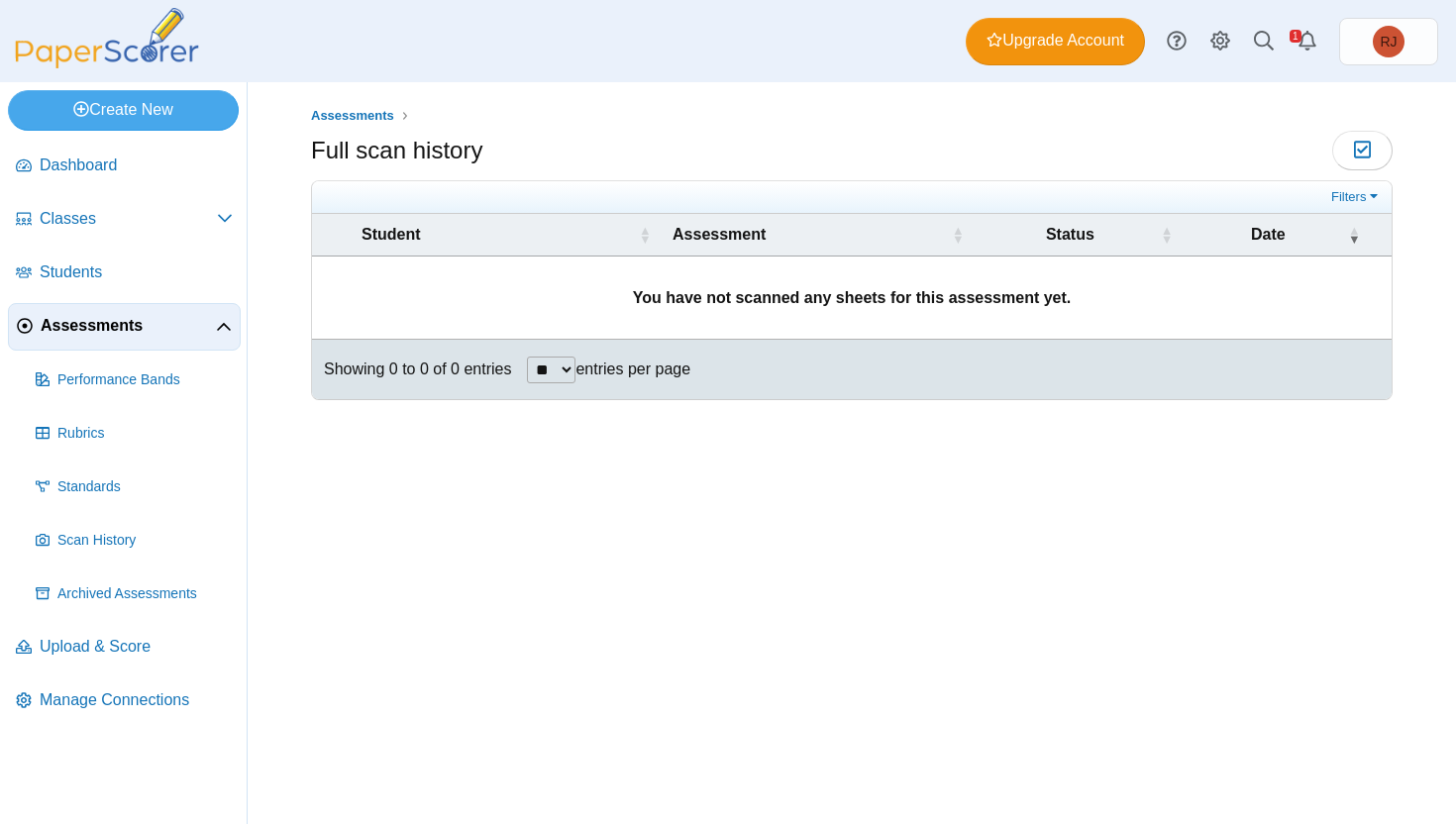 scroll, scrollTop: 0, scrollLeft: 0, axis: both 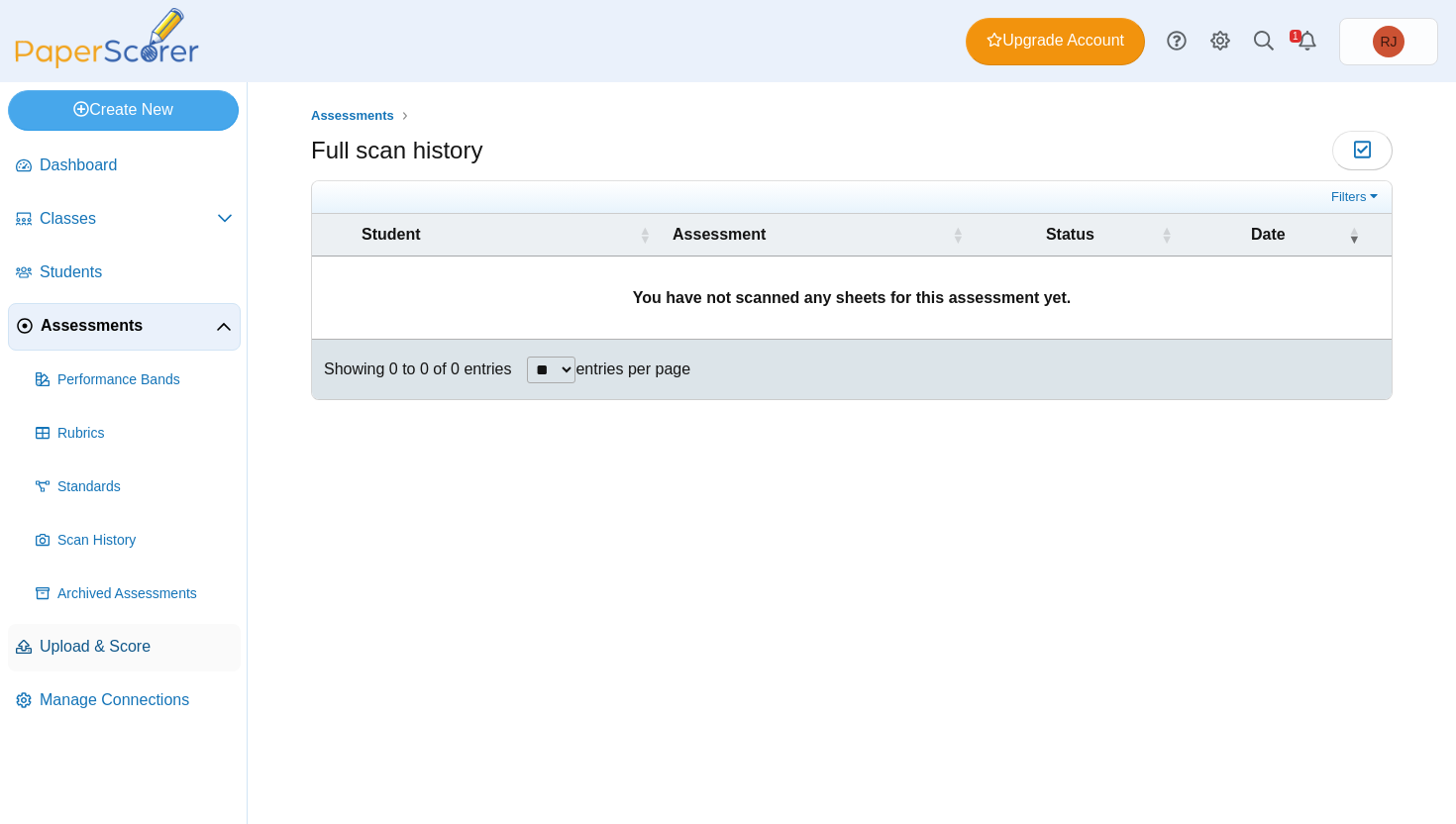click on "Upload & Score" at bounding box center [124, 648] 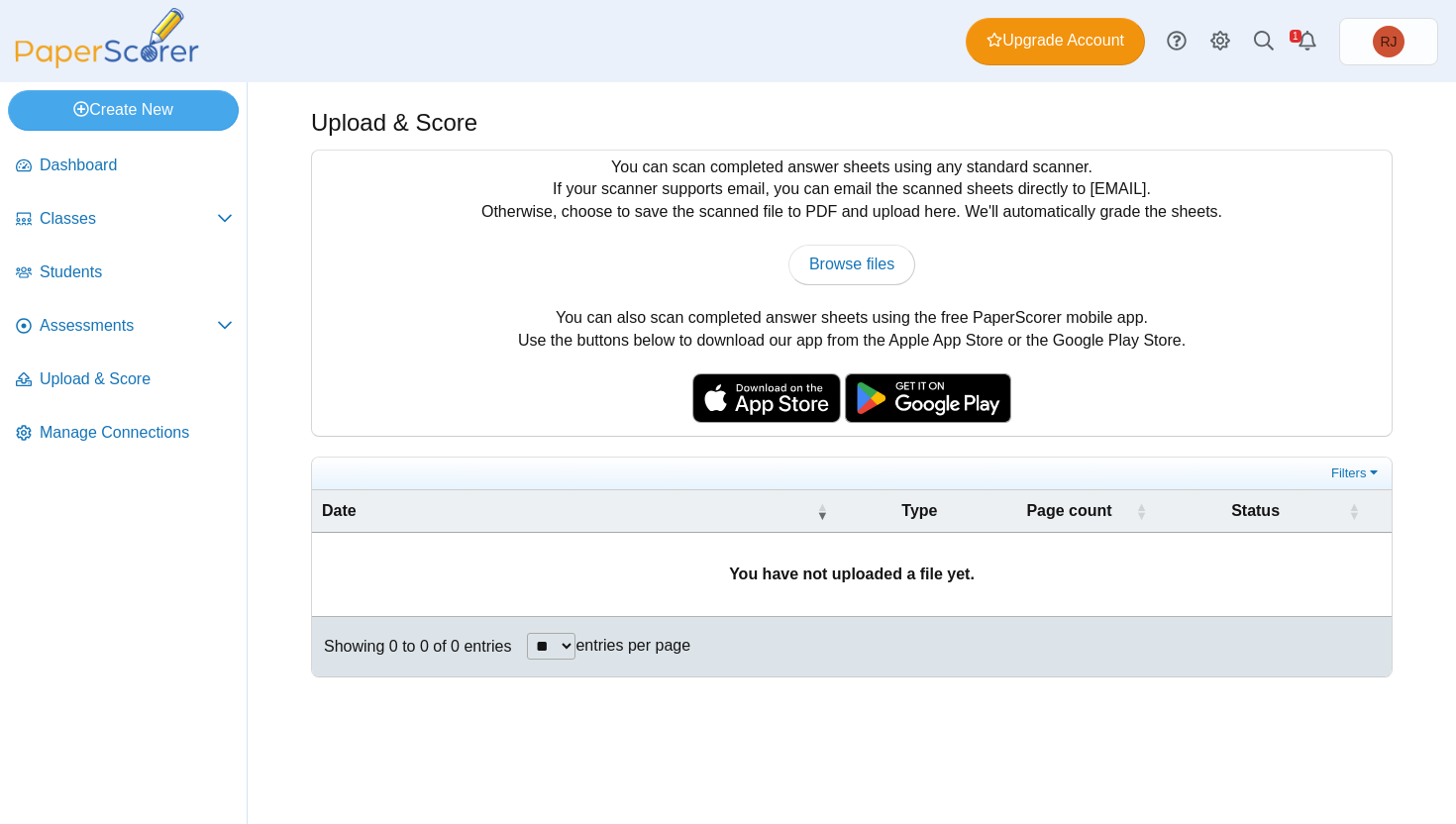 scroll, scrollTop: 0, scrollLeft: 0, axis: both 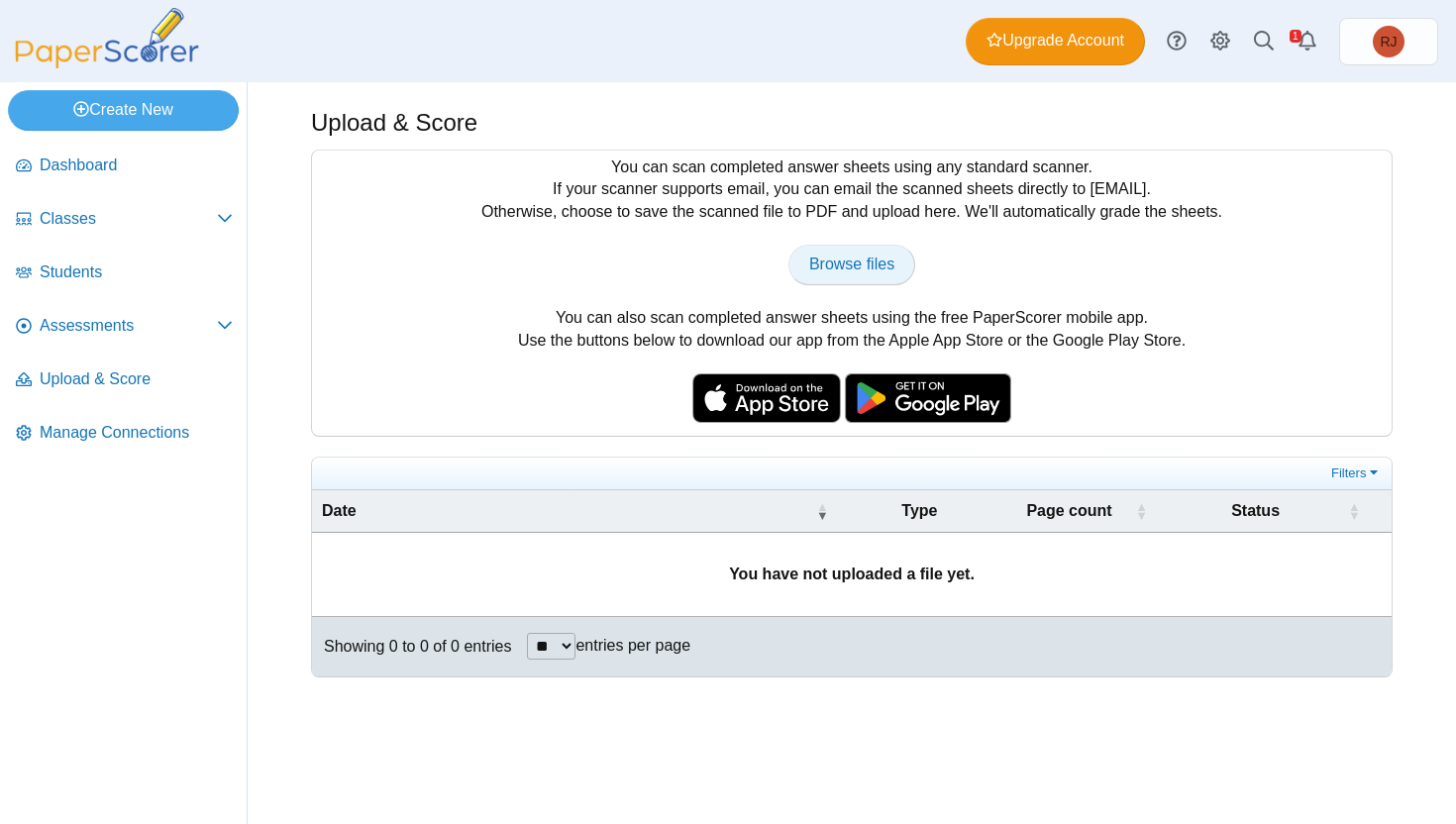 click on "Browse files" at bounding box center (852, 263) 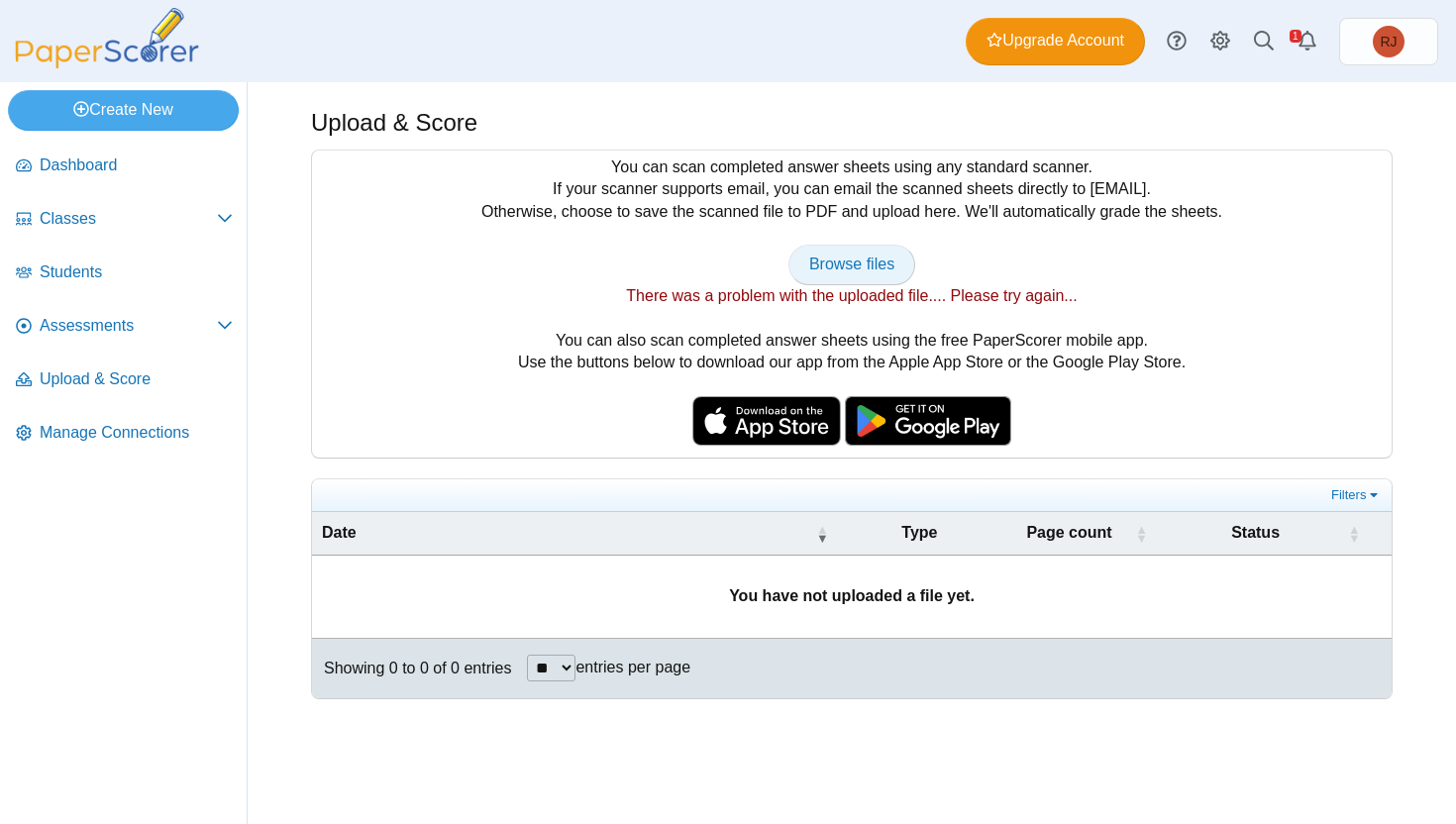 click on "Browse files" at bounding box center [852, 264] 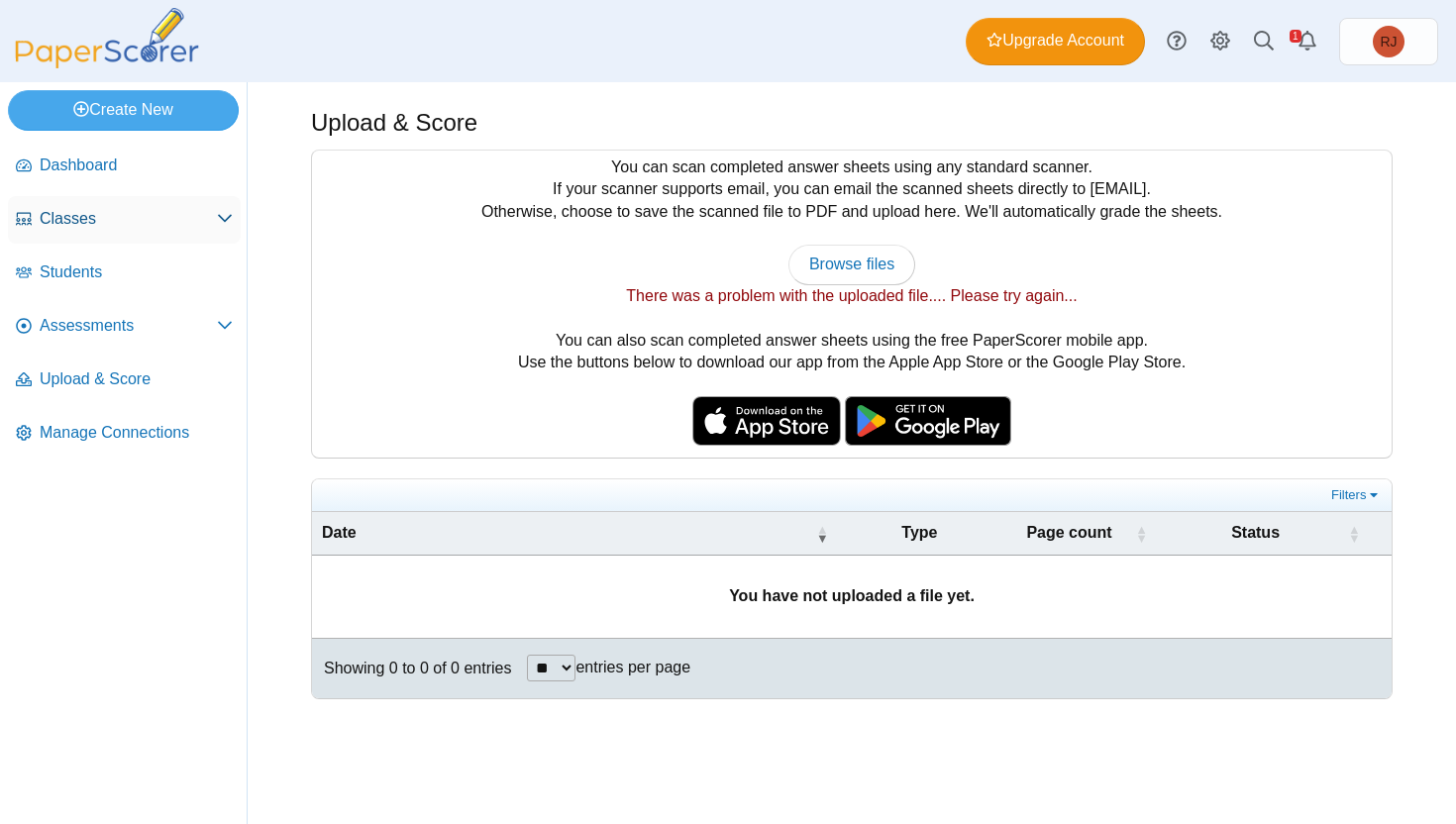 click on "Classes" at bounding box center [128, 219] 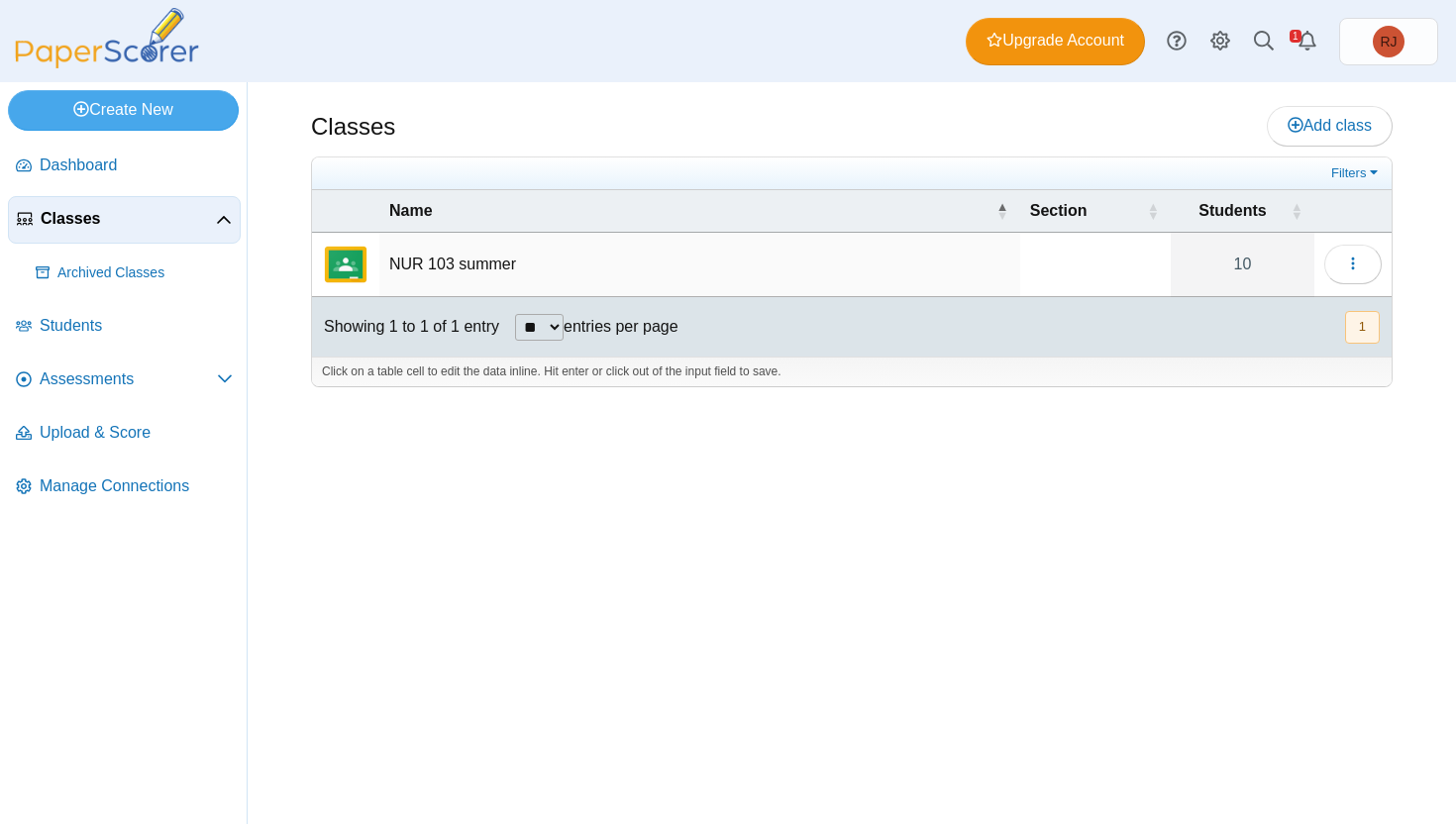 scroll, scrollTop: 0, scrollLeft: 0, axis: both 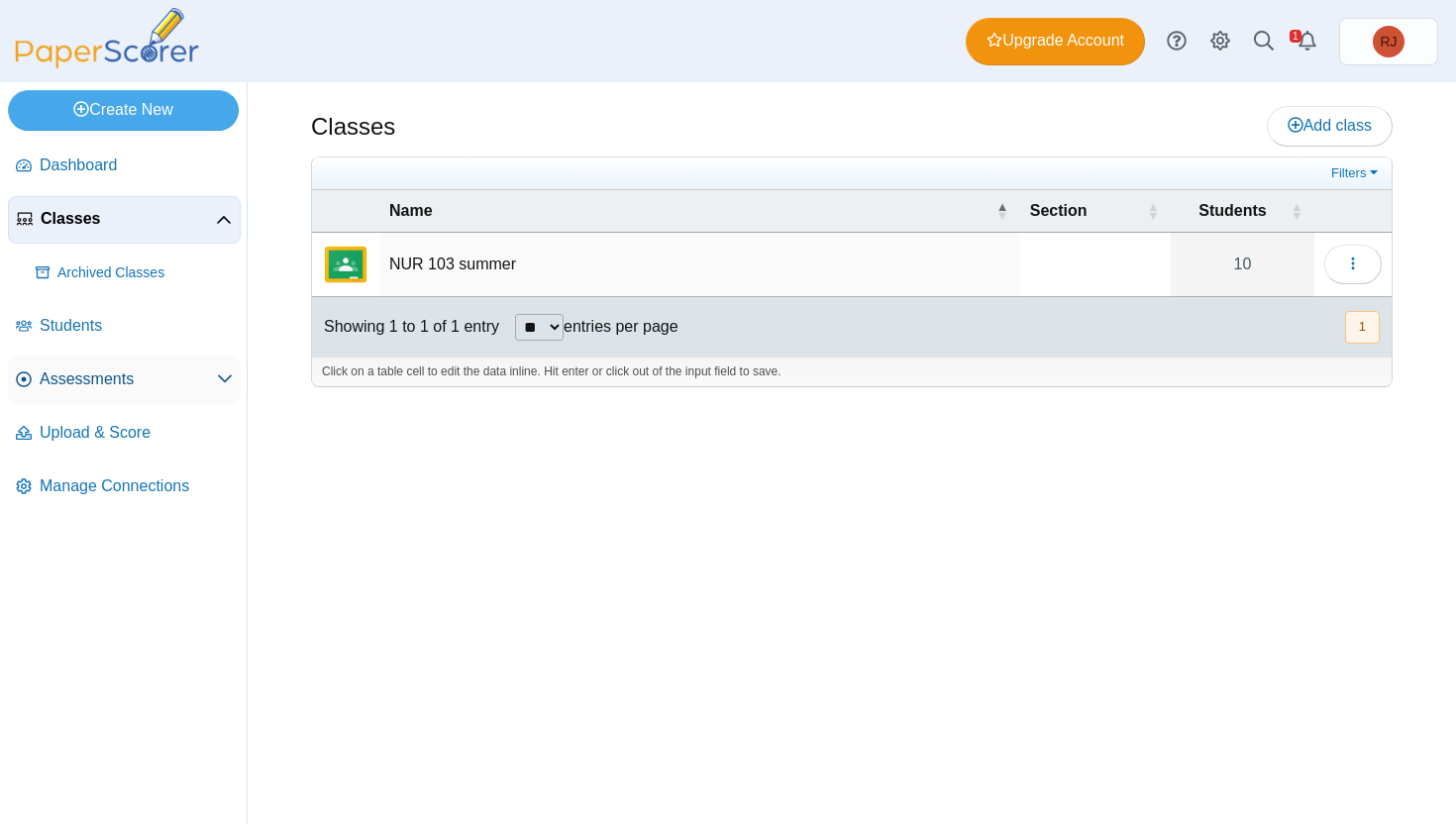 click on "Assessments" at bounding box center [128, 379] 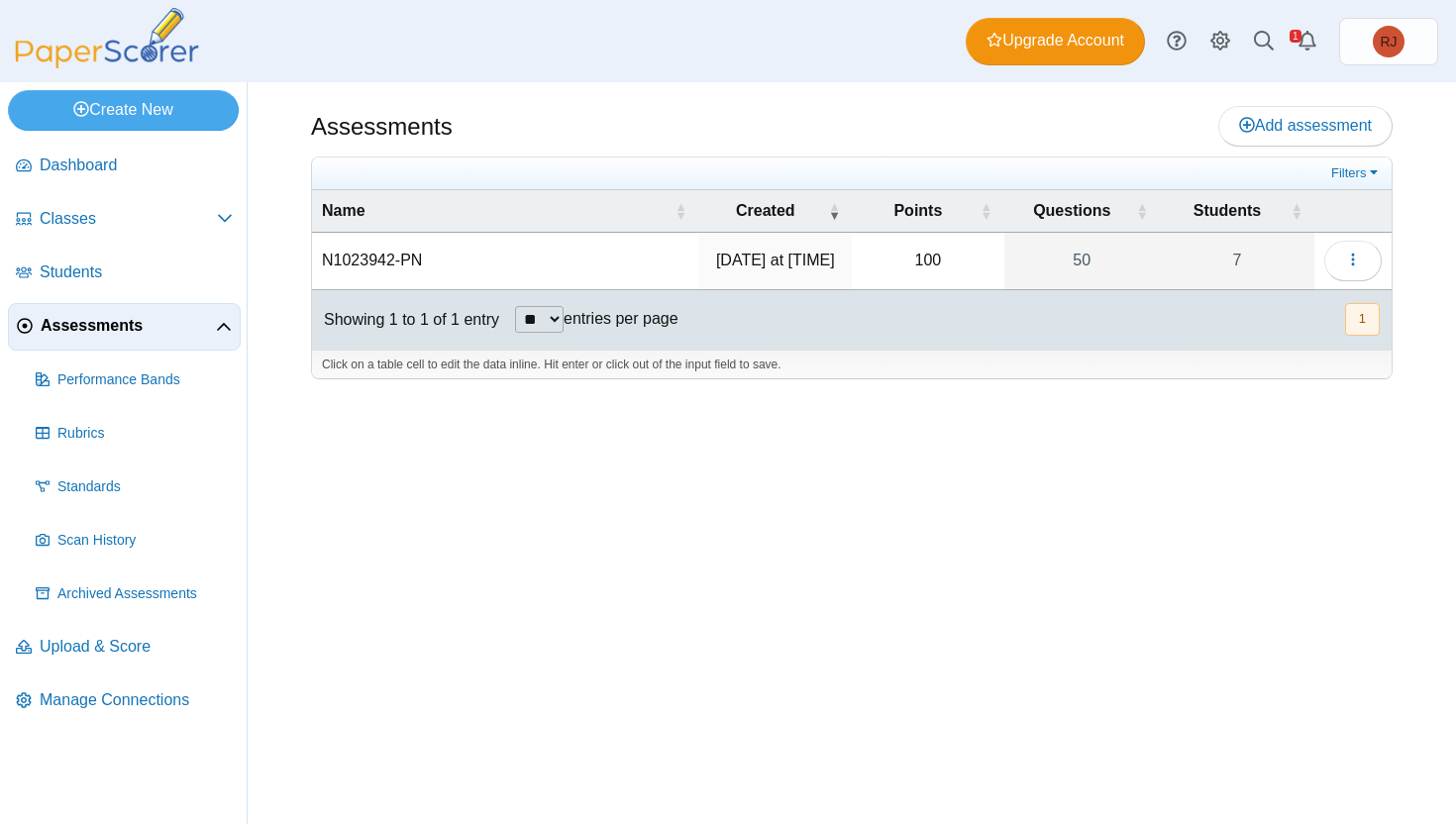 scroll, scrollTop: 0, scrollLeft: 0, axis: both 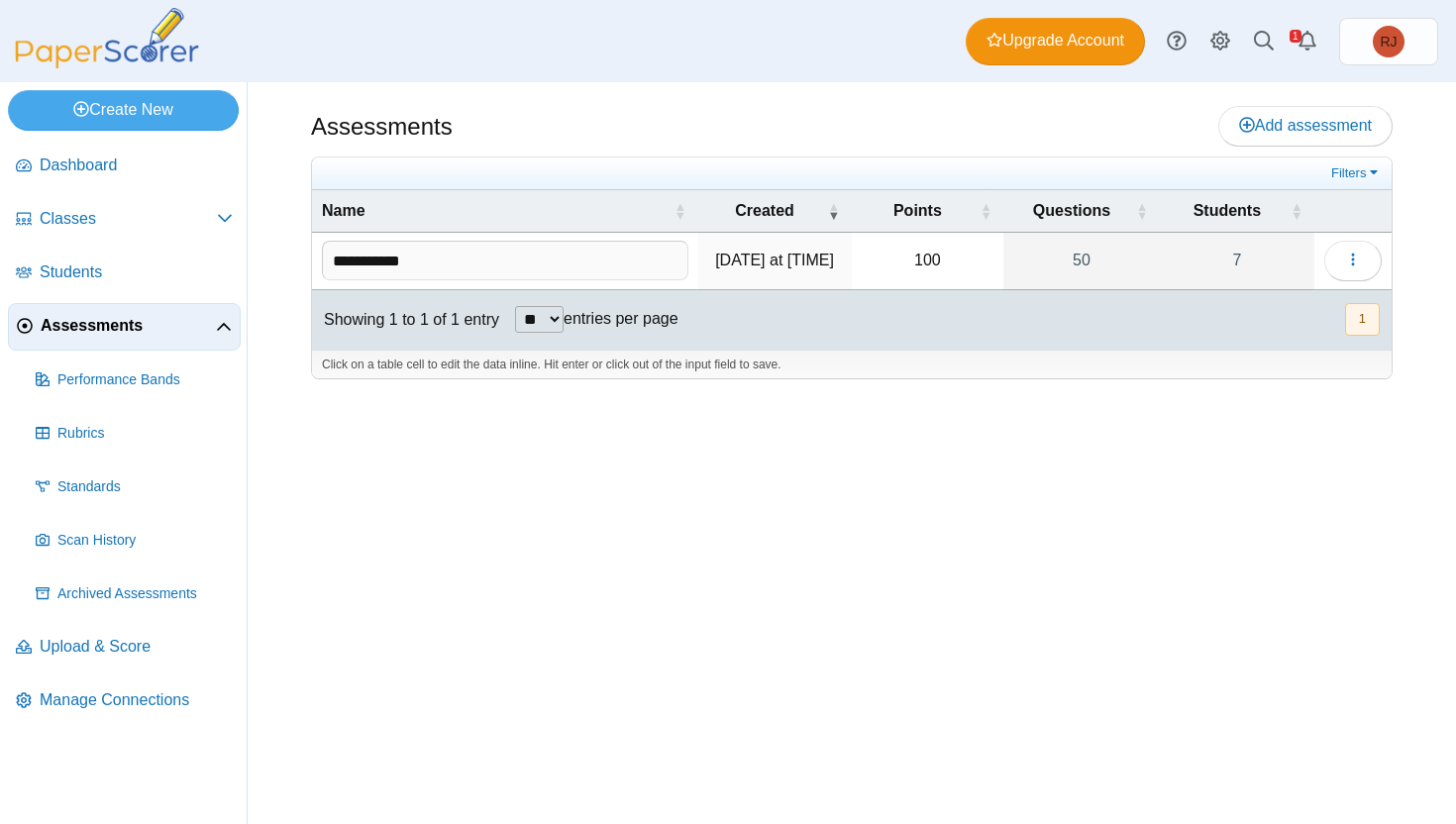 click on "[DATE] at [TIME]" at bounding box center (775, 259) 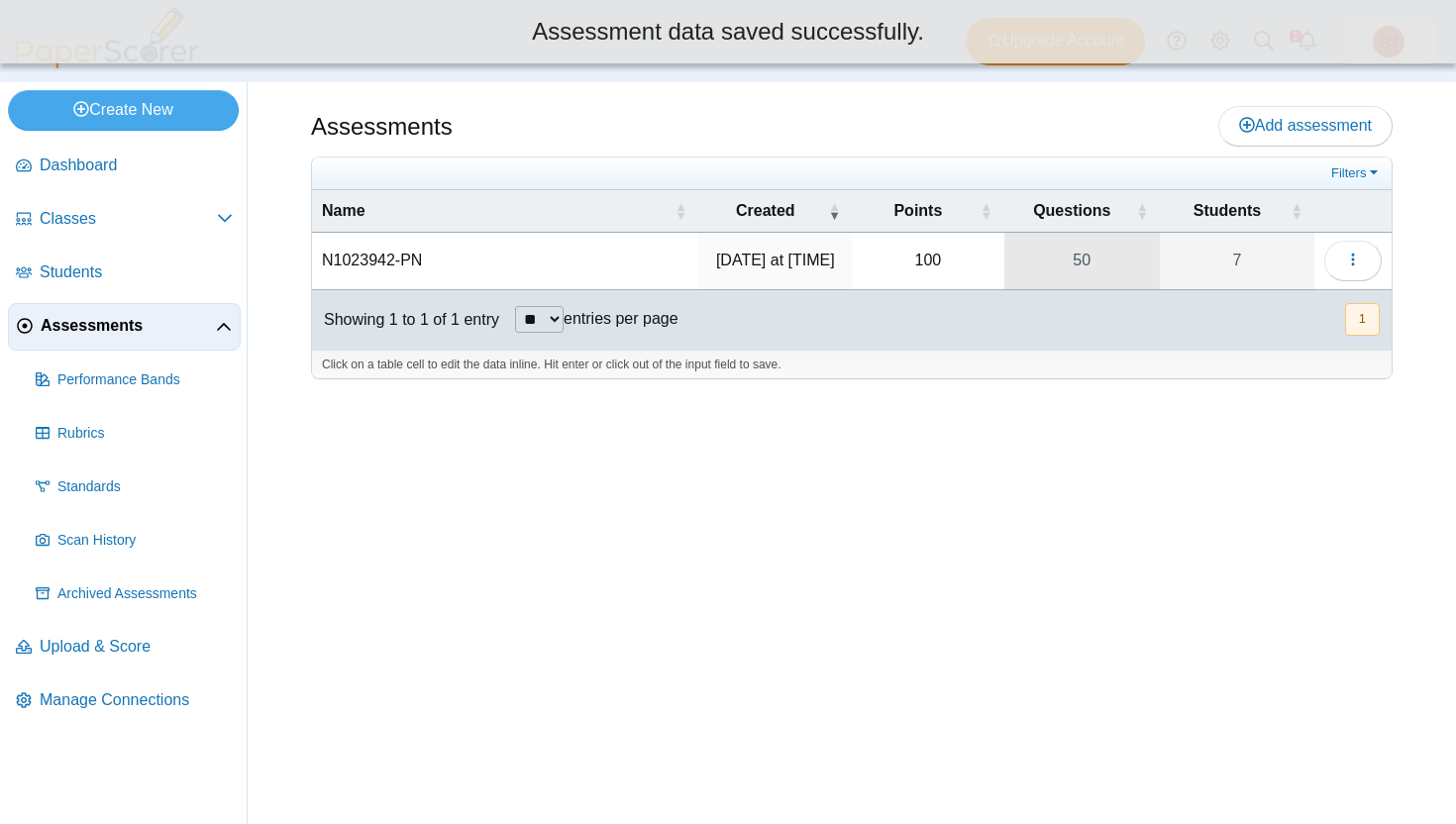 click on "50" at bounding box center (1082, 260) 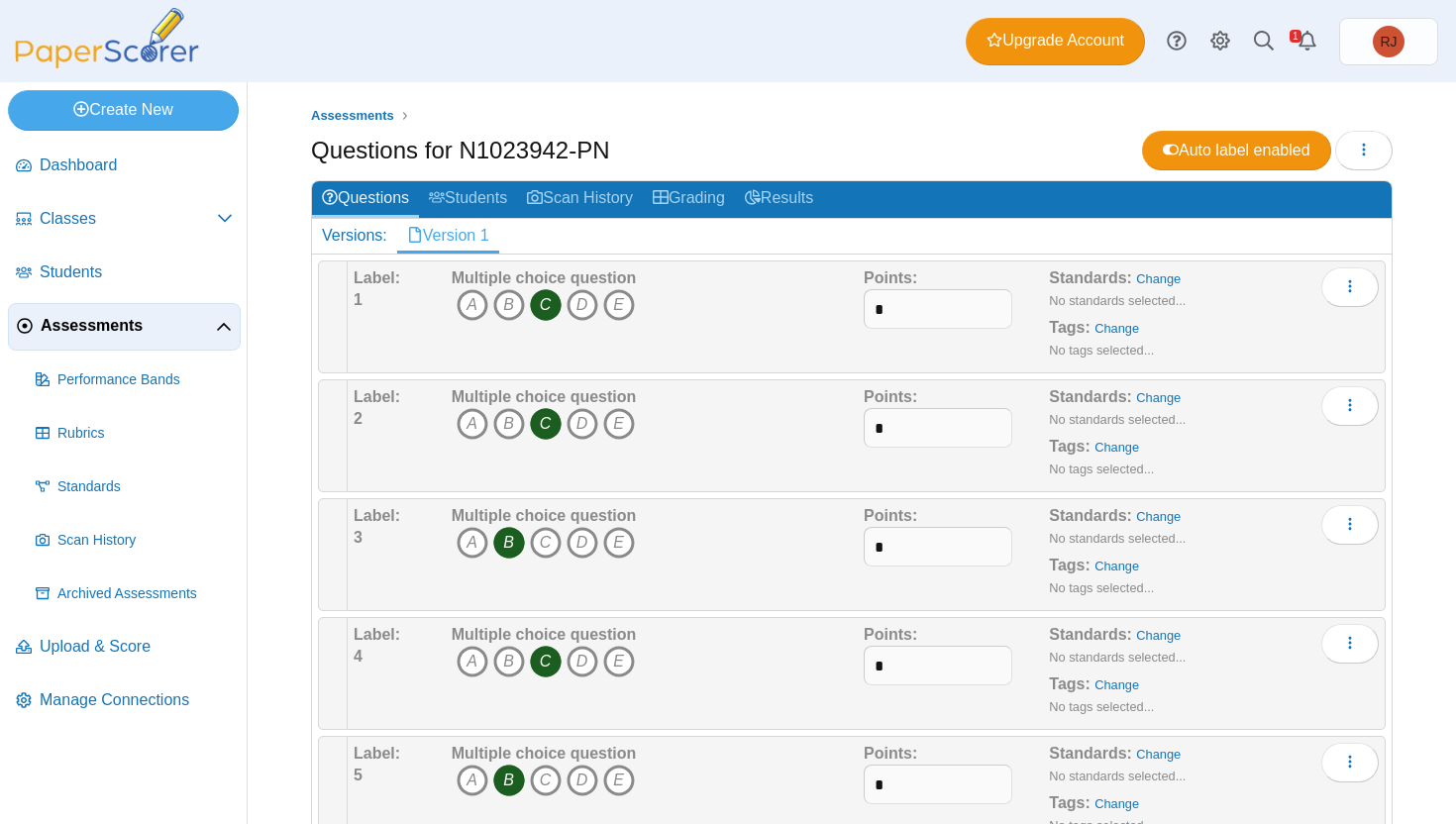 scroll, scrollTop: 0, scrollLeft: 0, axis: both 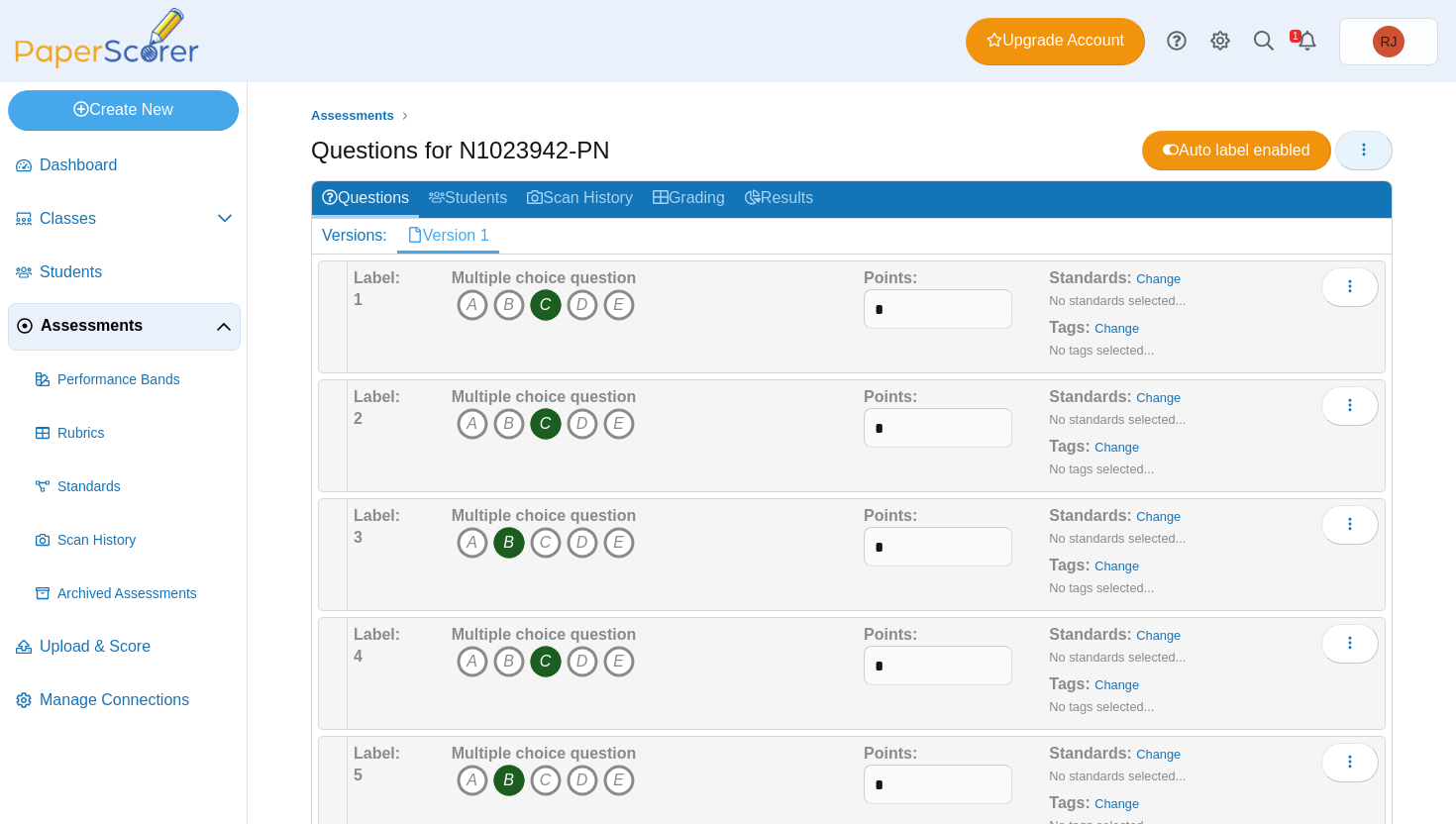 click at bounding box center (1364, 151) 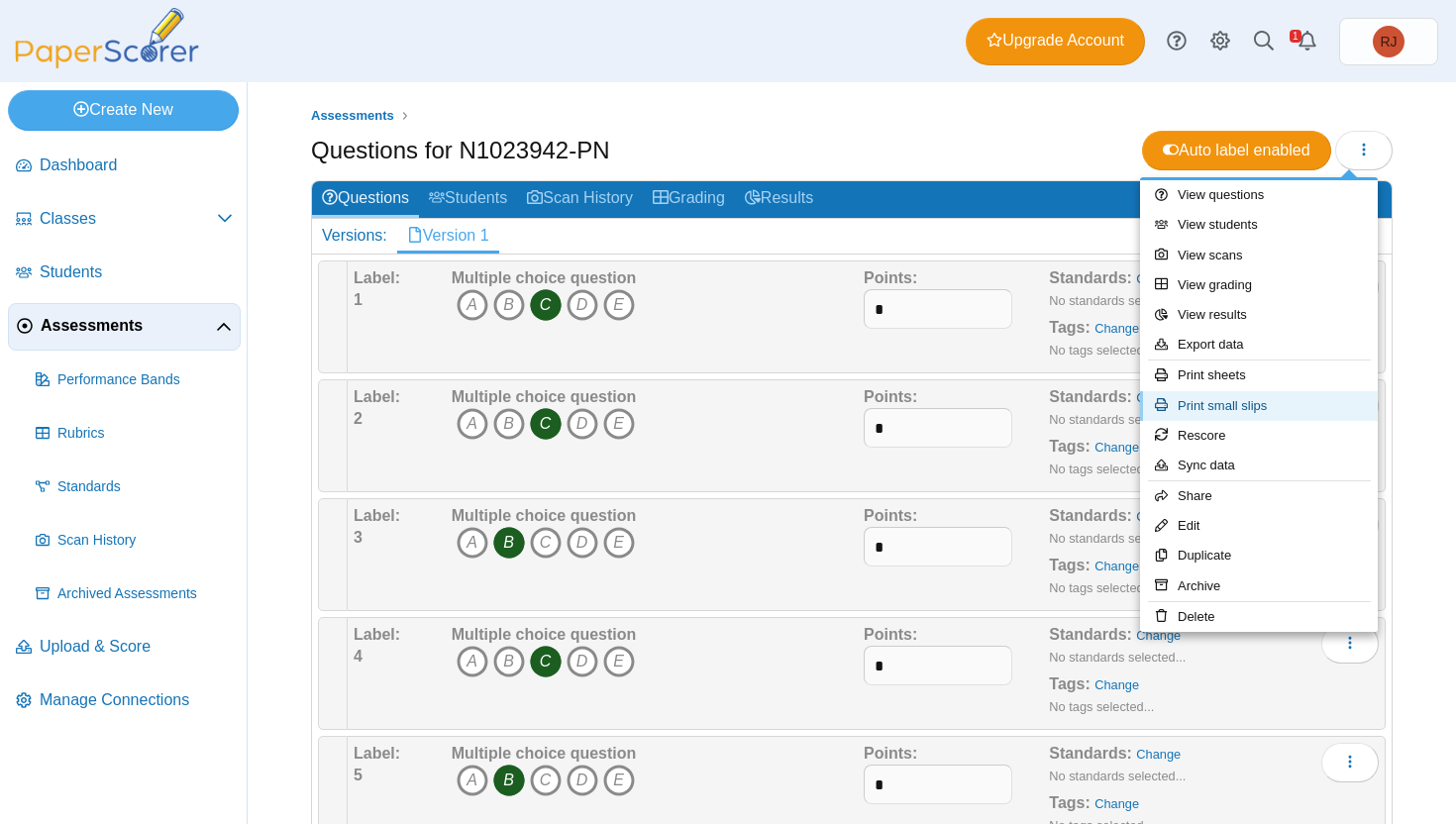 click on "Print small slips" at bounding box center [1259, 406] 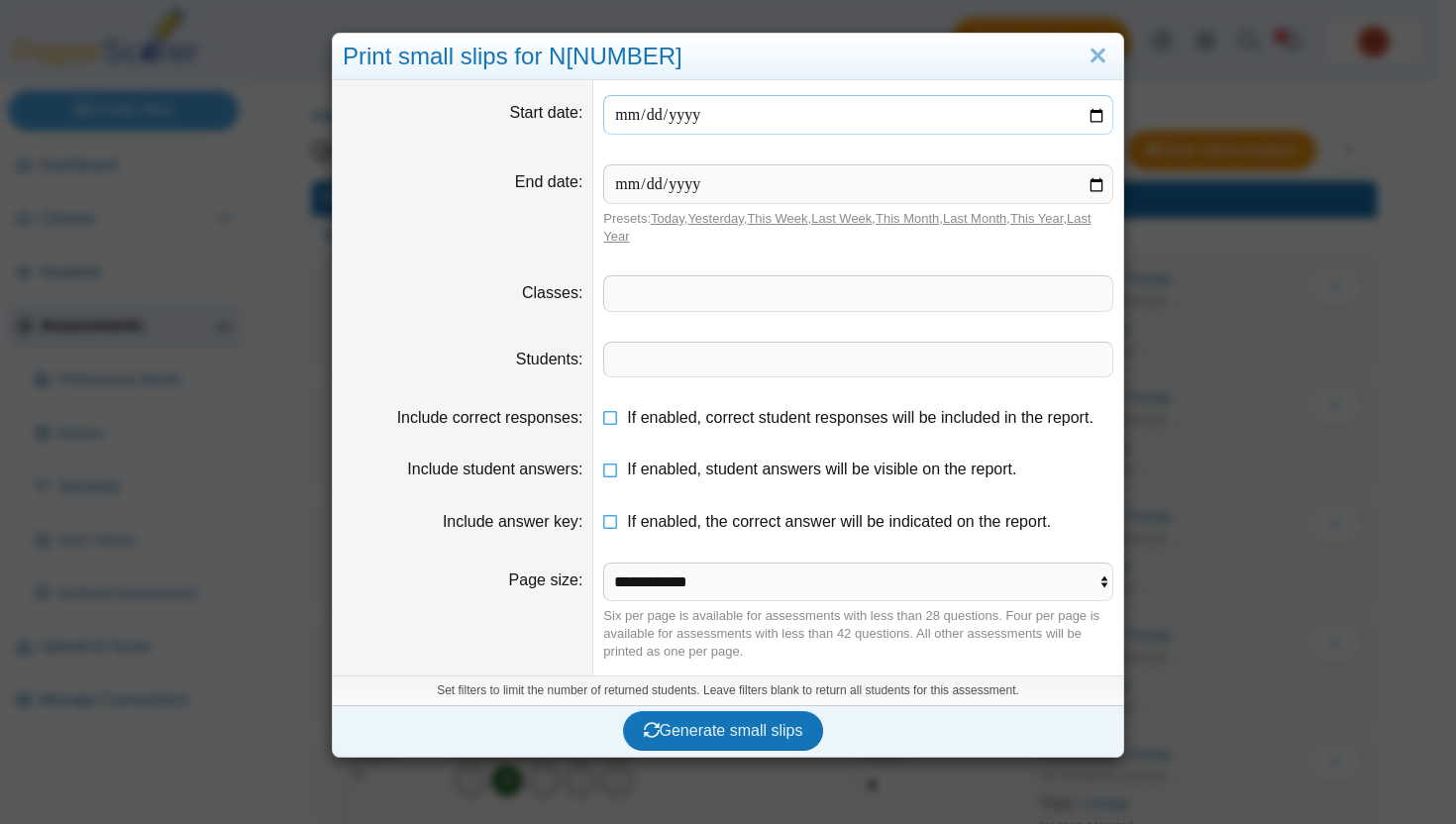 click at bounding box center [858, 115] 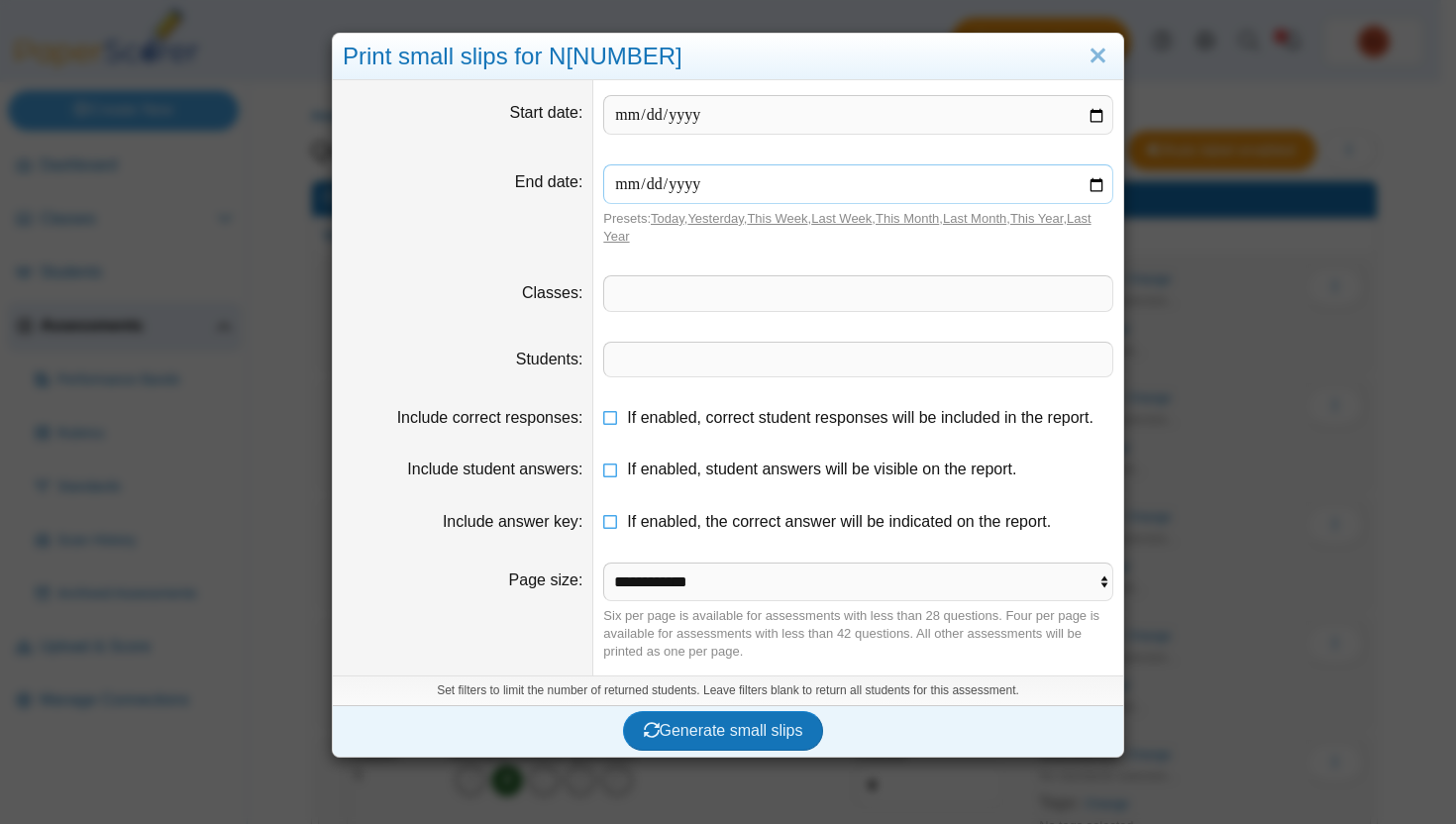 click at bounding box center [858, 184] 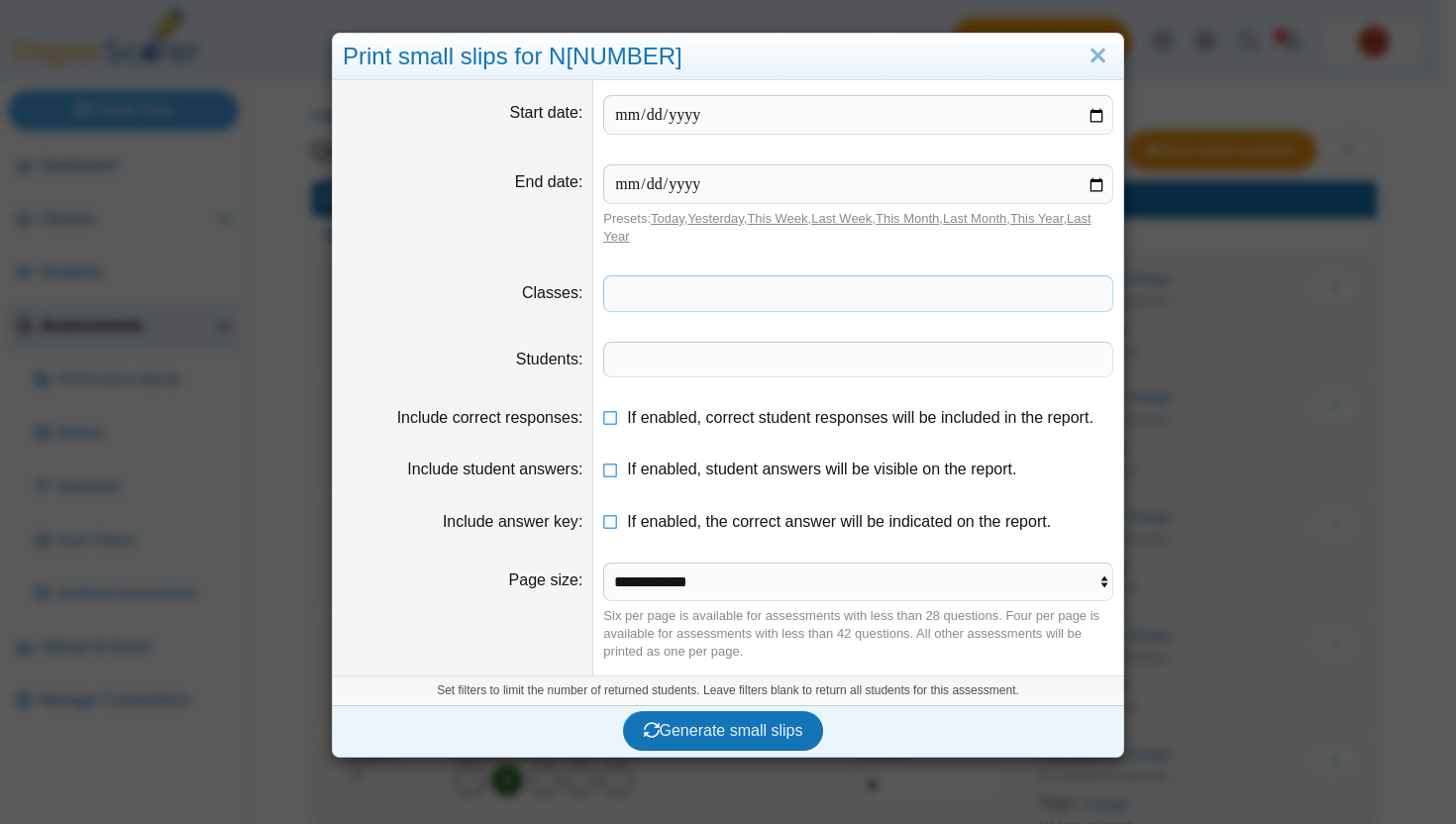 click at bounding box center [858, 293] 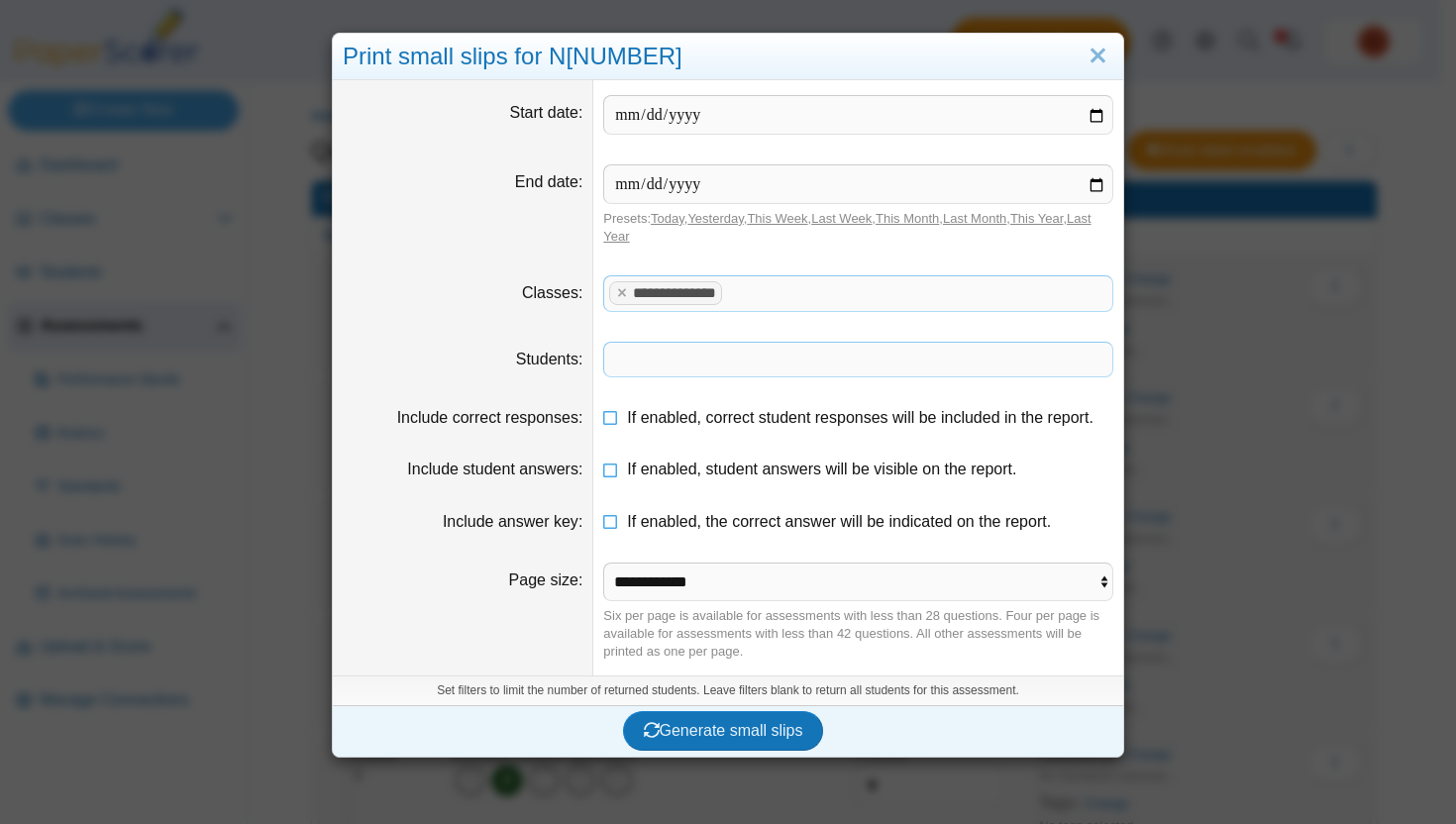 click at bounding box center [858, 360] 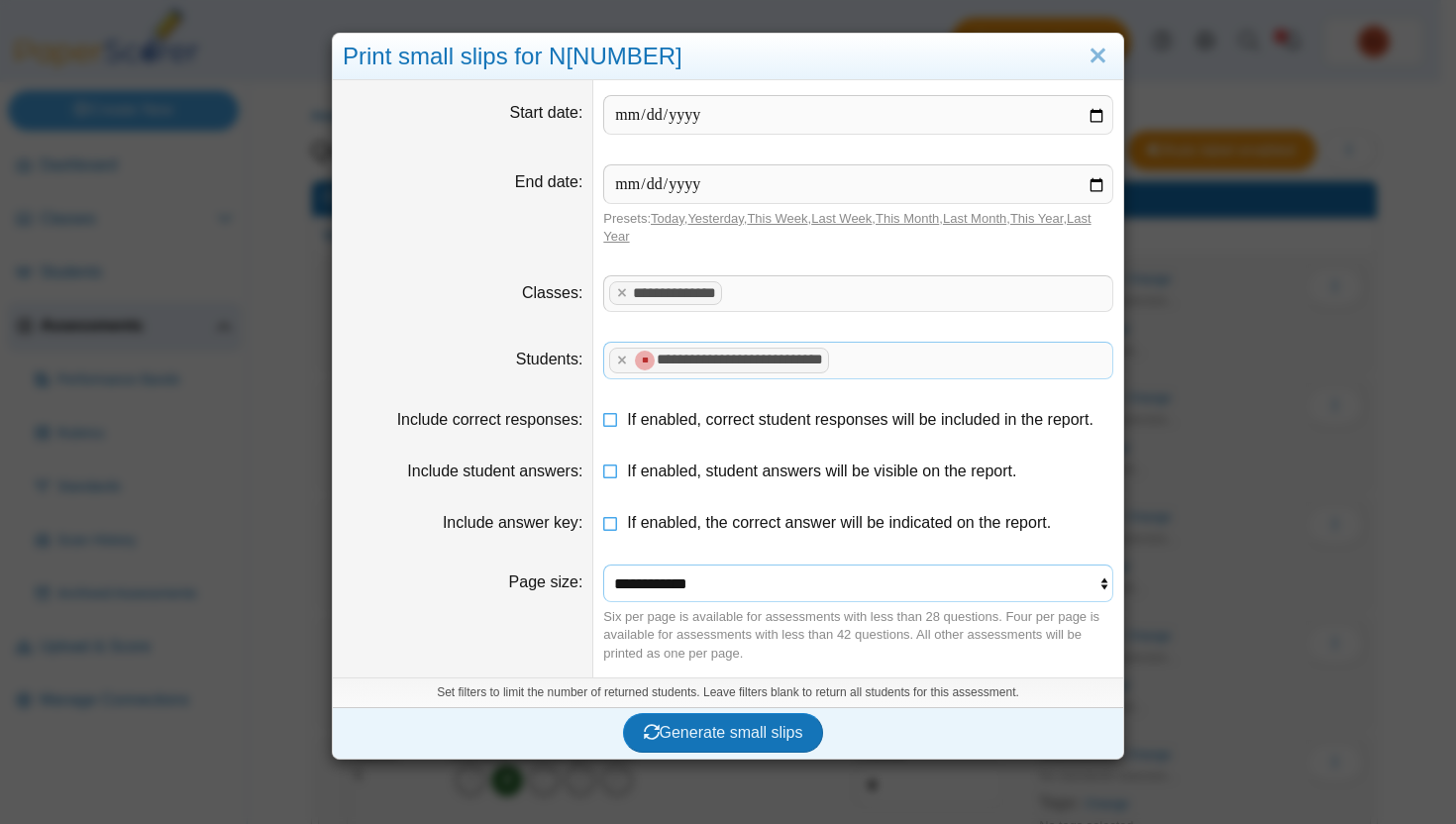 click on "**********" at bounding box center (858, 583) 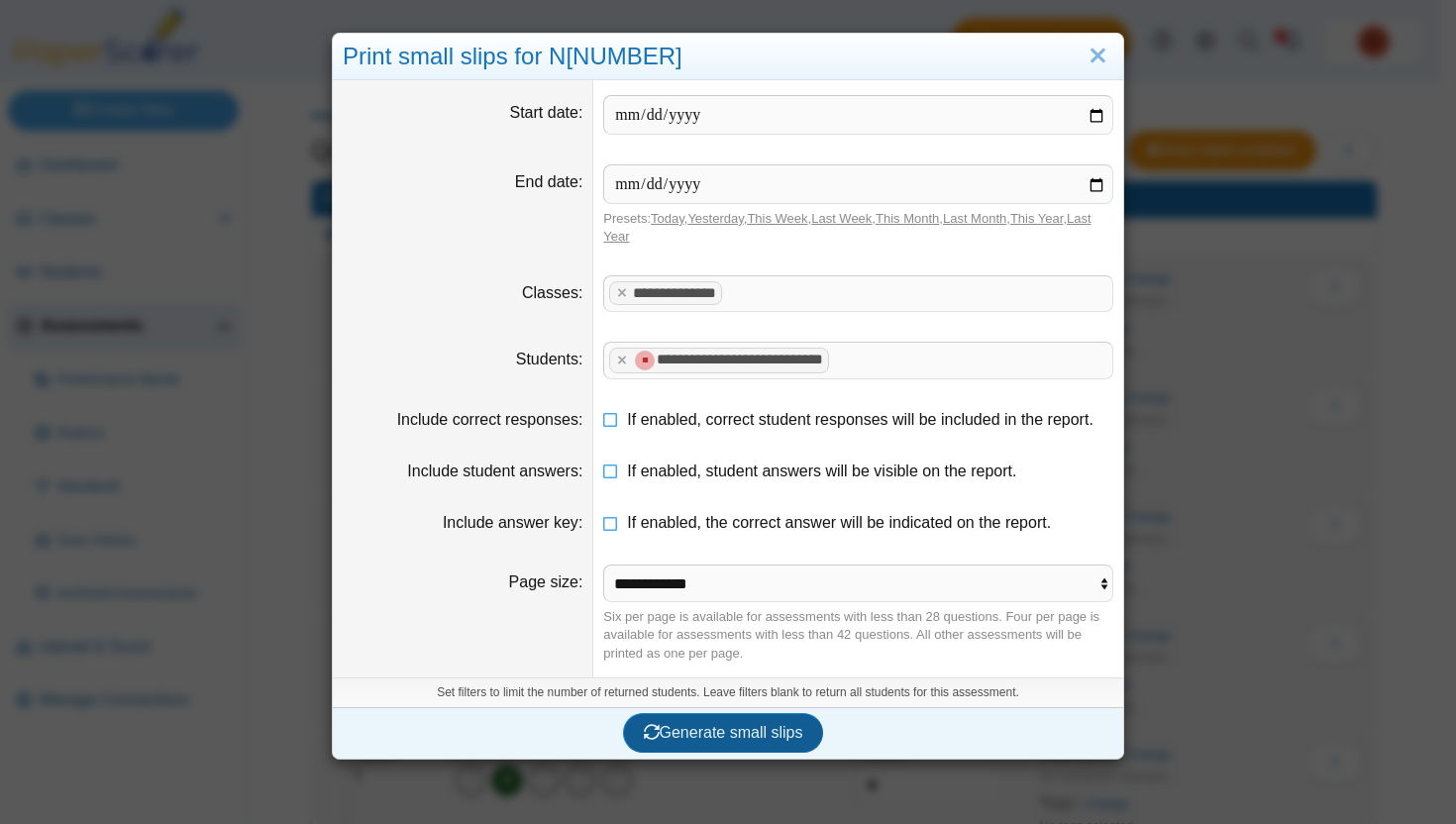 click on "Generate small slips" at bounding box center (723, 733) 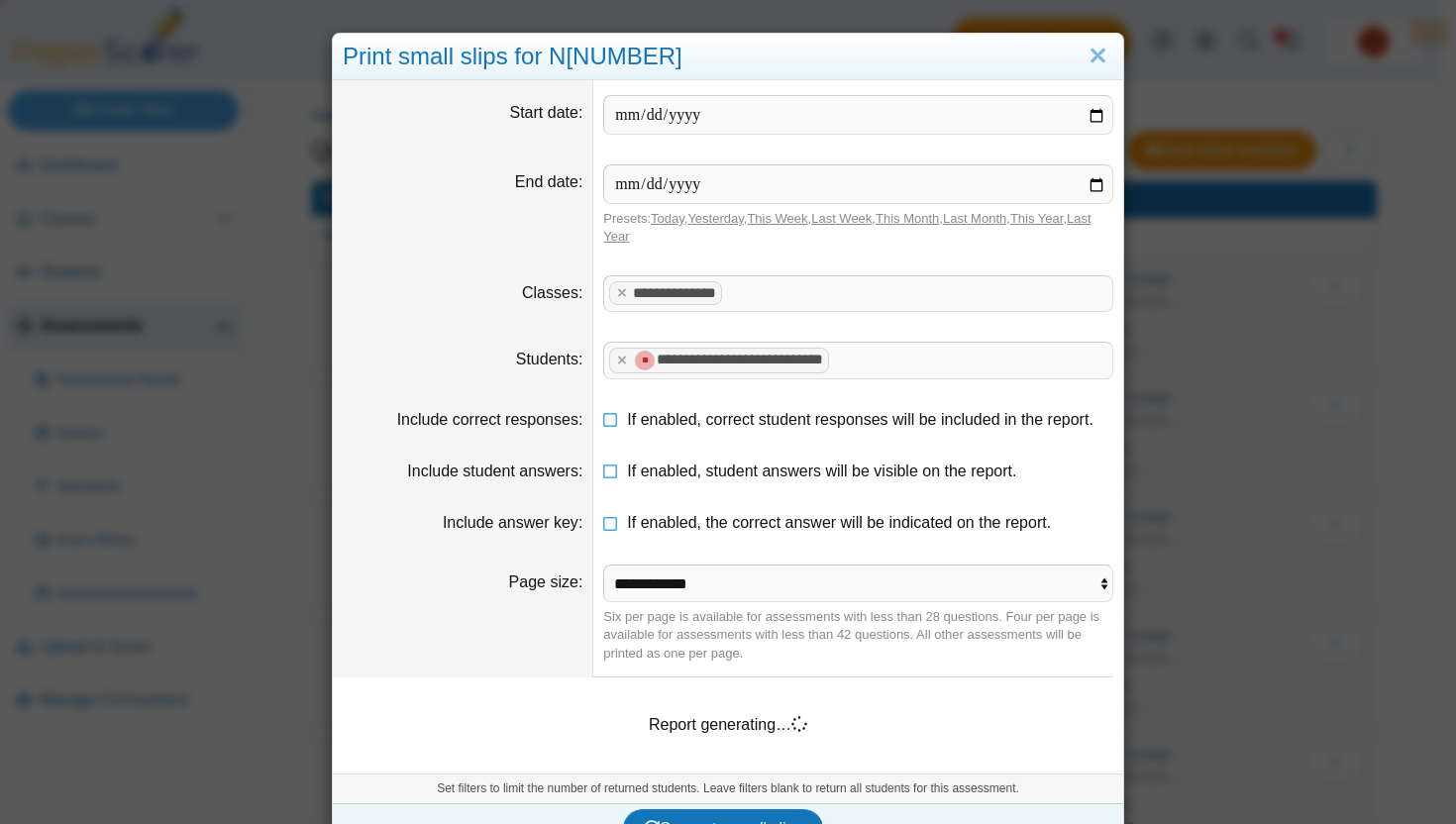 scroll, scrollTop: 42, scrollLeft: 0, axis: vertical 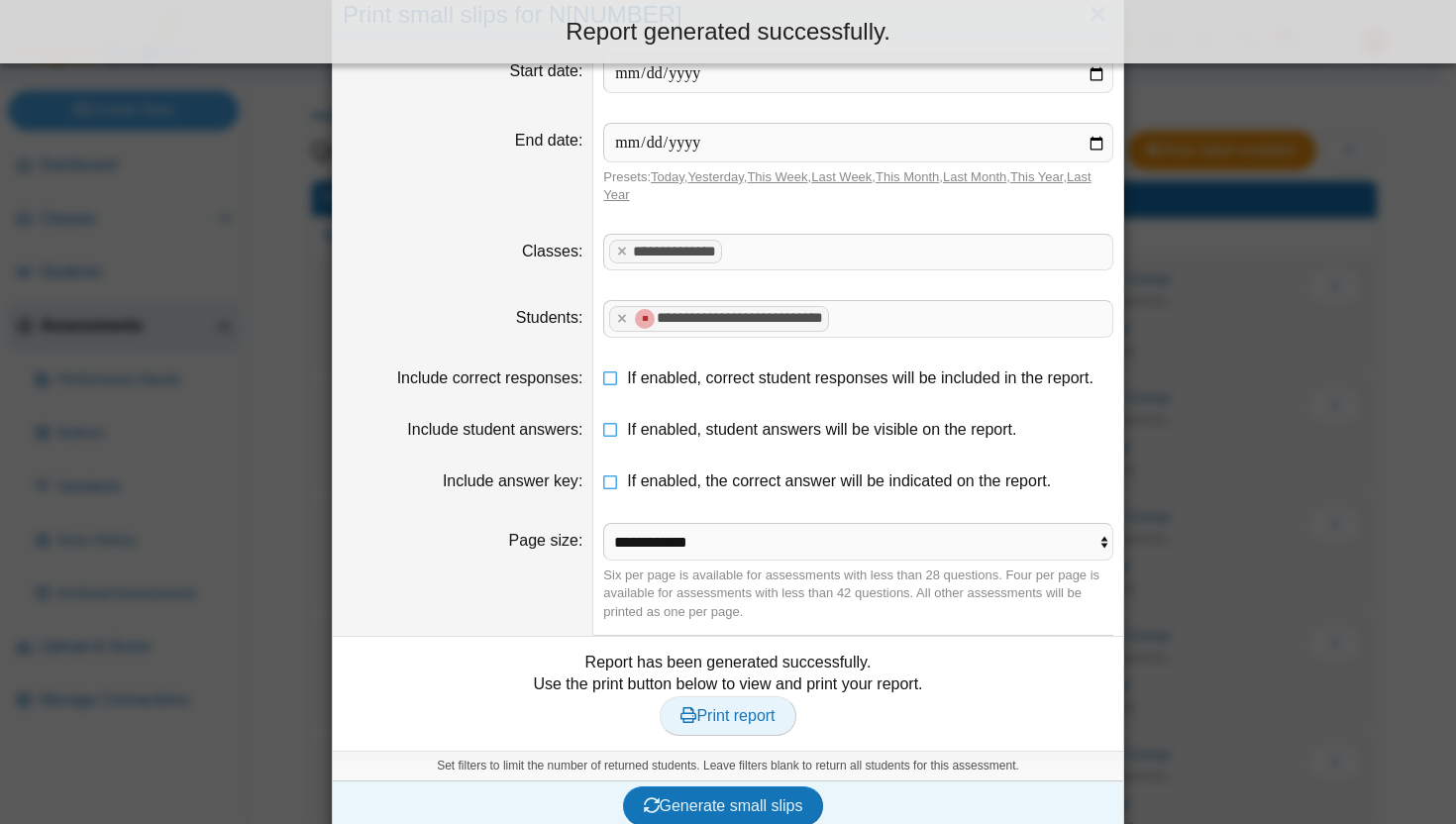 click on "Print report" at bounding box center (727, 715) 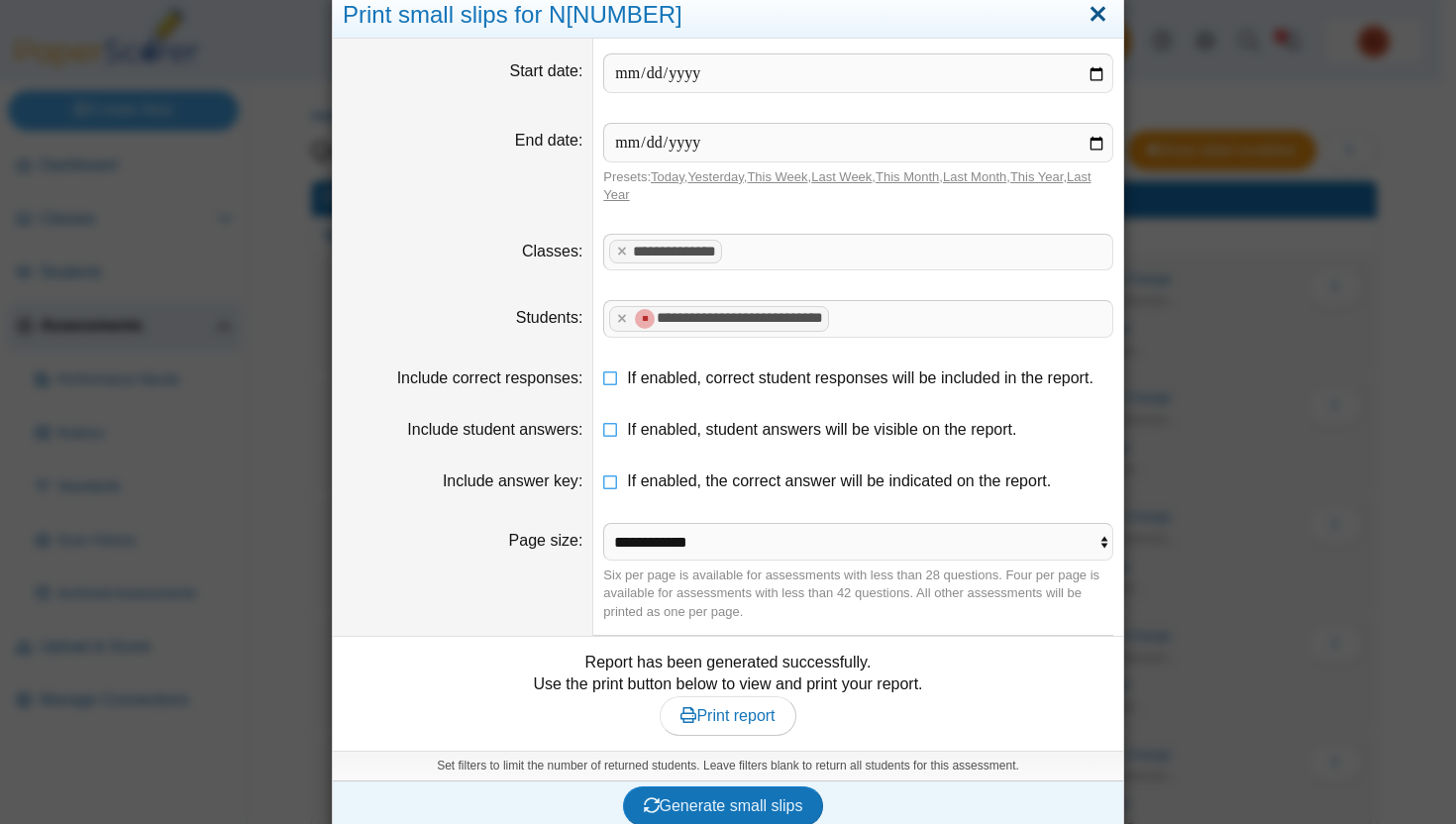 click at bounding box center (1097, 15) 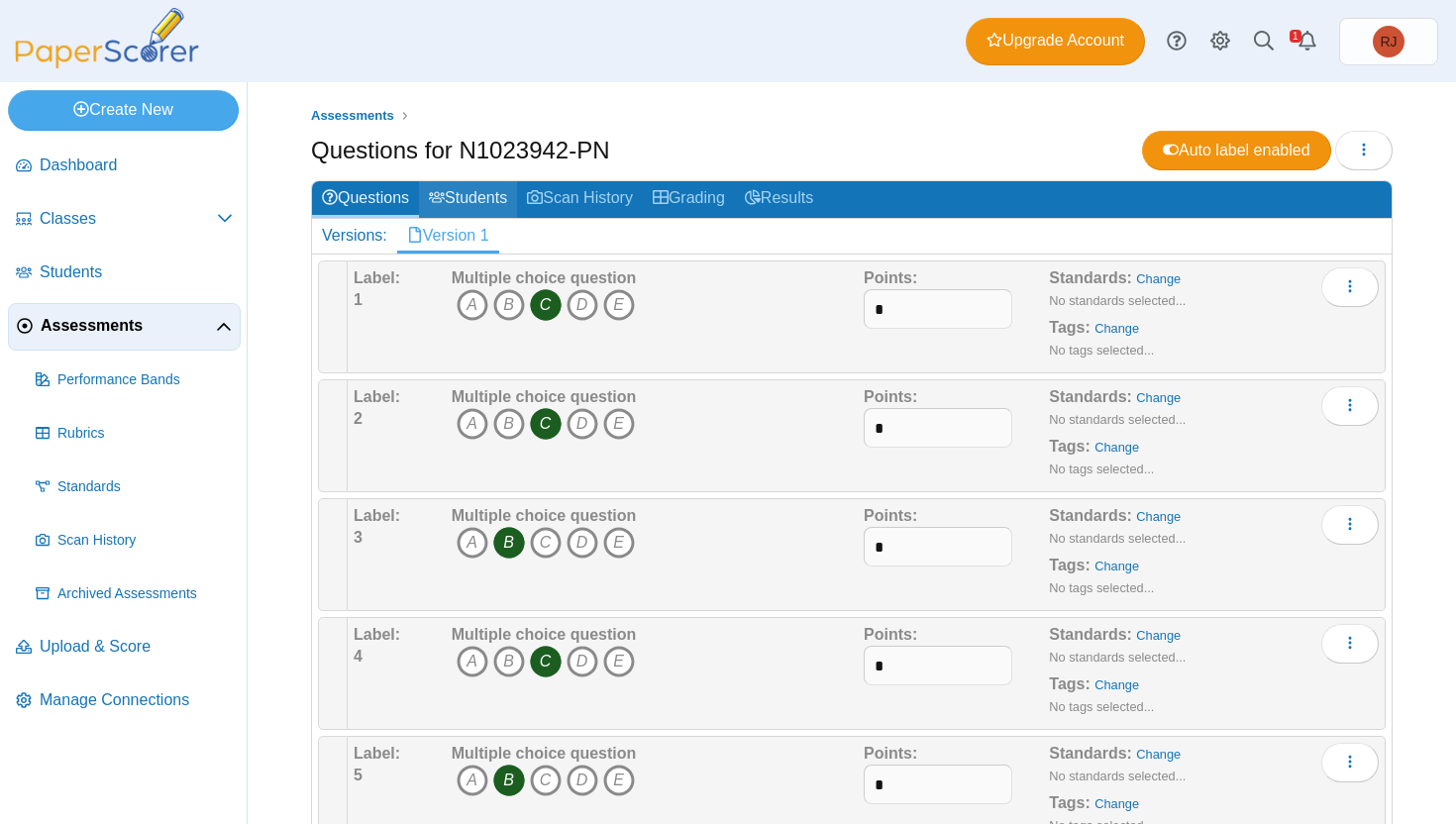 click on "Students" at bounding box center (468, 199) 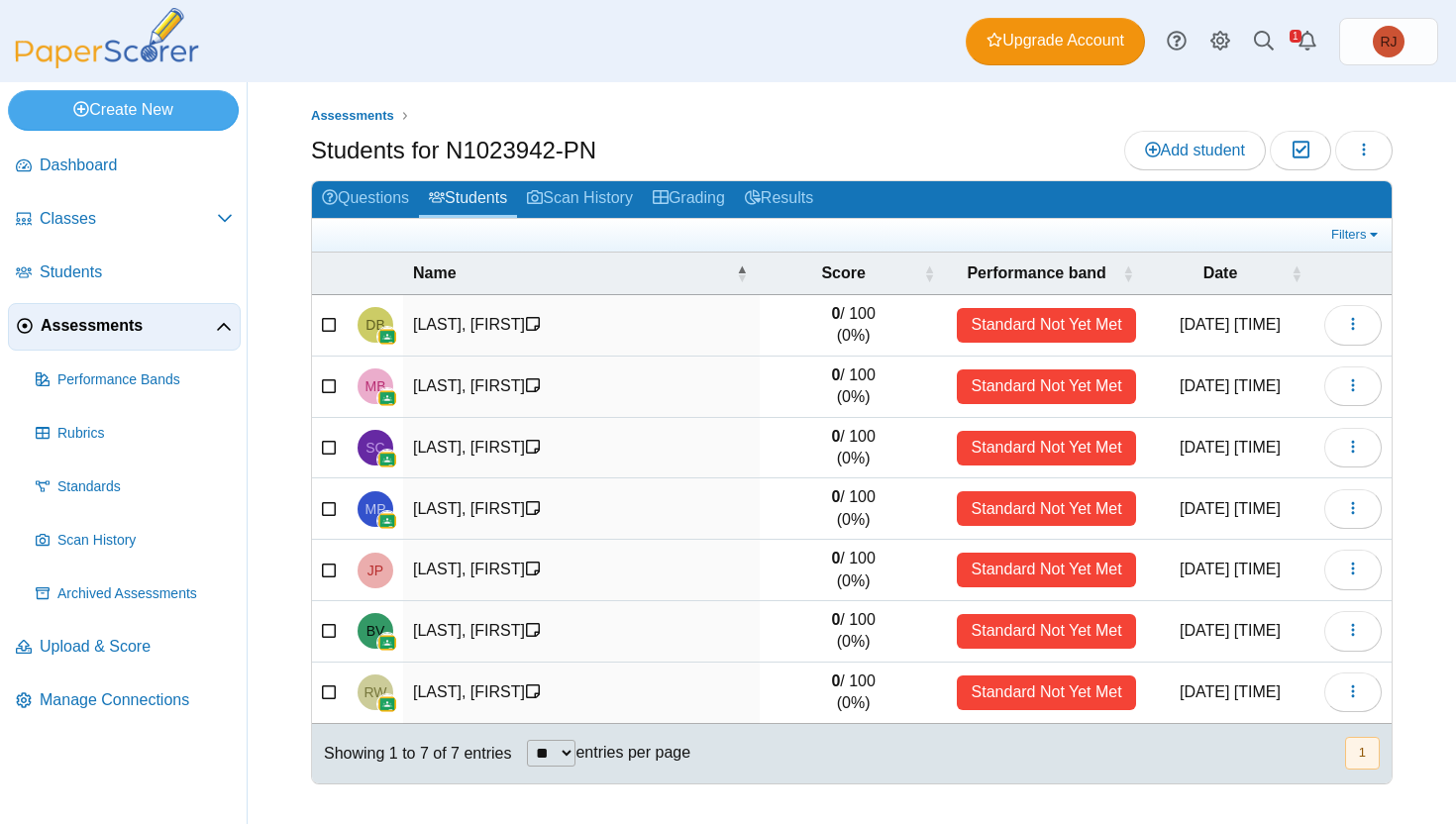 scroll, scrollTop: 0, scrollLeft: 0, axis: both 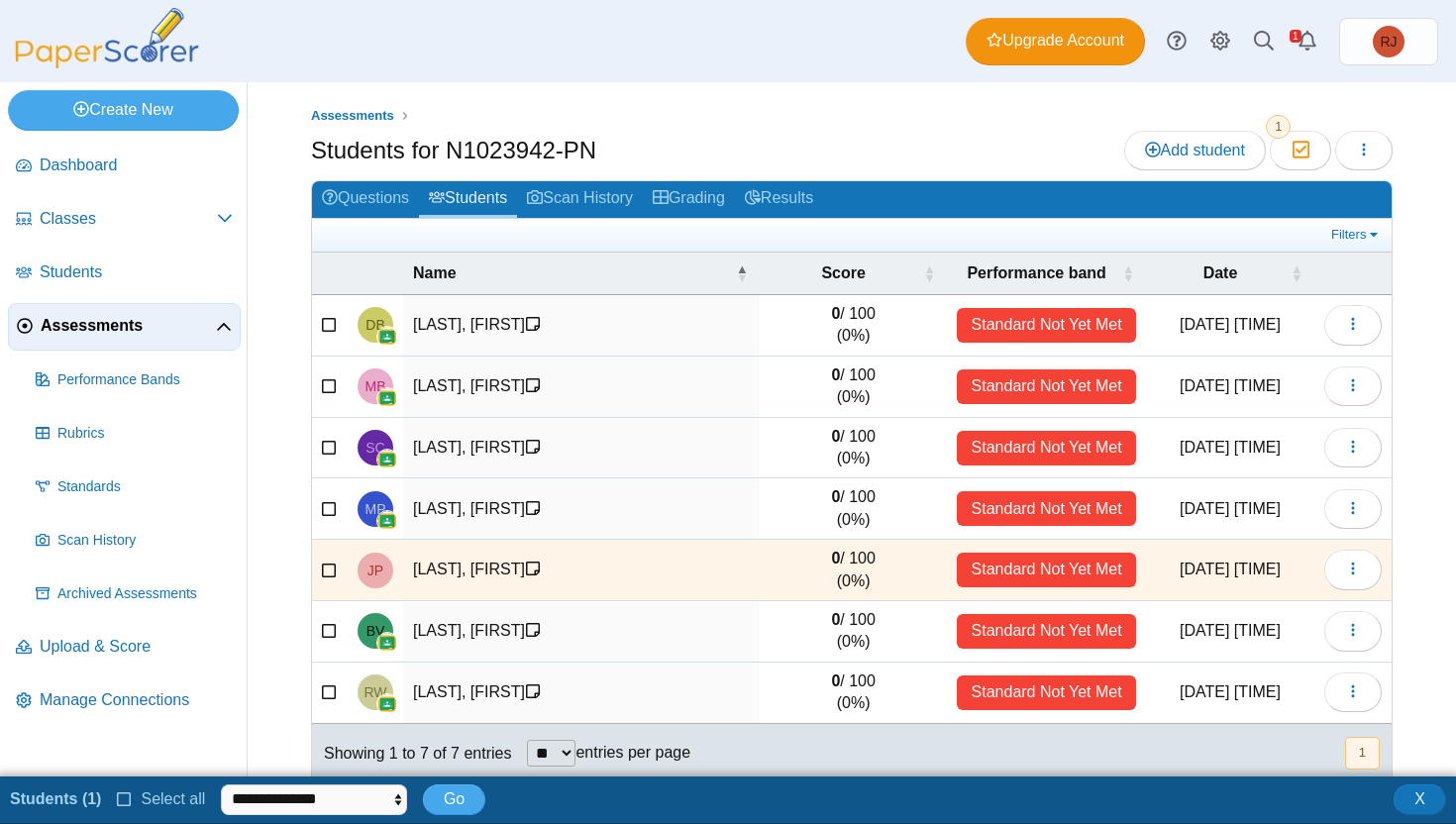 click on "[LAST], [FIRST]" at bounding box center [581, 570] 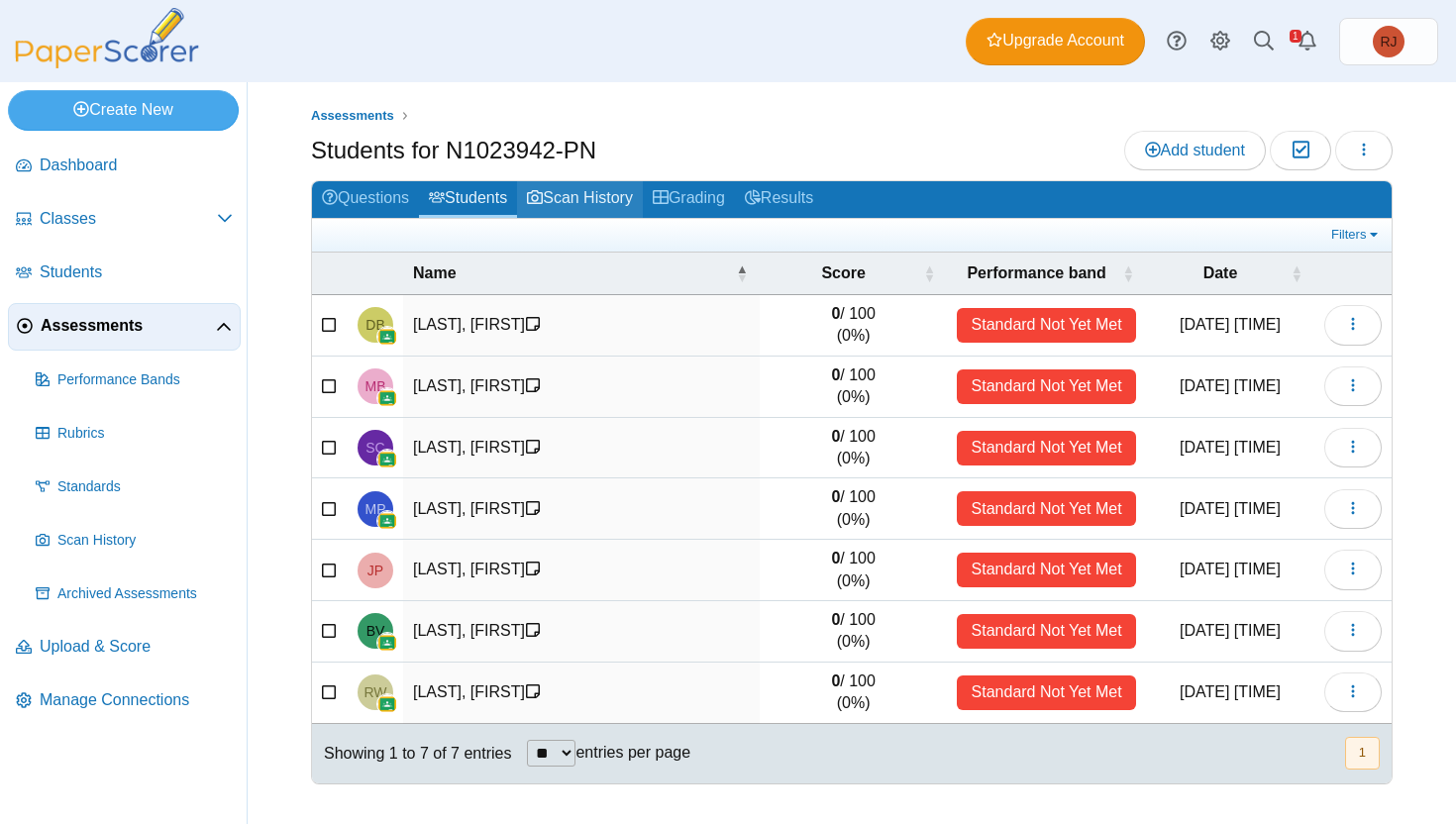 click on "Scan History" at bounding box center [579, 199] 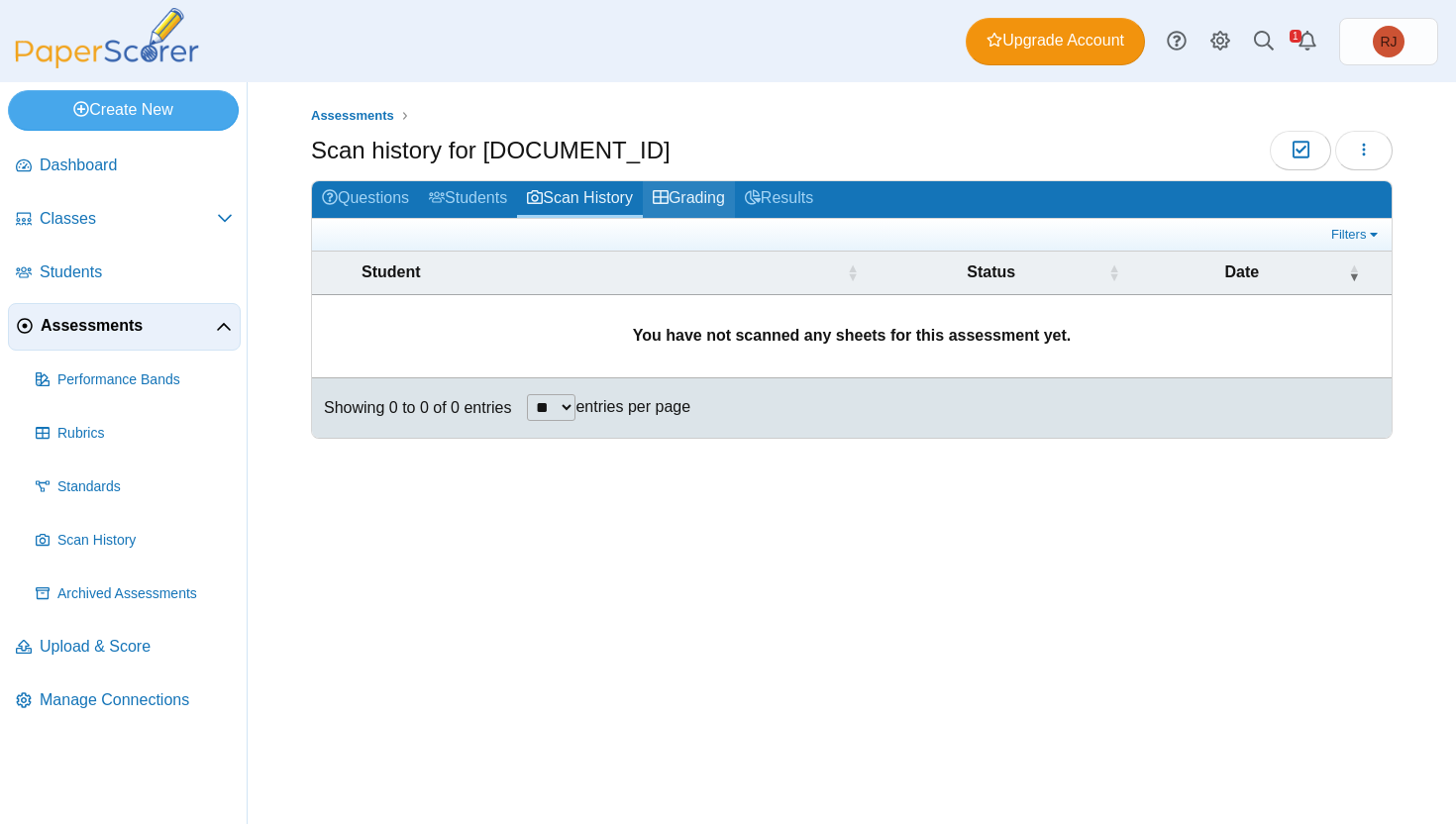 scroll, scrollTop: 0, scrollLeft: 0, axis: both 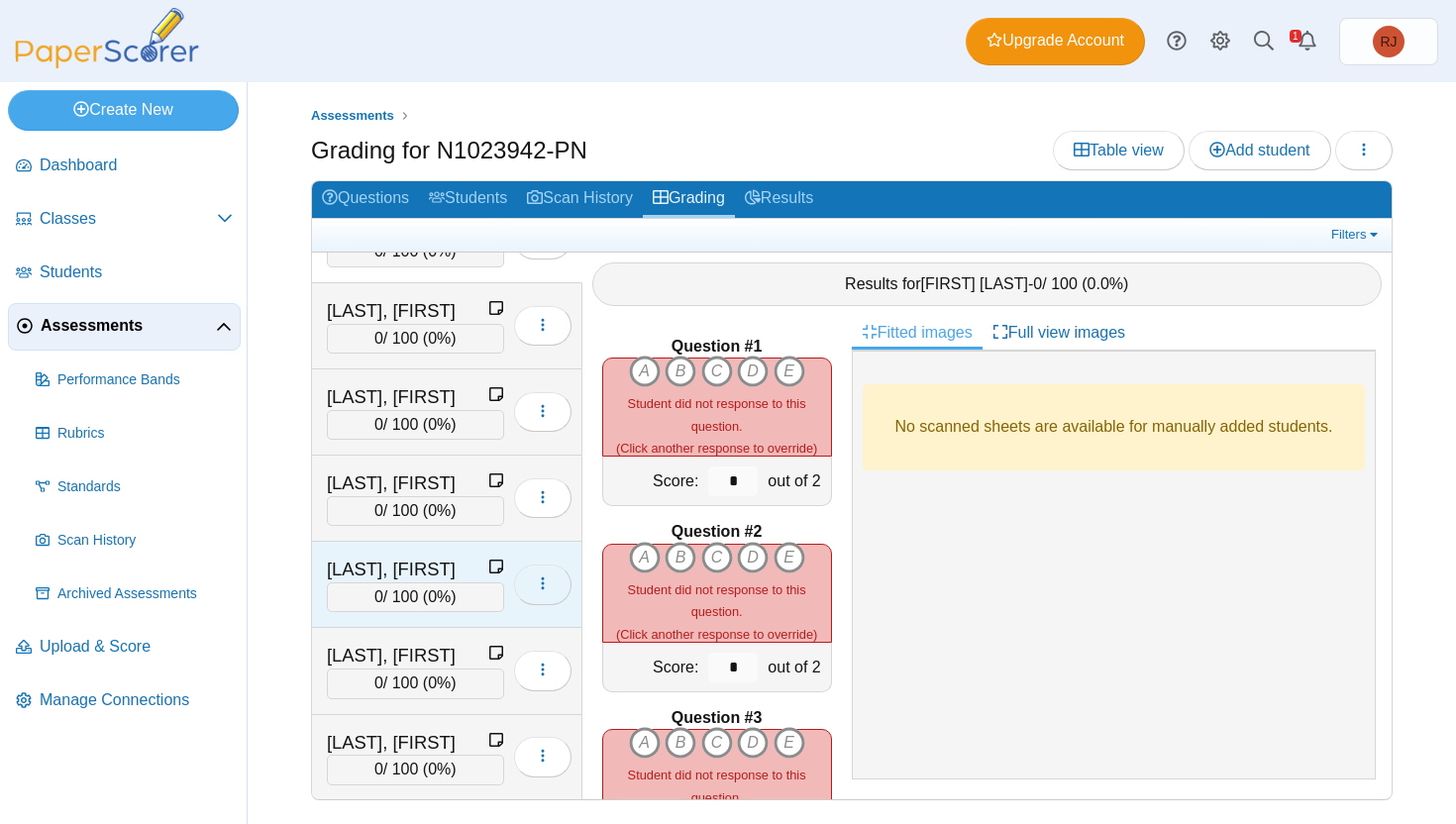 click at bounding box center [543, 583] 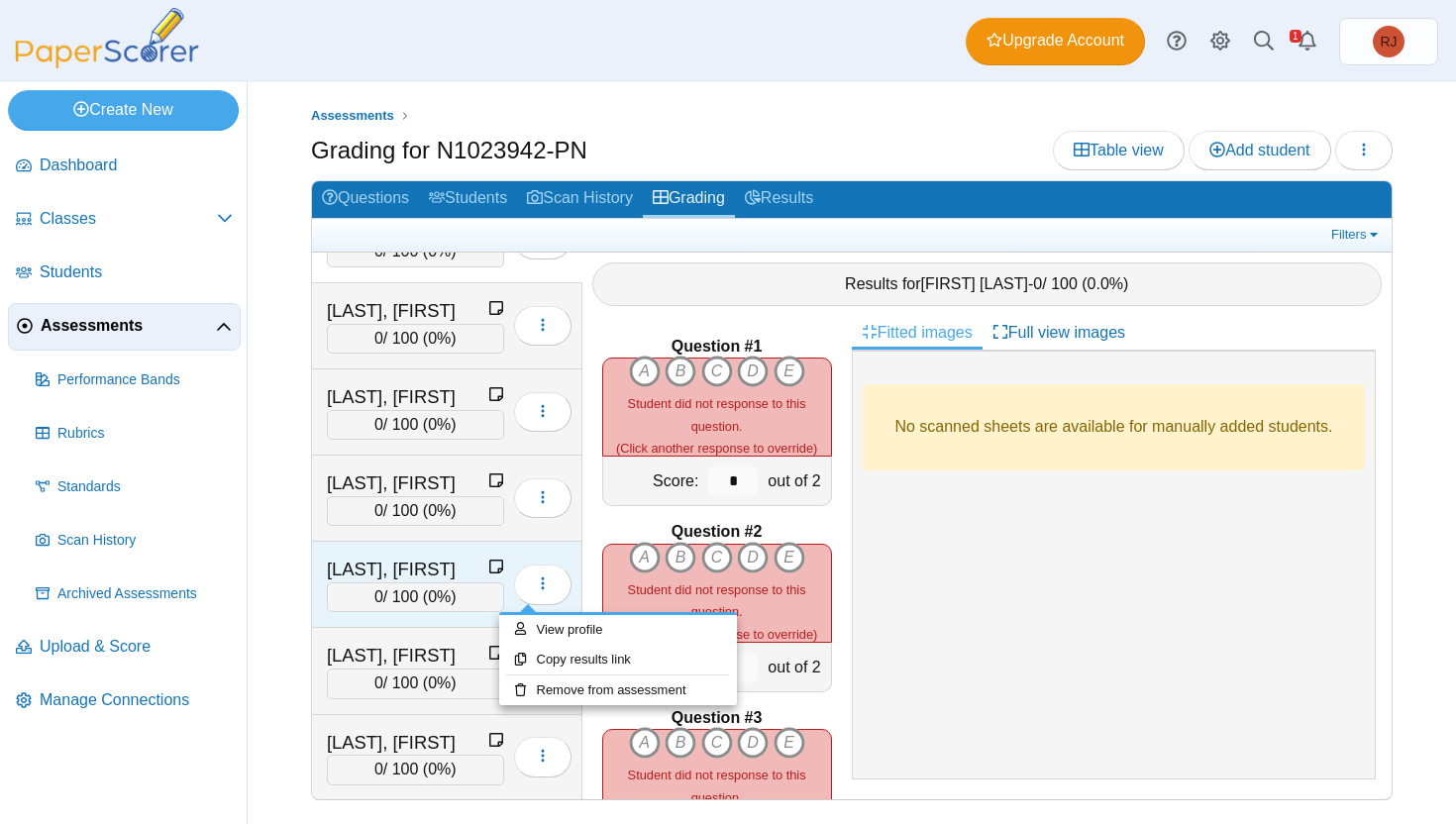 click on "Perkins, jasmine
0  / 100
( 0% )" at bounding box center (447, 584) 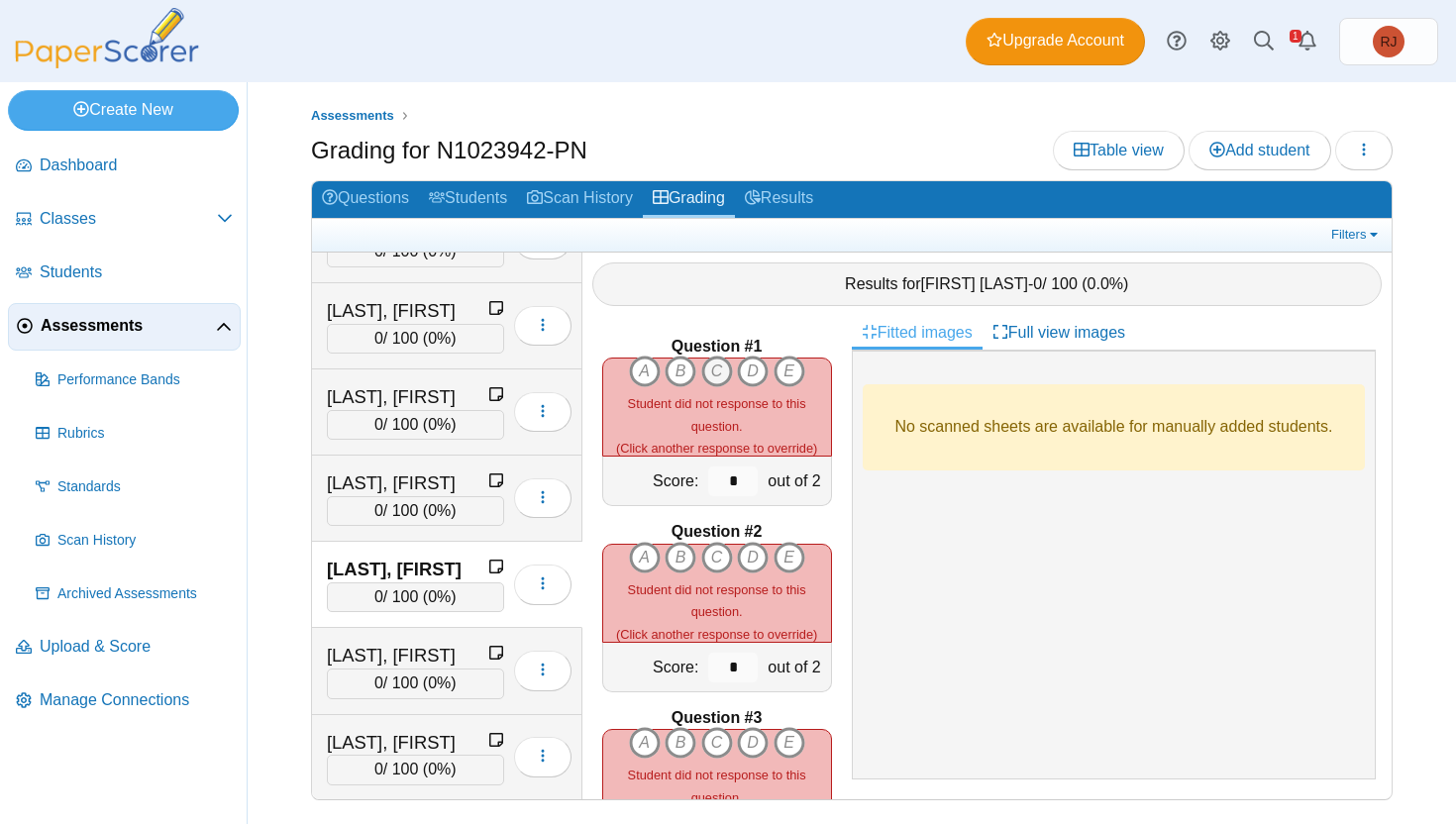 click on "C" at bounding box center (645, 371) 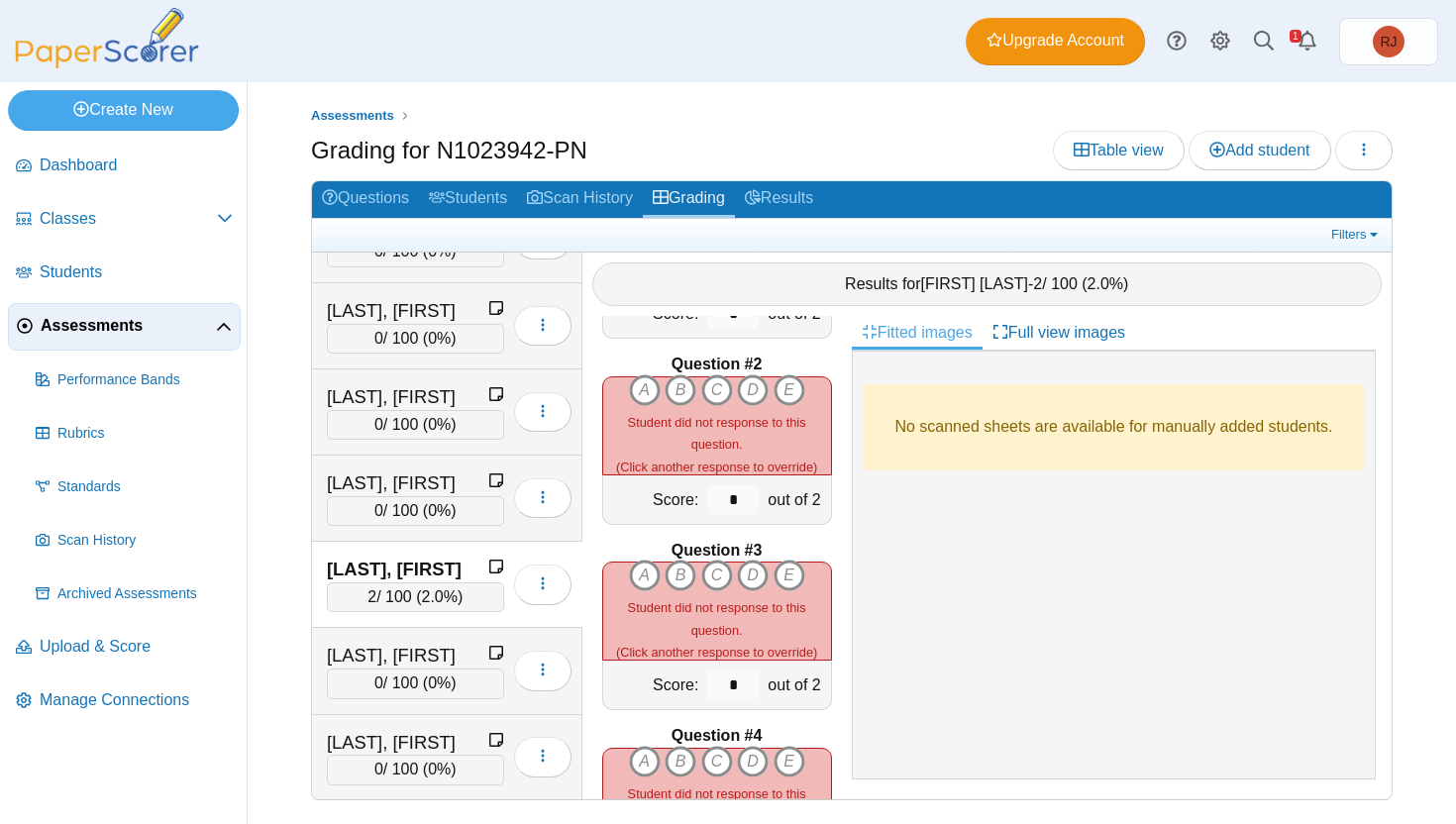 scroll, scrollTop: 149, scrollLeft: 0, axis: vertical 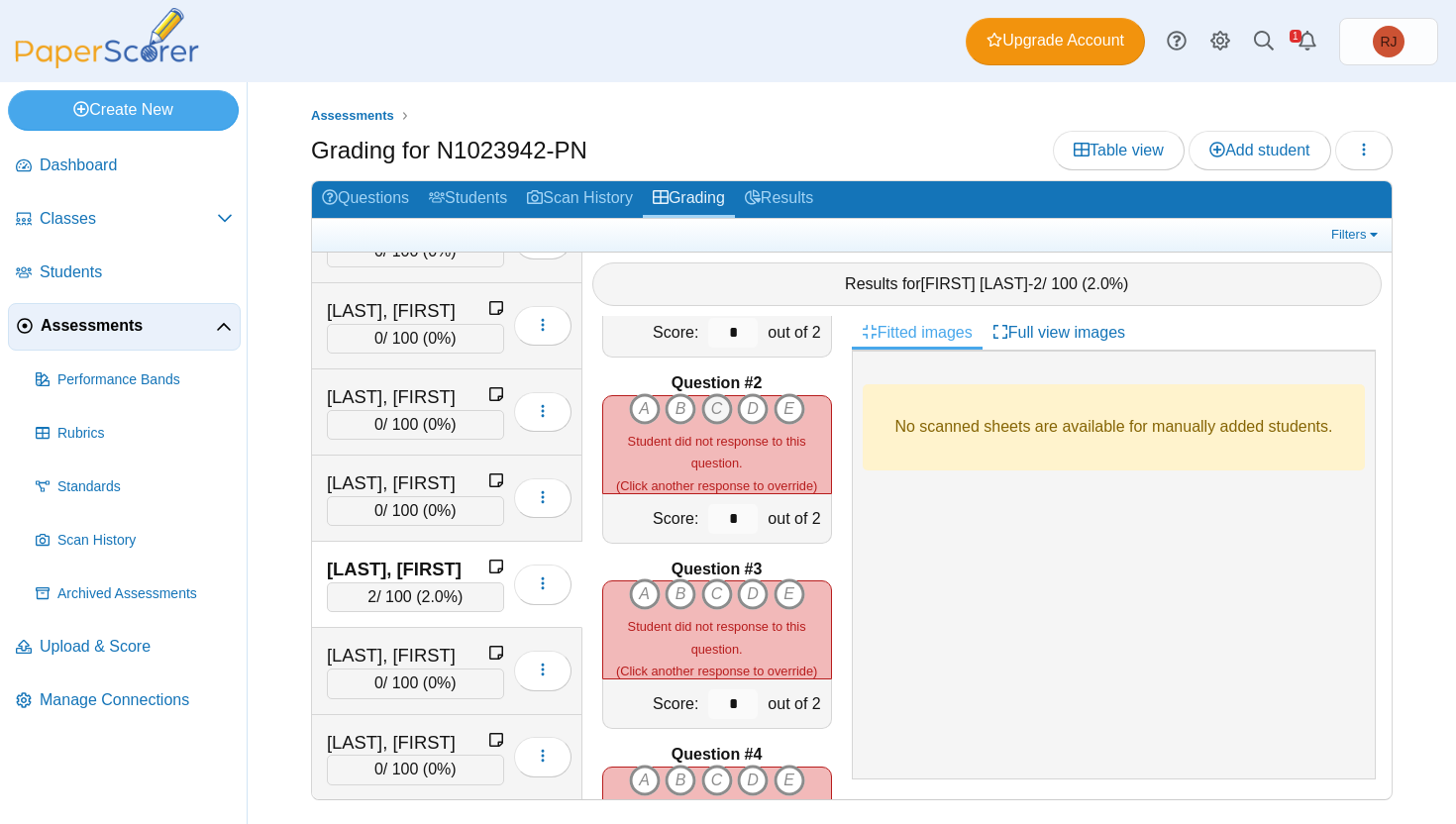 click on "C" at bounding box center (645, 409) 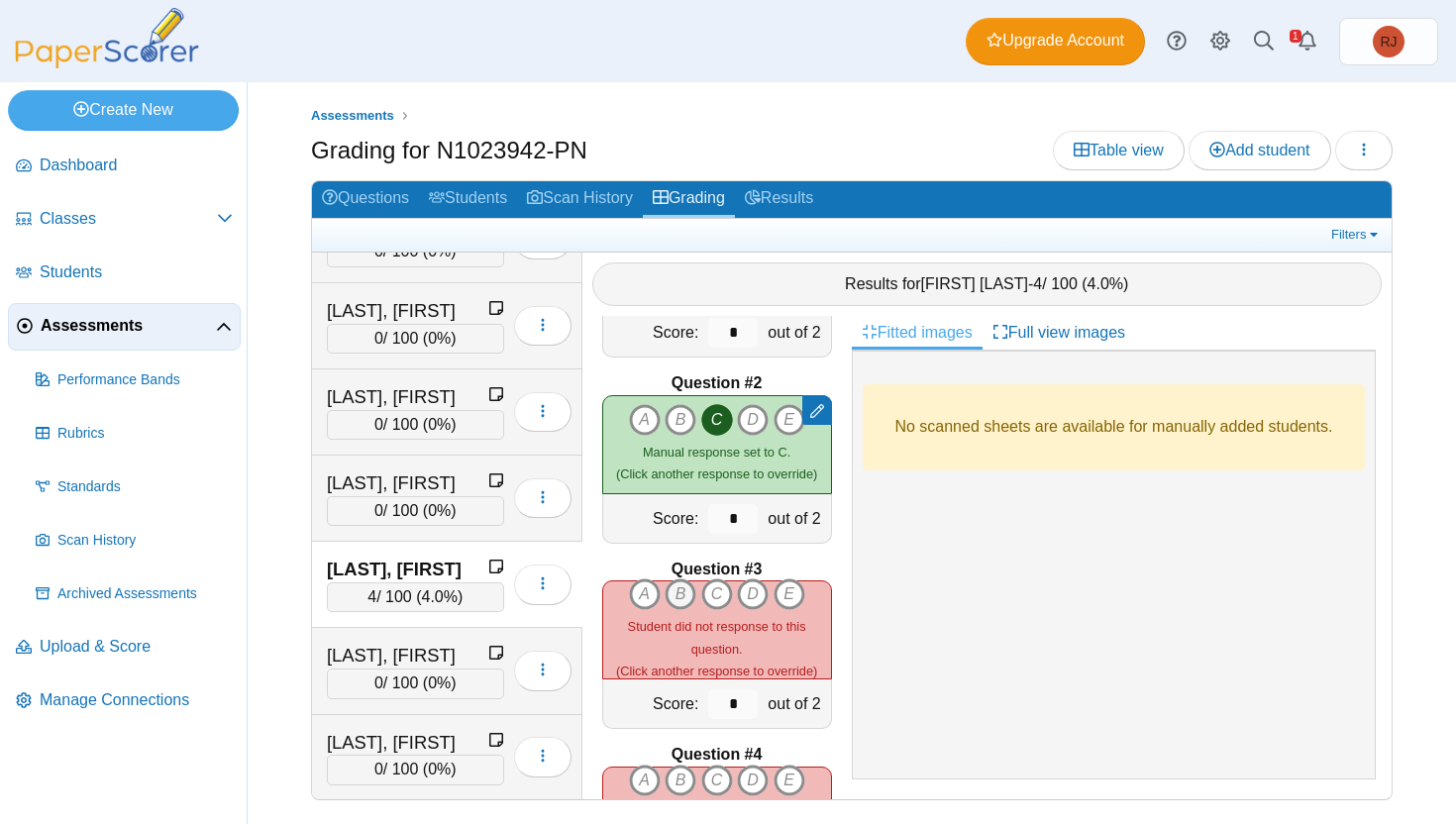click on "B" at bounding box center (645, 594) 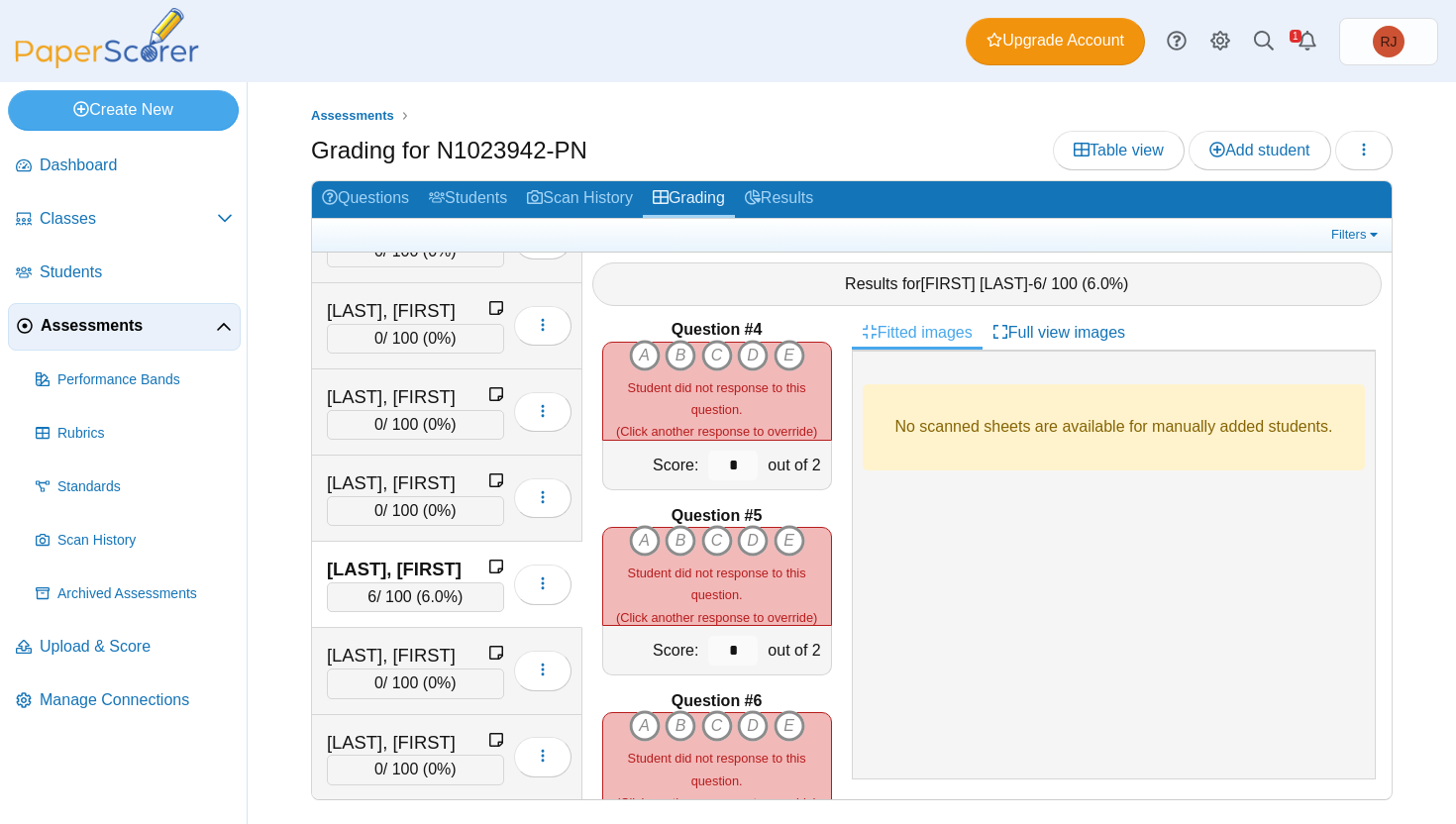scroll, scrollTop: 583, scrollLeft: 0, axis: vertical 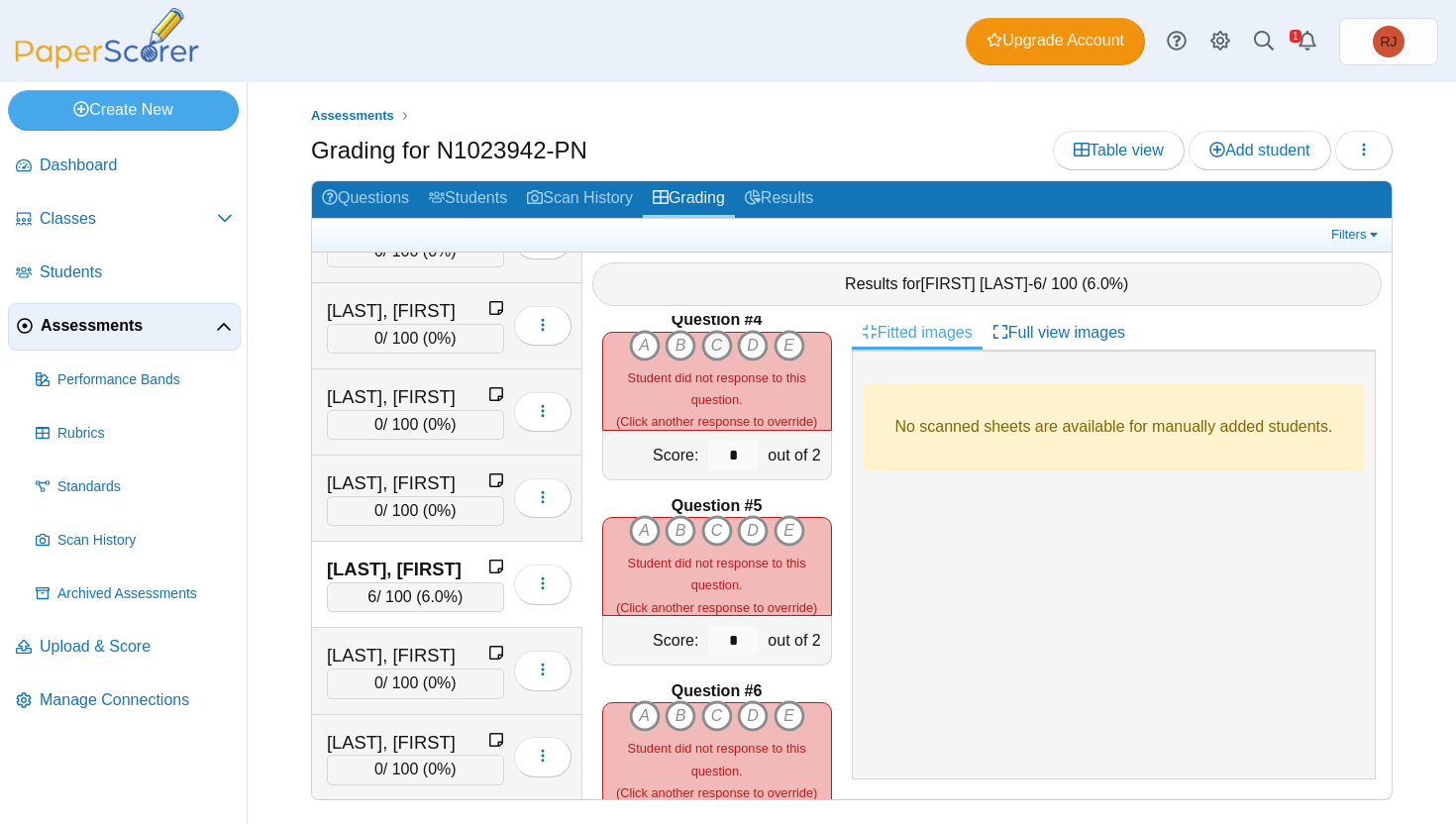 click on "C" at bounding box center (645, 346) 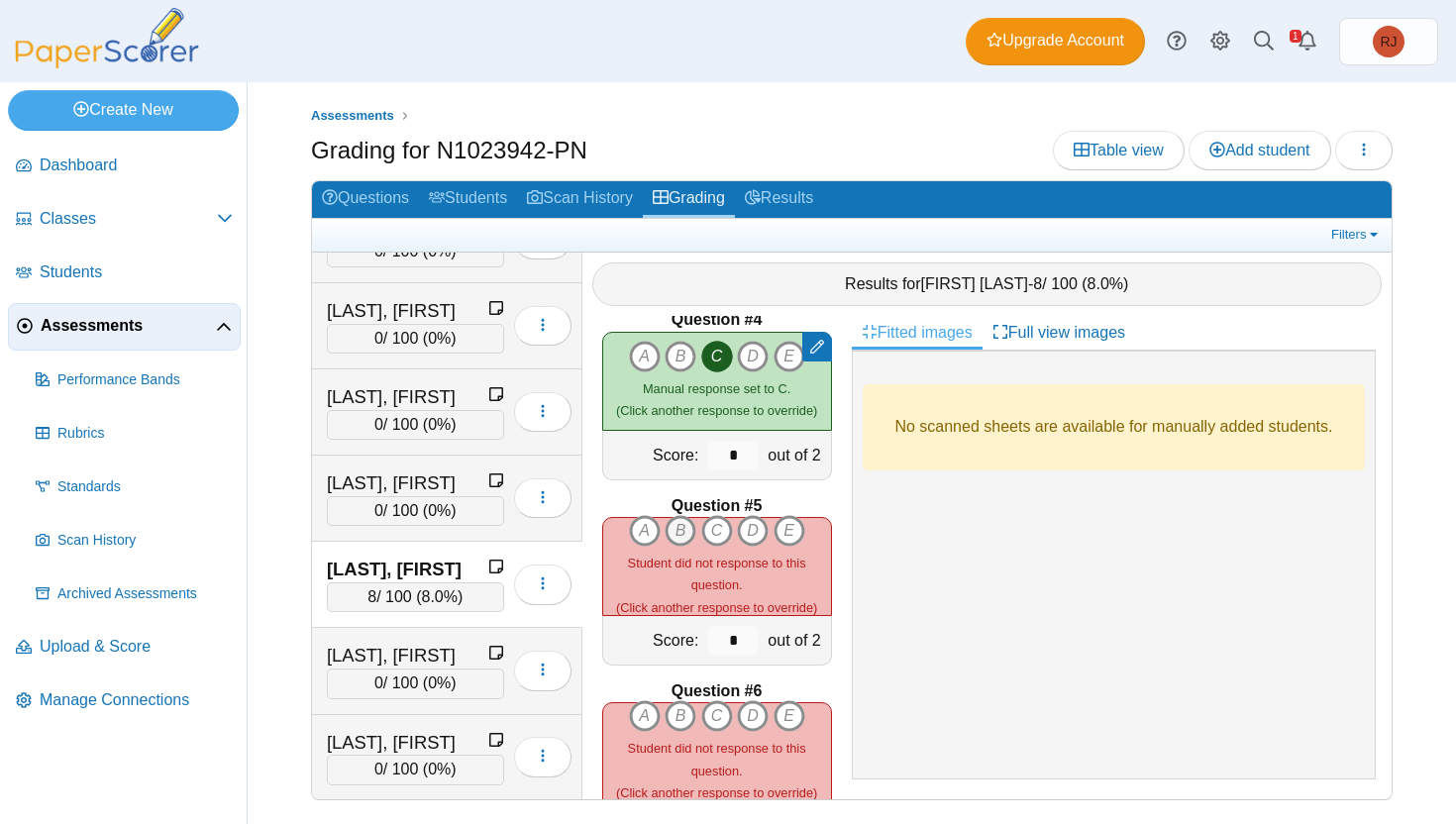 click on "B" at bounding box center (645, 531) 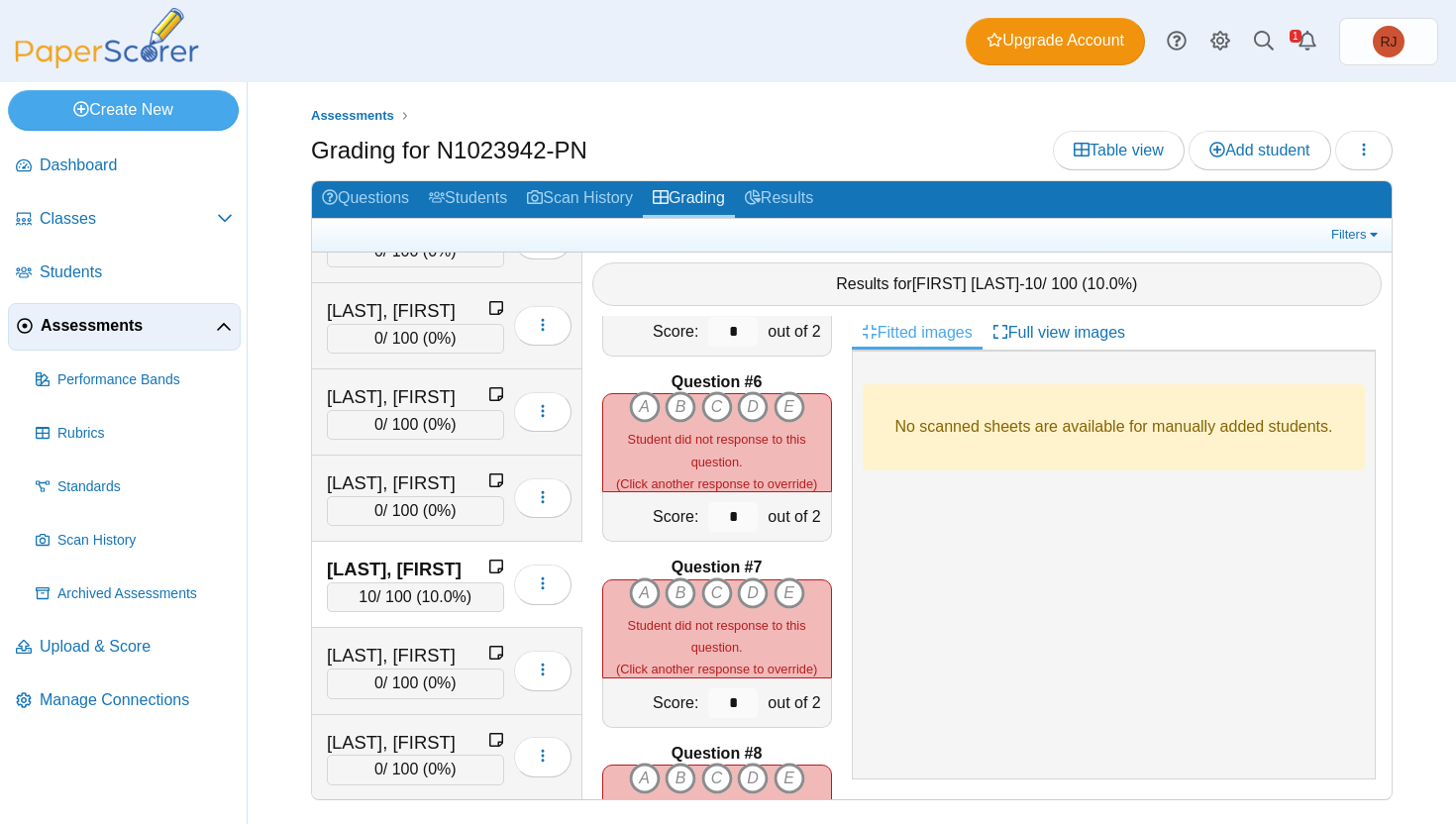 scroll, scrollTop: 883, scrollLeft: 0, axis: vertical 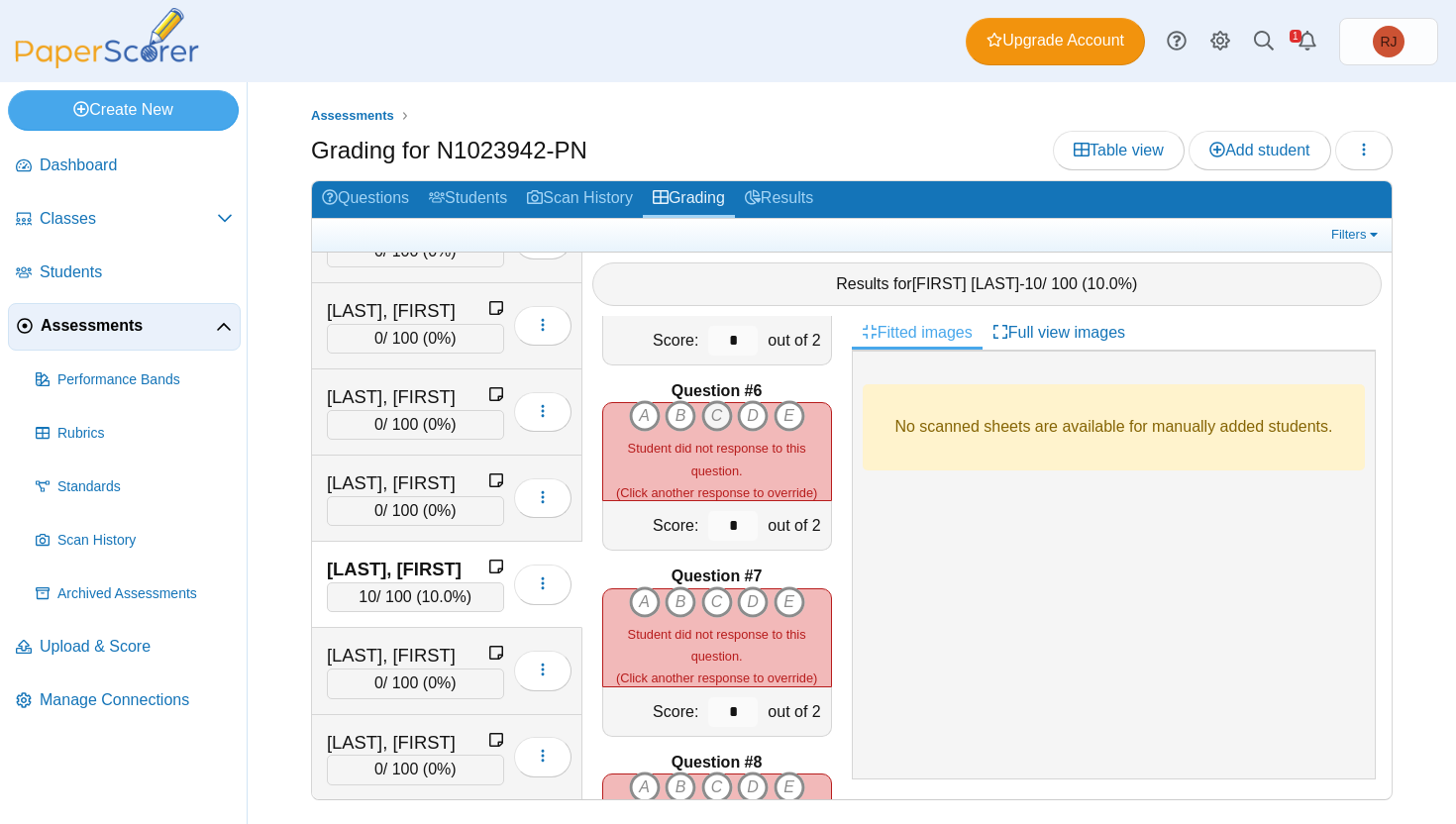 click on "C" at bounding box center (645, 416) 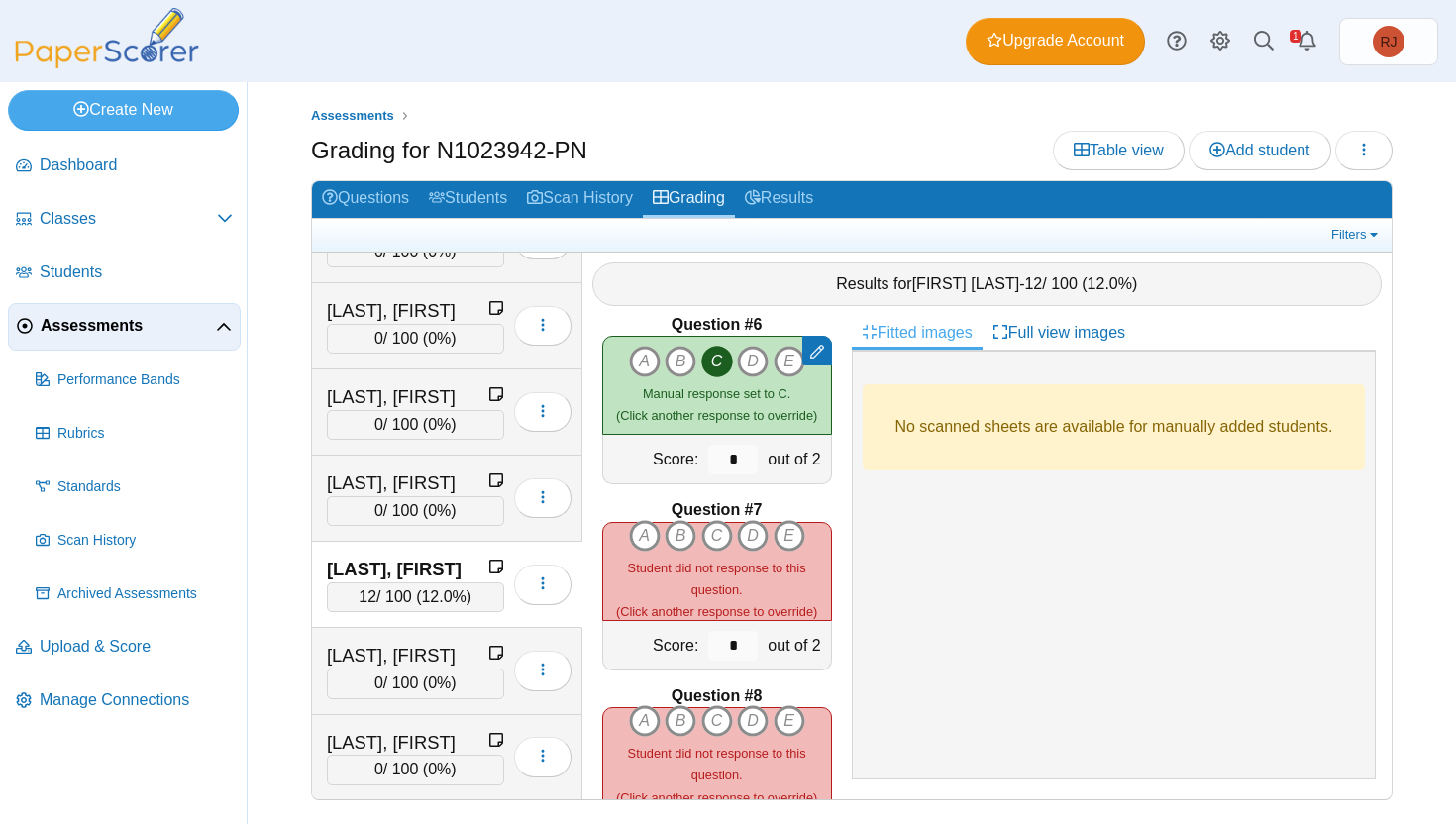 scroll, scrollTop: 978, scrollLeft: 0, axis: vertical 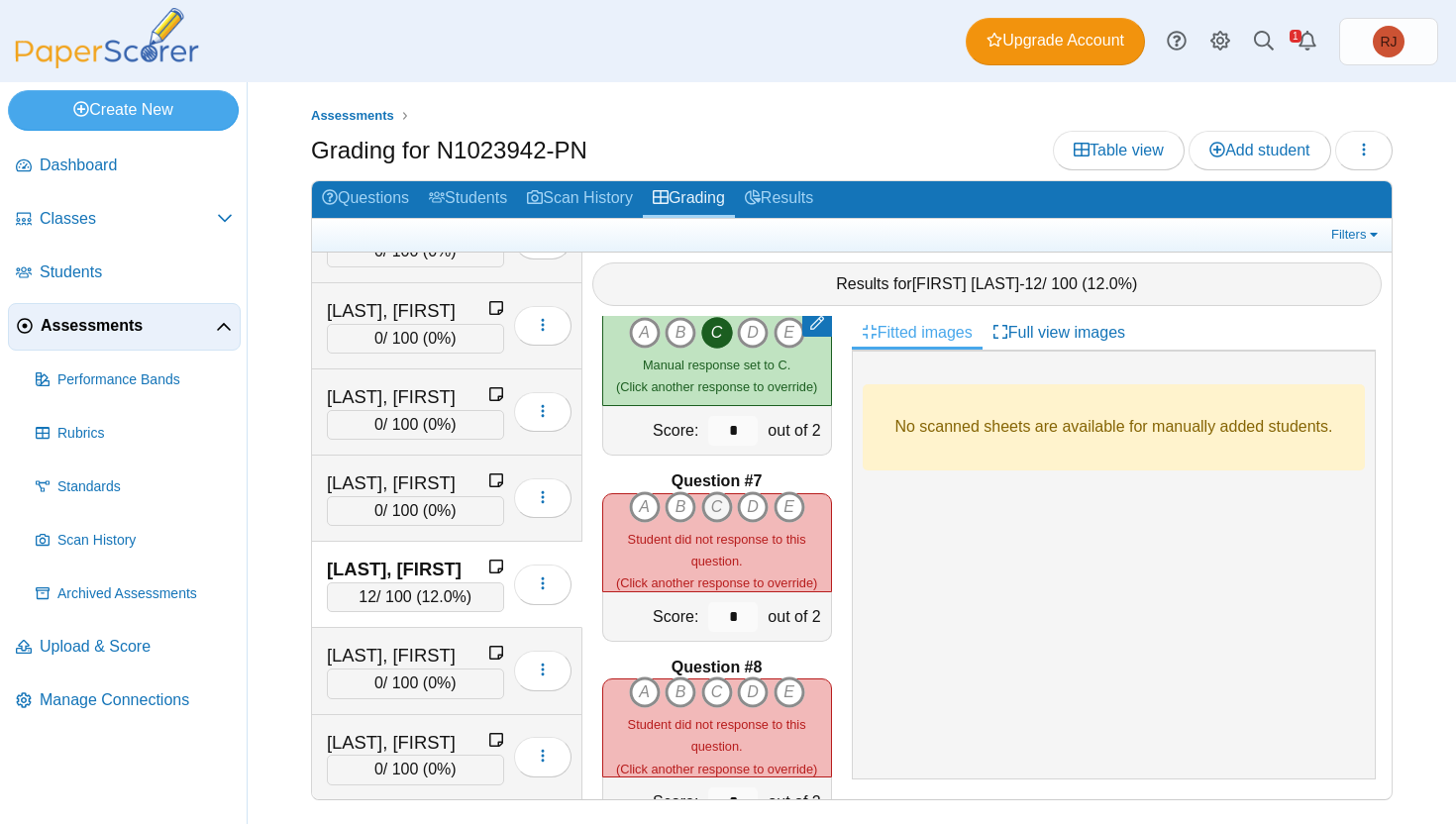 click on "C" at bounding box center [645, 507] 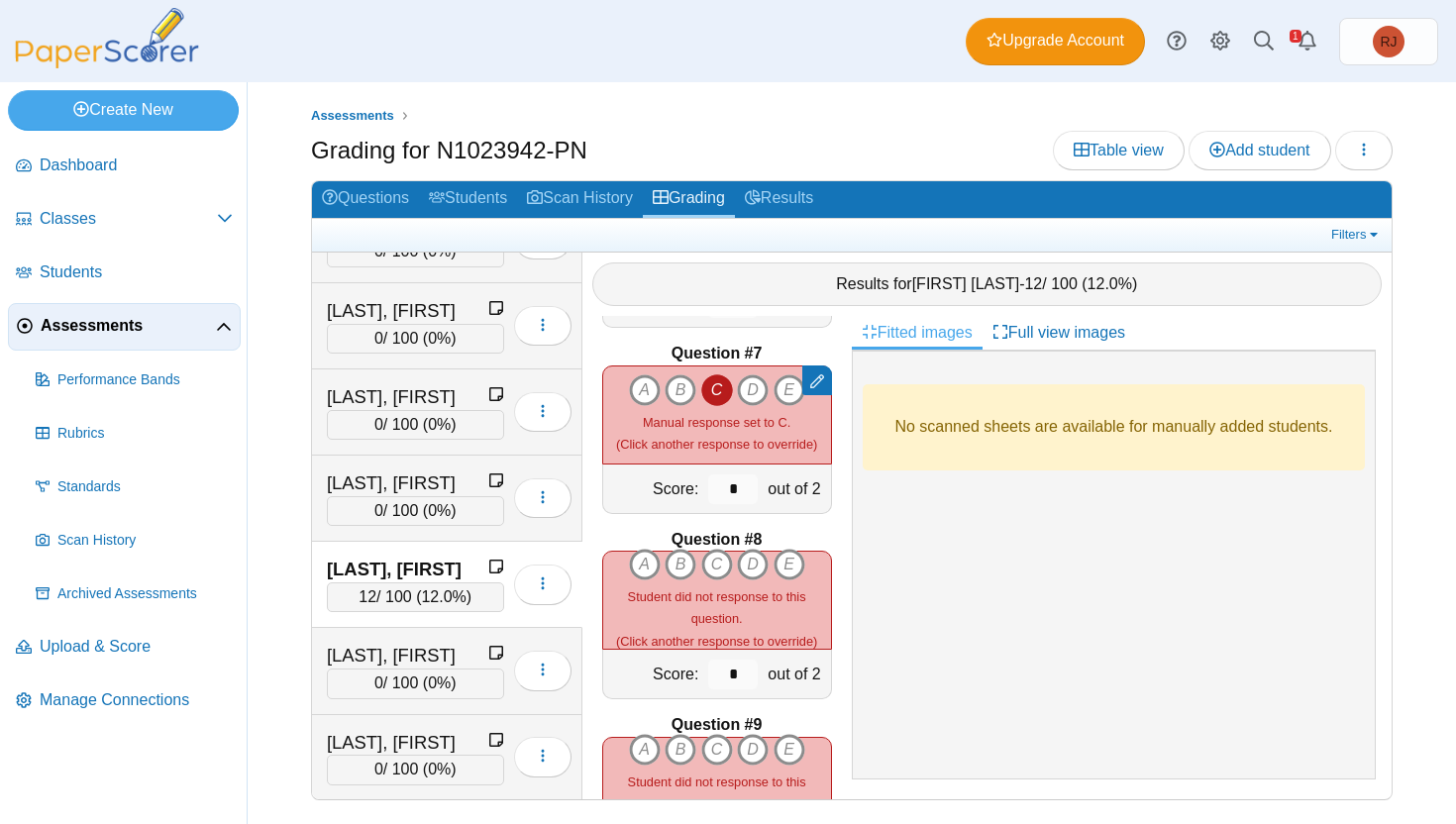 scroll, scrollTop: 1125, scrollLeft: 0, axis: vertical 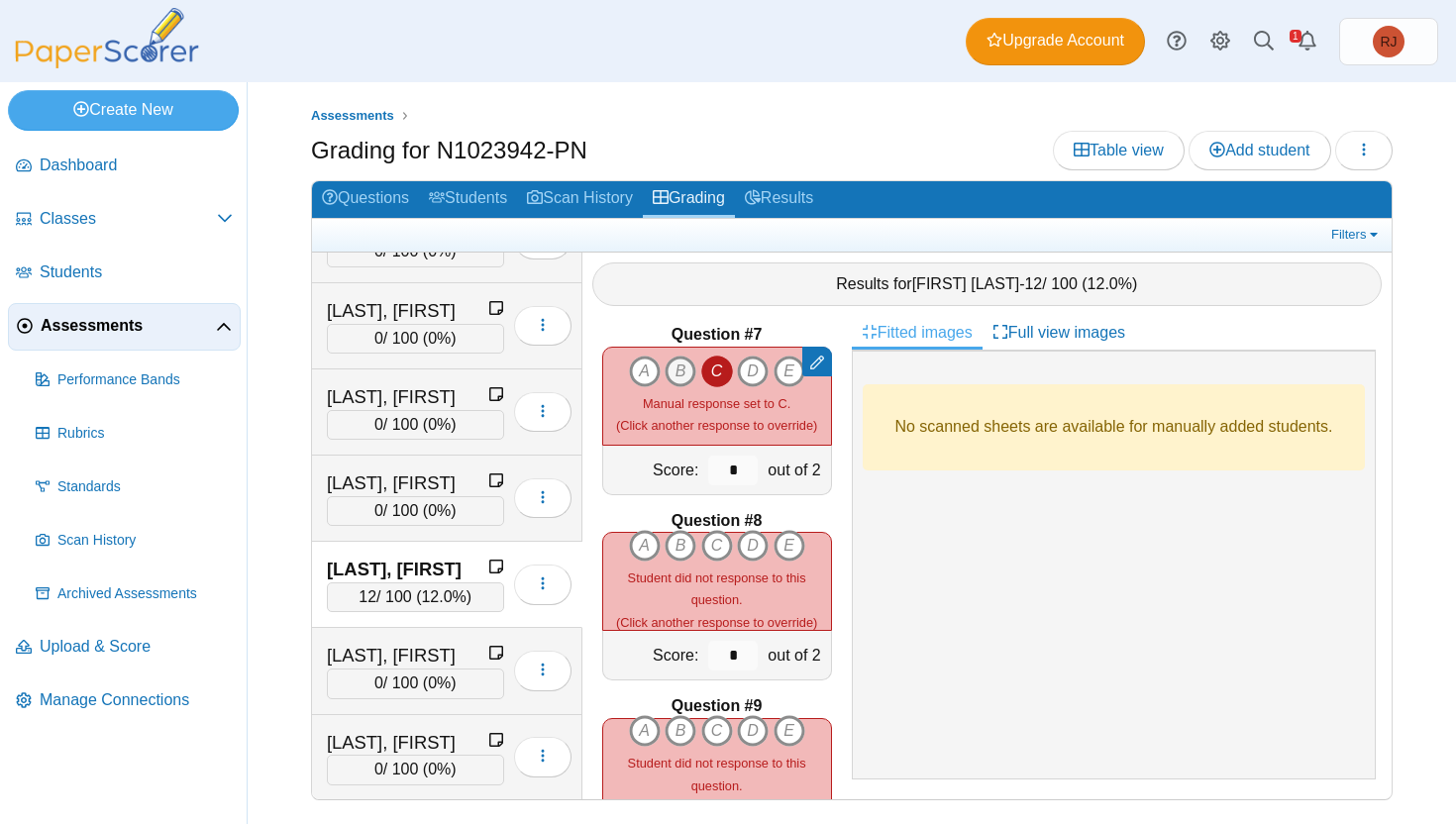 click on "B" at bounding box center (645, 371) 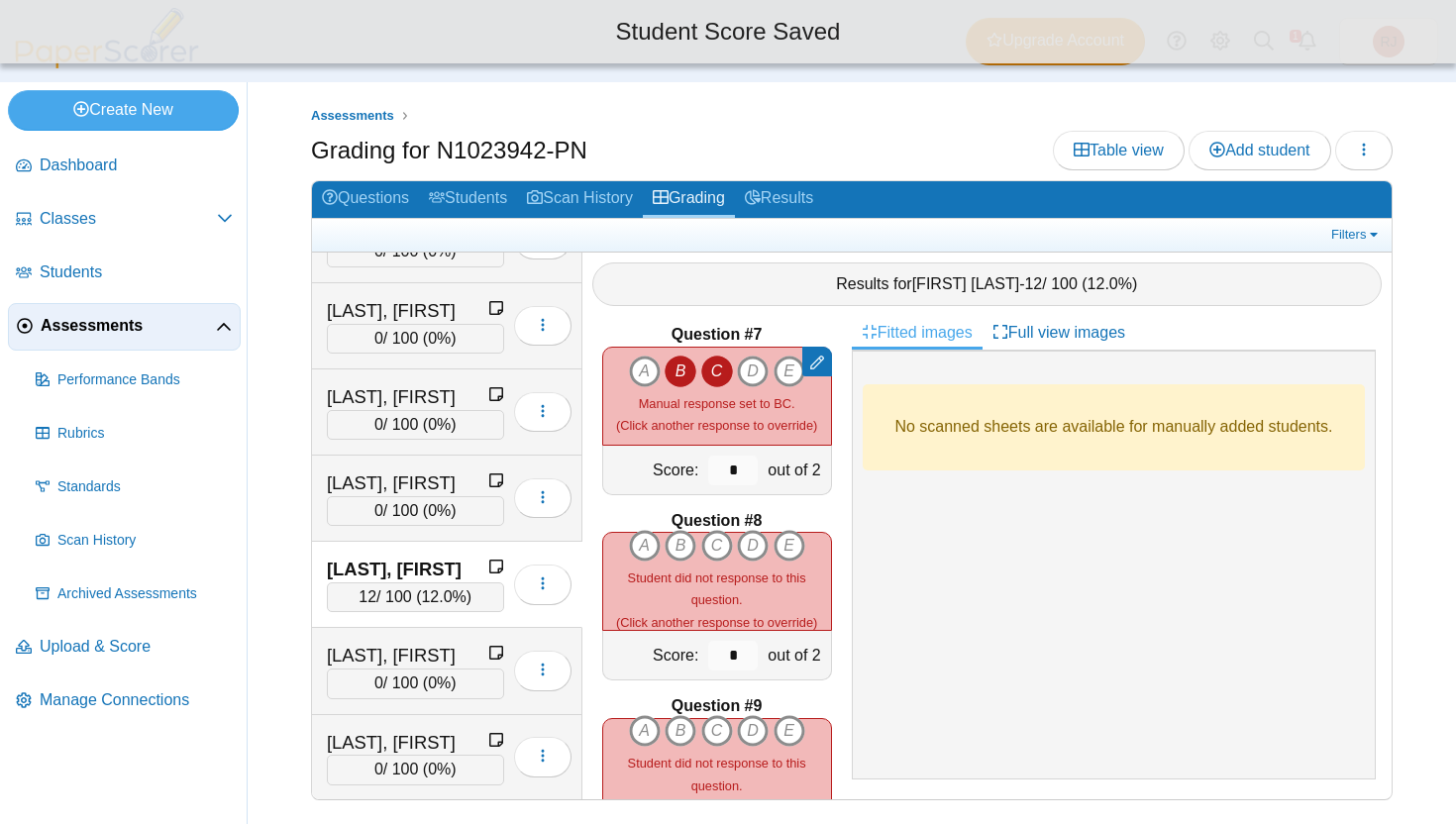 click on "C" at bounding box center [680, 371] 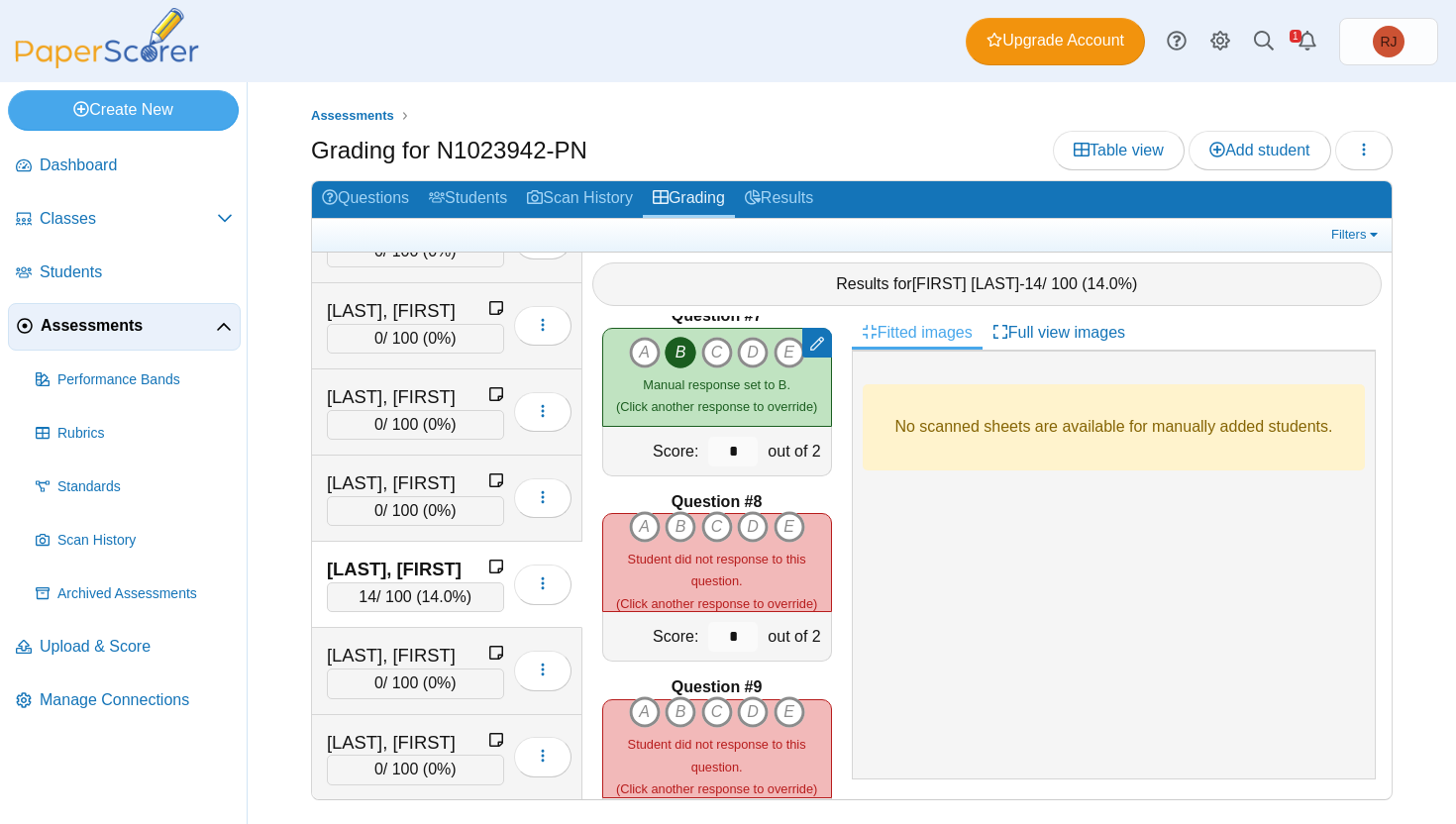 scroll, scrollTop: 1154, scrollLeft: 0, axis: vertical 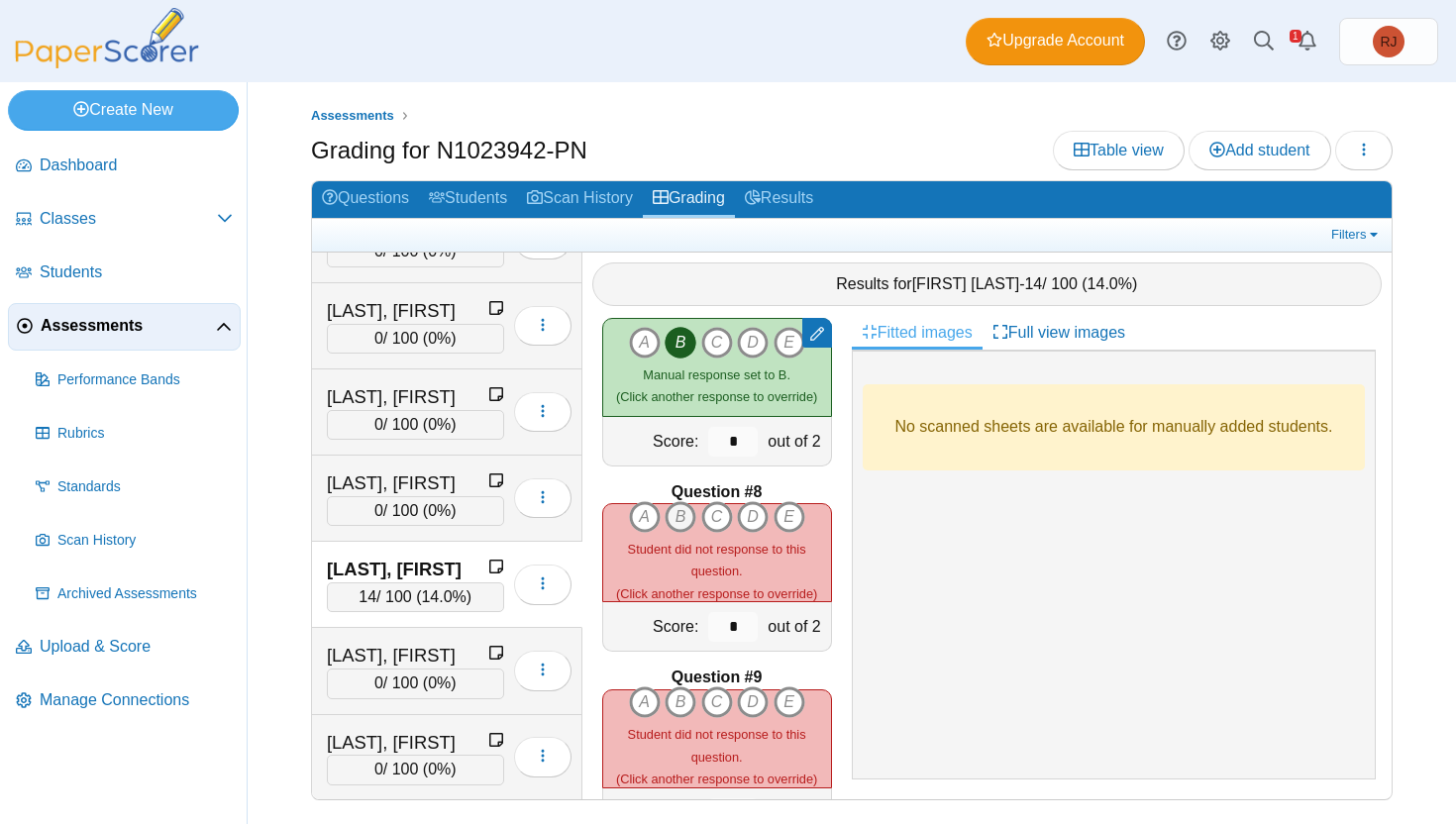 click on "B" at bounding box center (645, 517) 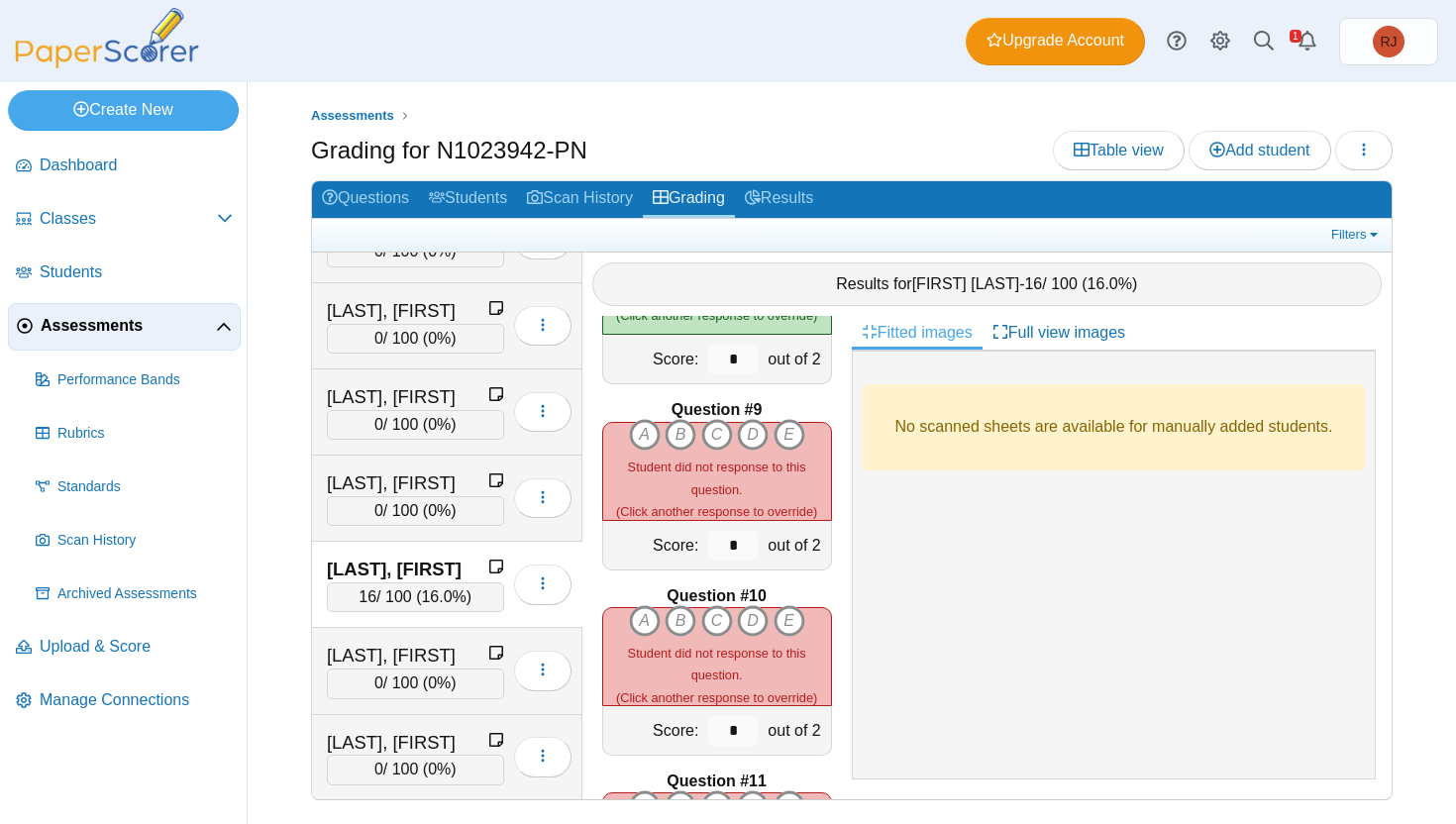 scroll, scrollTop: 1460, scrollLeft: 0, axis: vertical 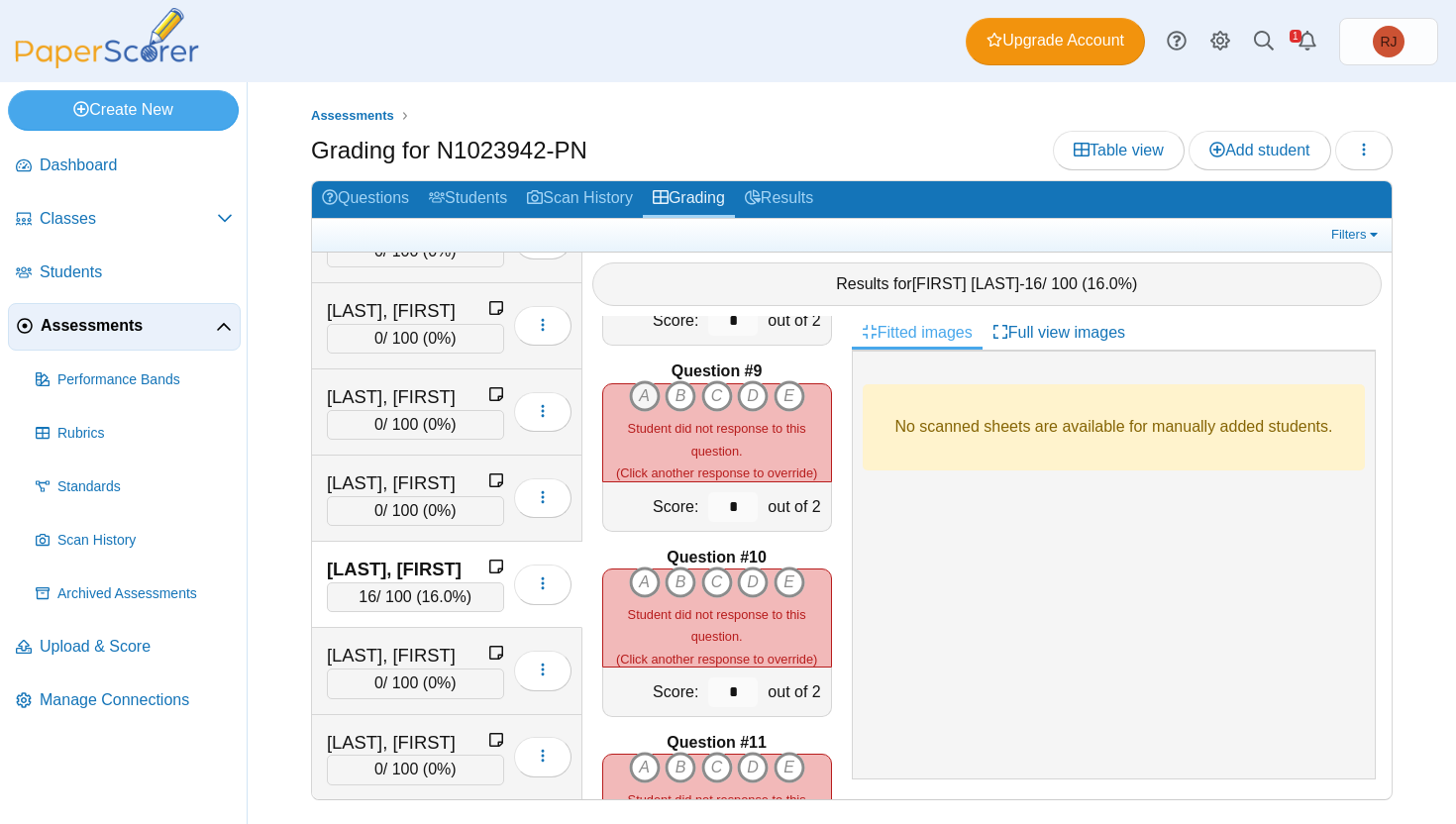 click on "A" at bounding box center [645, 396] 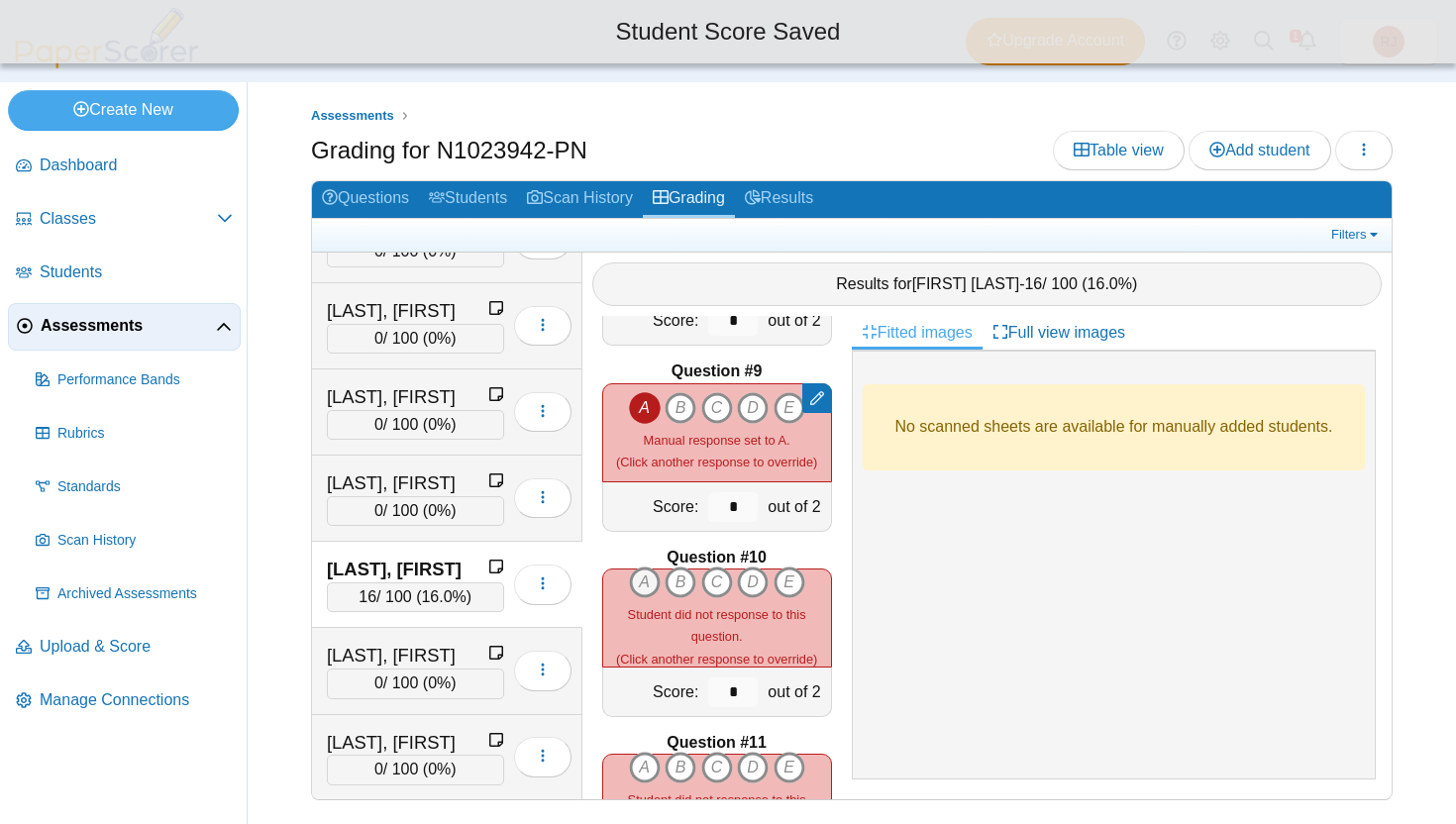 click on "A" at bounding box center (645, 582) 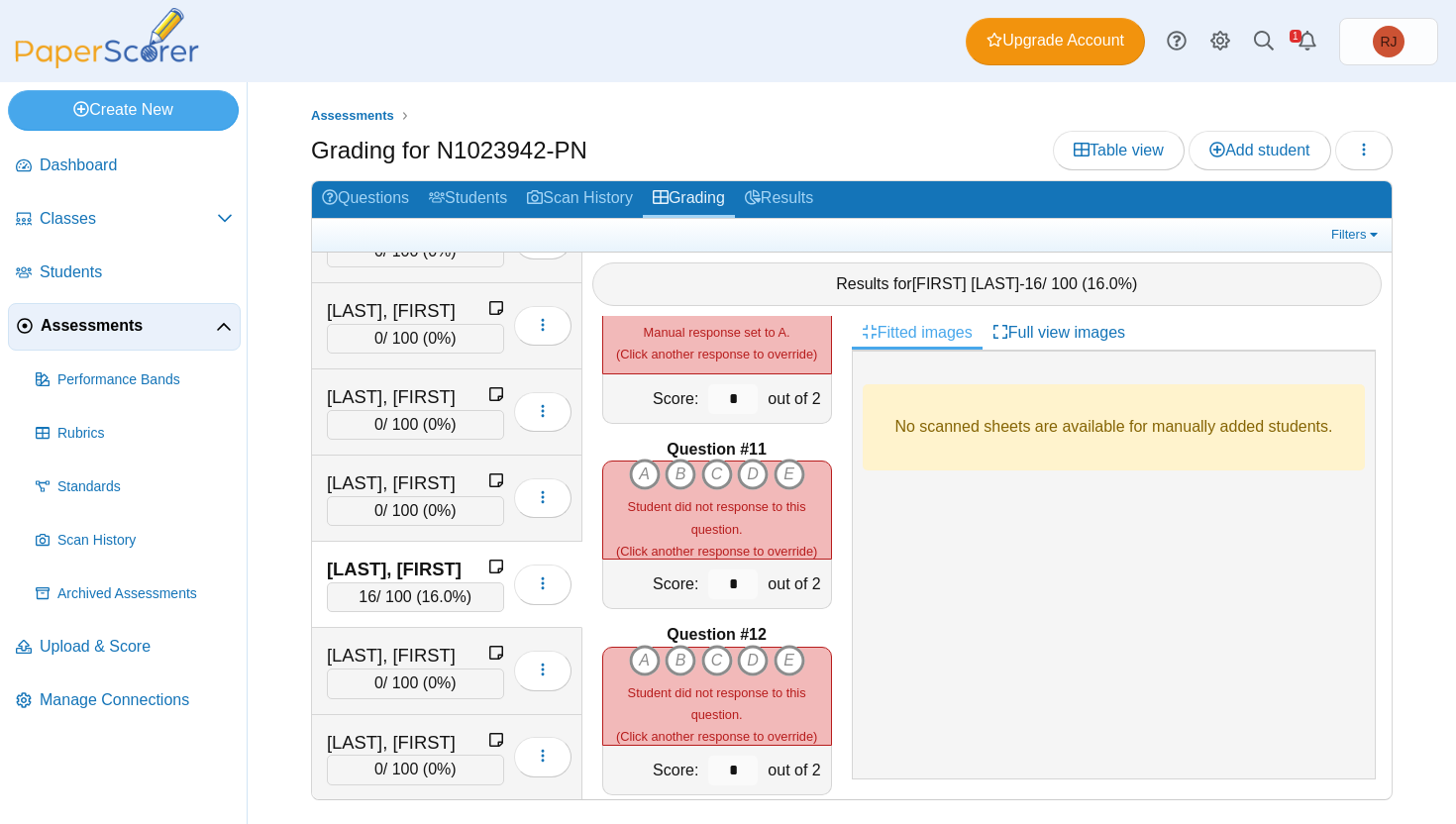 scroll, scrollTop: 1772, scrollLeft: 0, axis: vertical 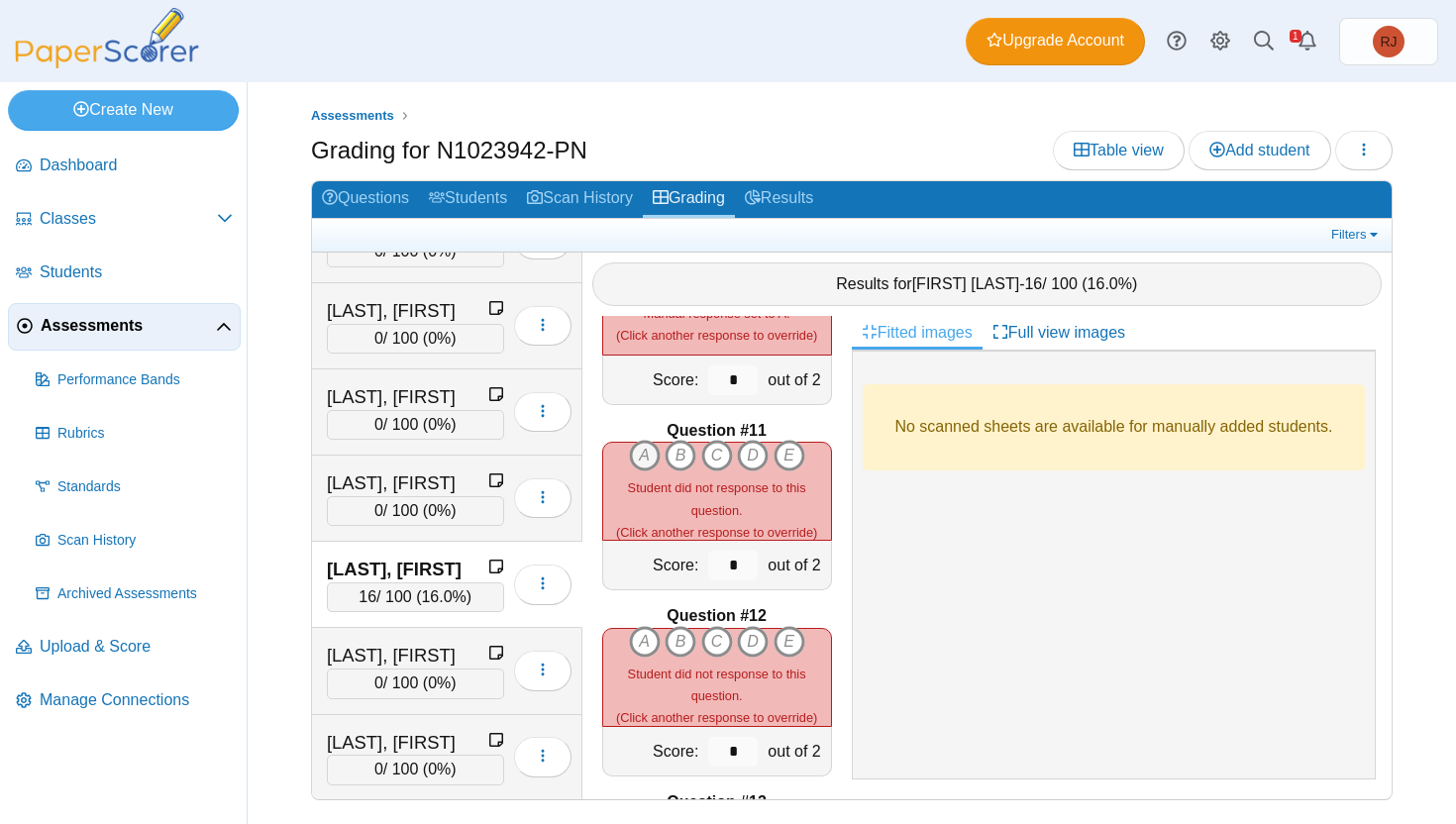click on "A" at bounding box center [645, 456] 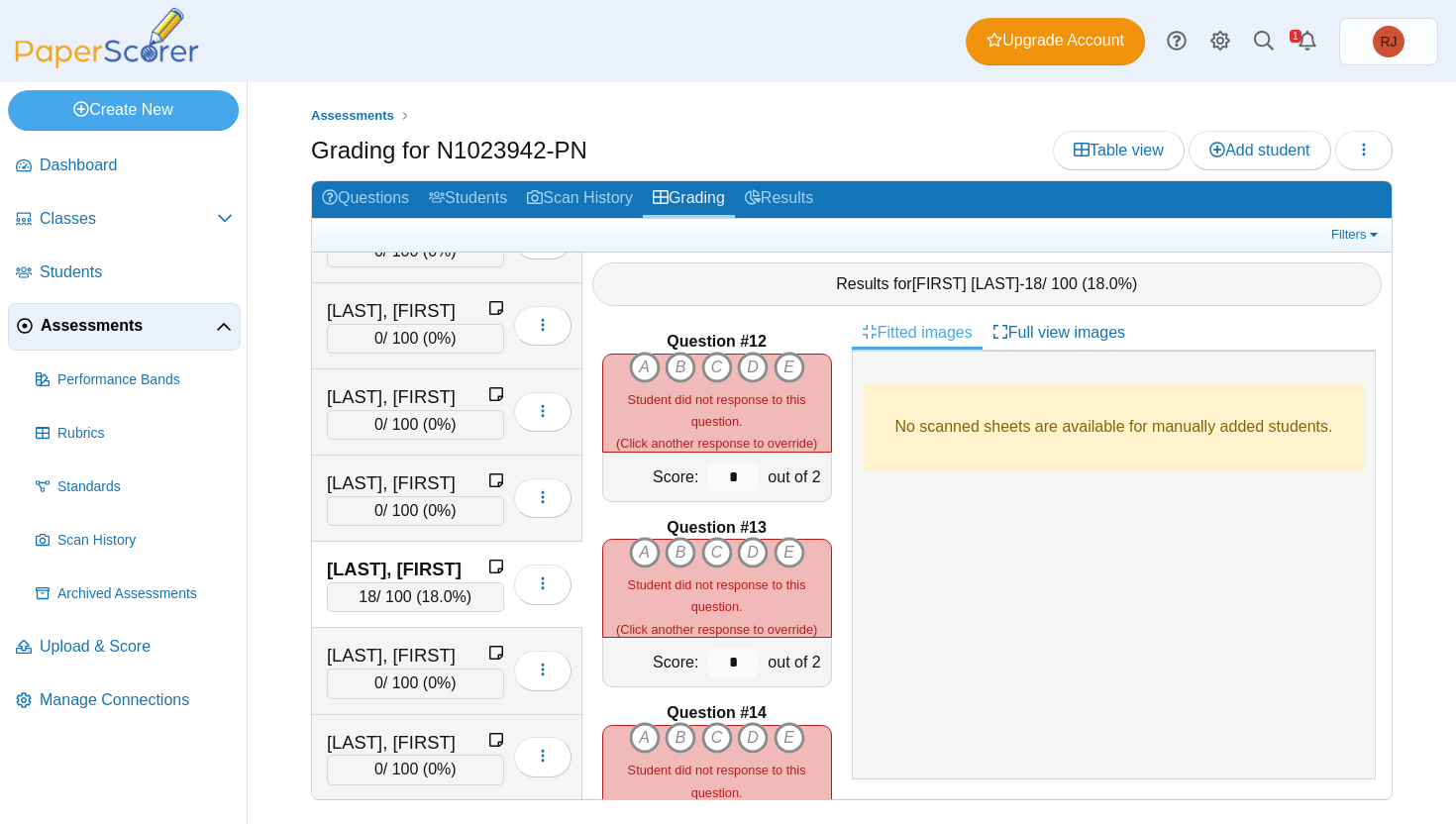 scroll, scrollTop: 1989, scrollLeft: 0, axis: vertical 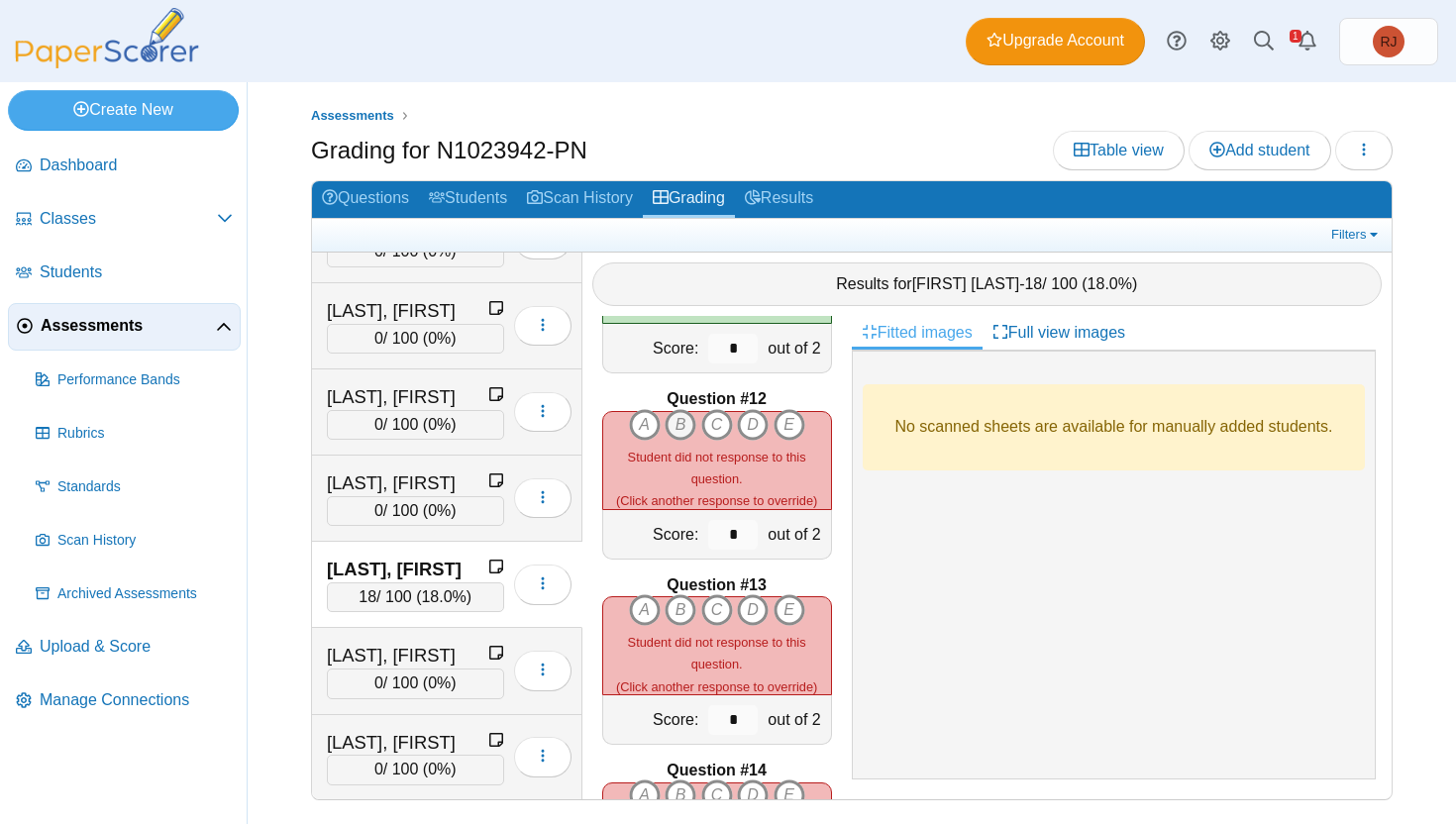 click on "B" at bounding box center (645, 425) 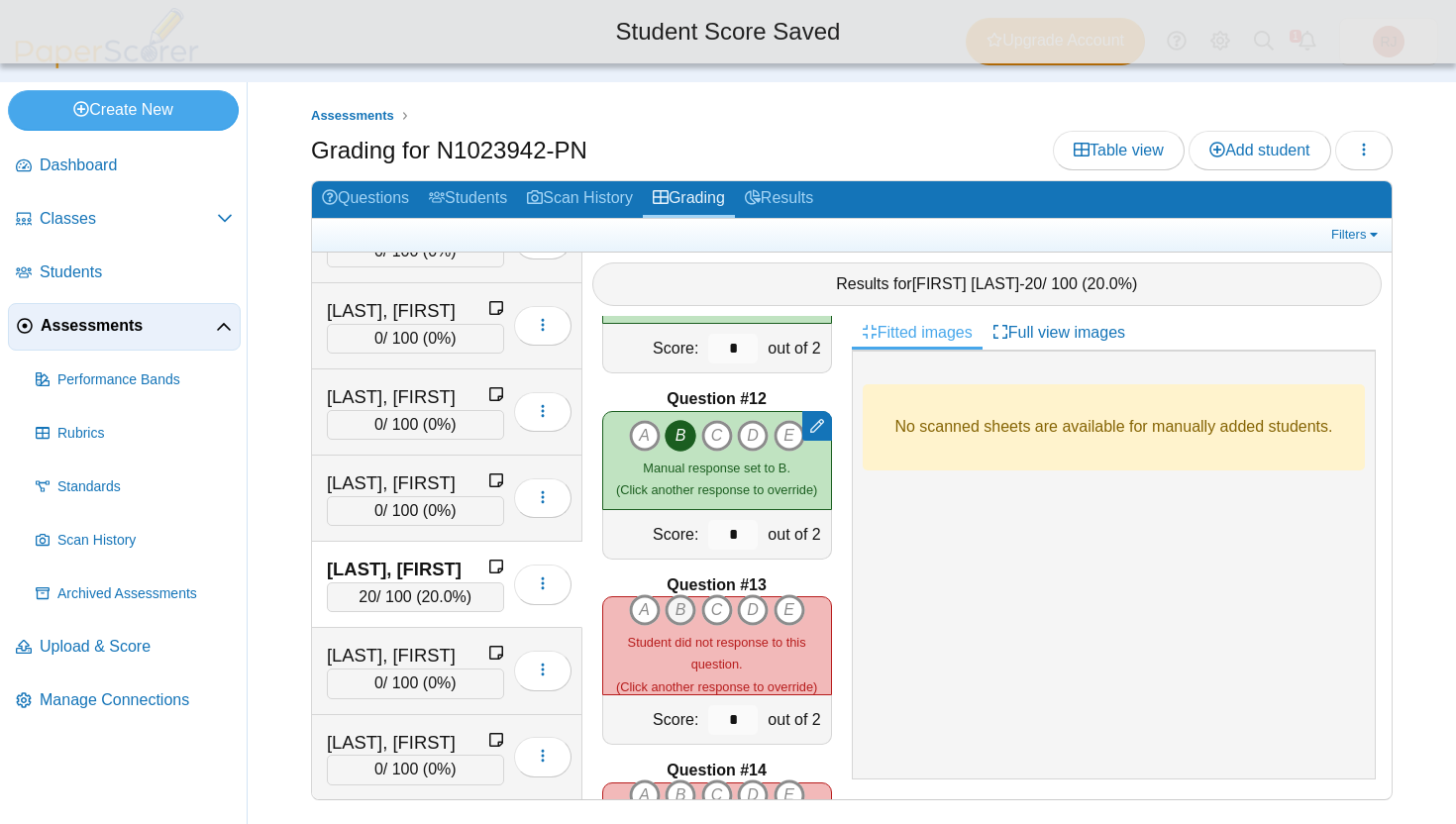 click on "B" at bounding box center (645, 610) 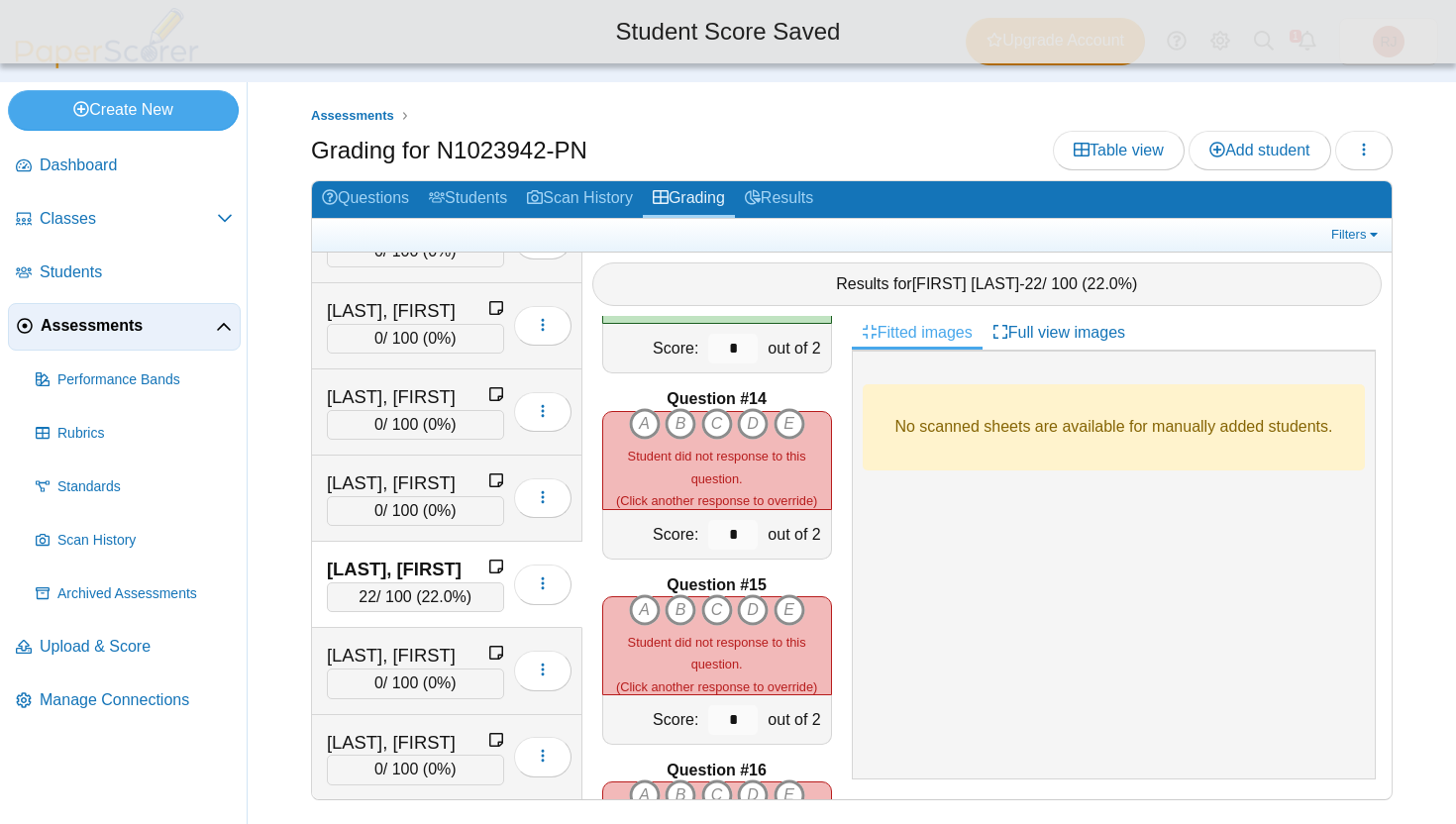 scroll, scrollTop: 2379, scrollLeft: 0, axis: vertical 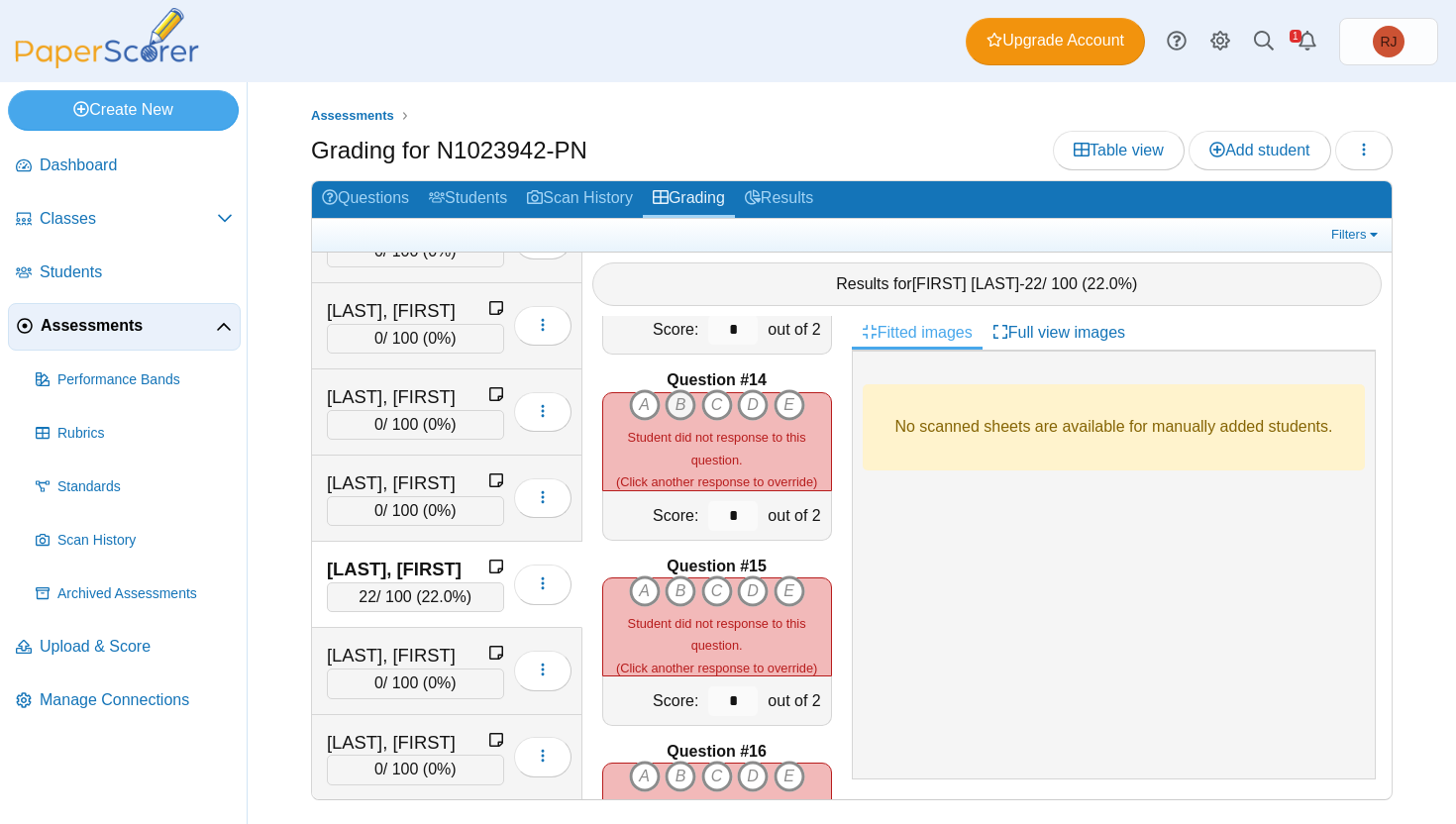 click on "B" at bounding box center [645, 405] 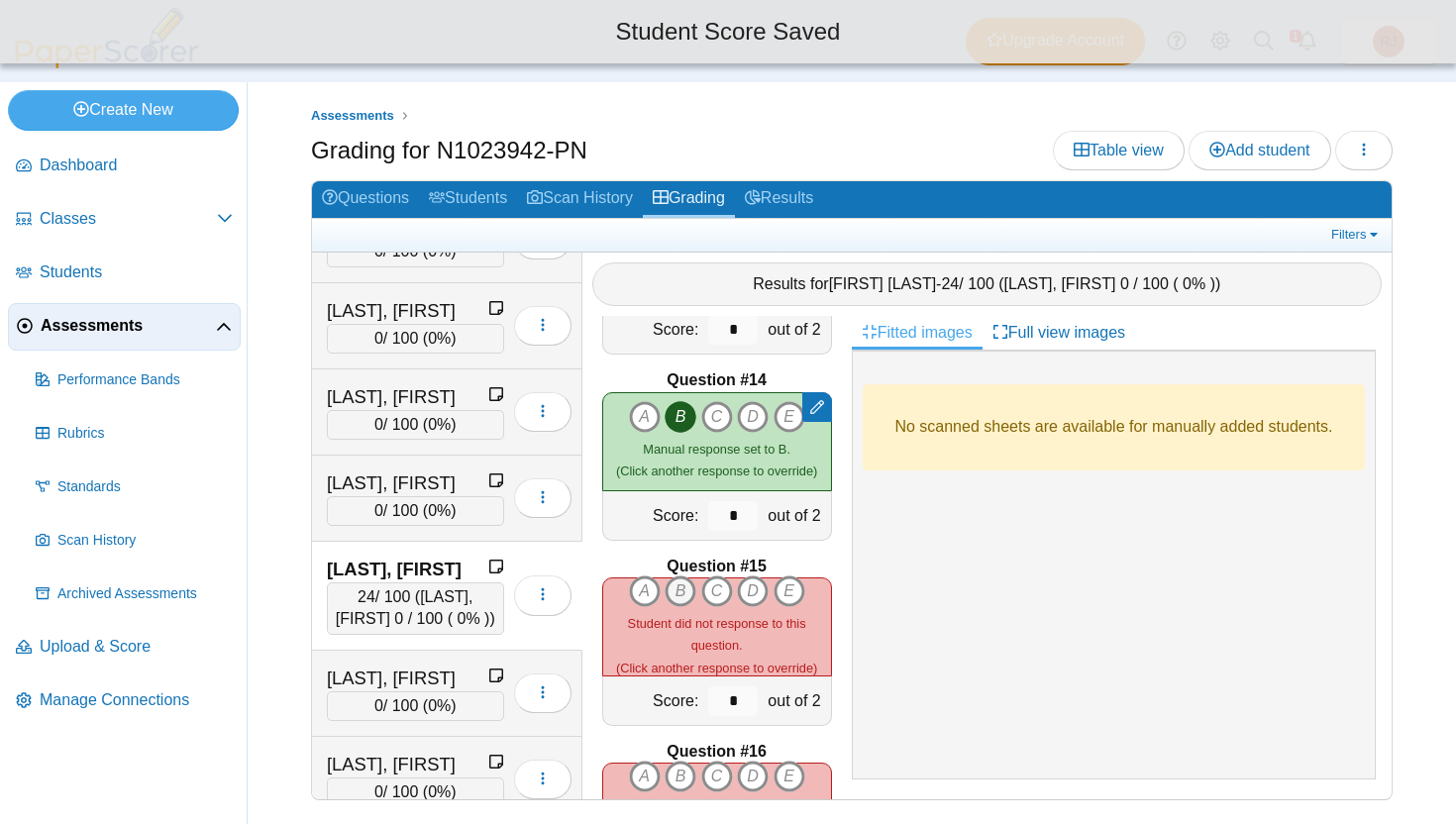 click on "B" at bounding box center [645, 591] 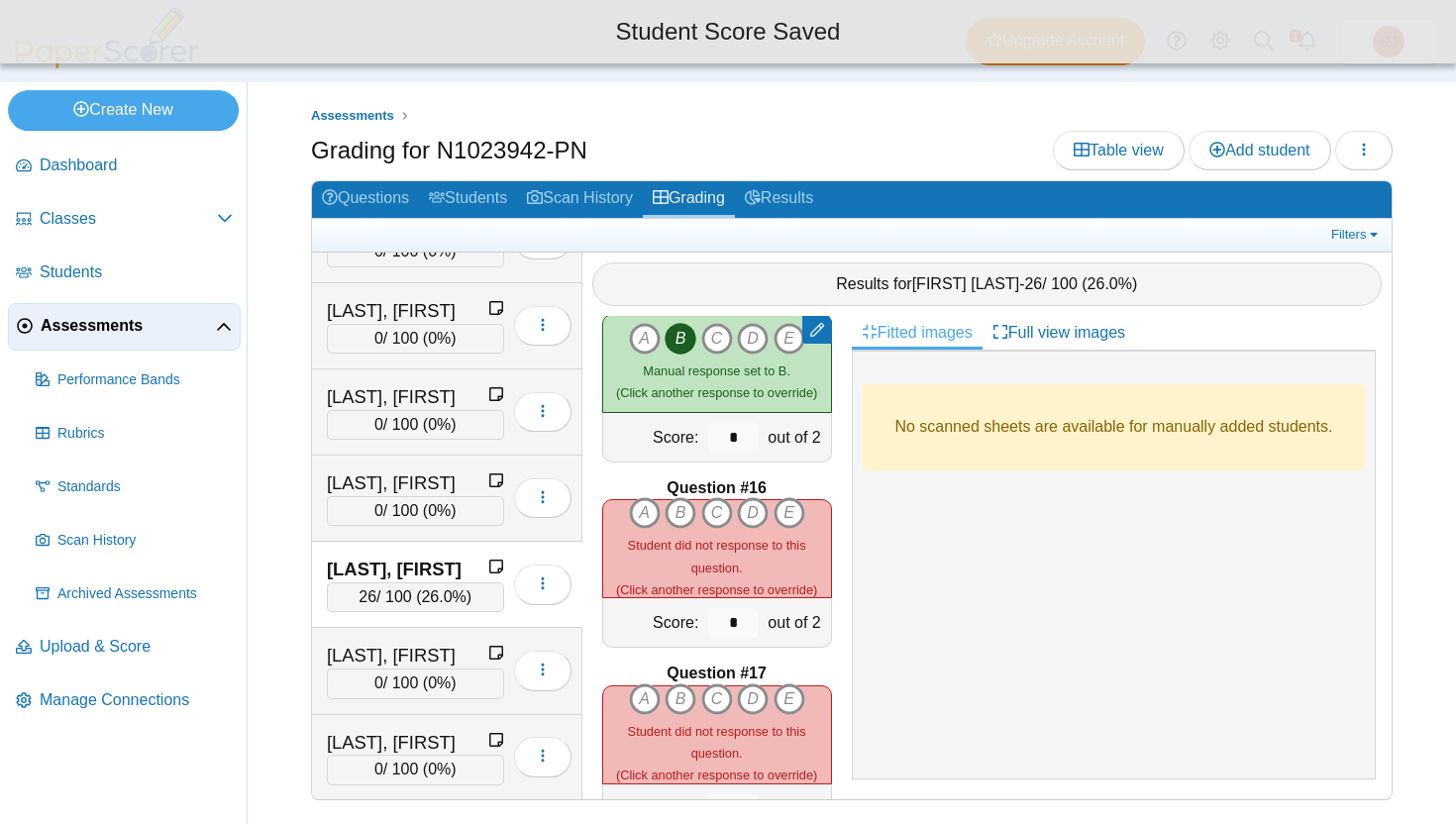 scroll, scrollTop: 2690, scrollLeft: 0, axis: vertical 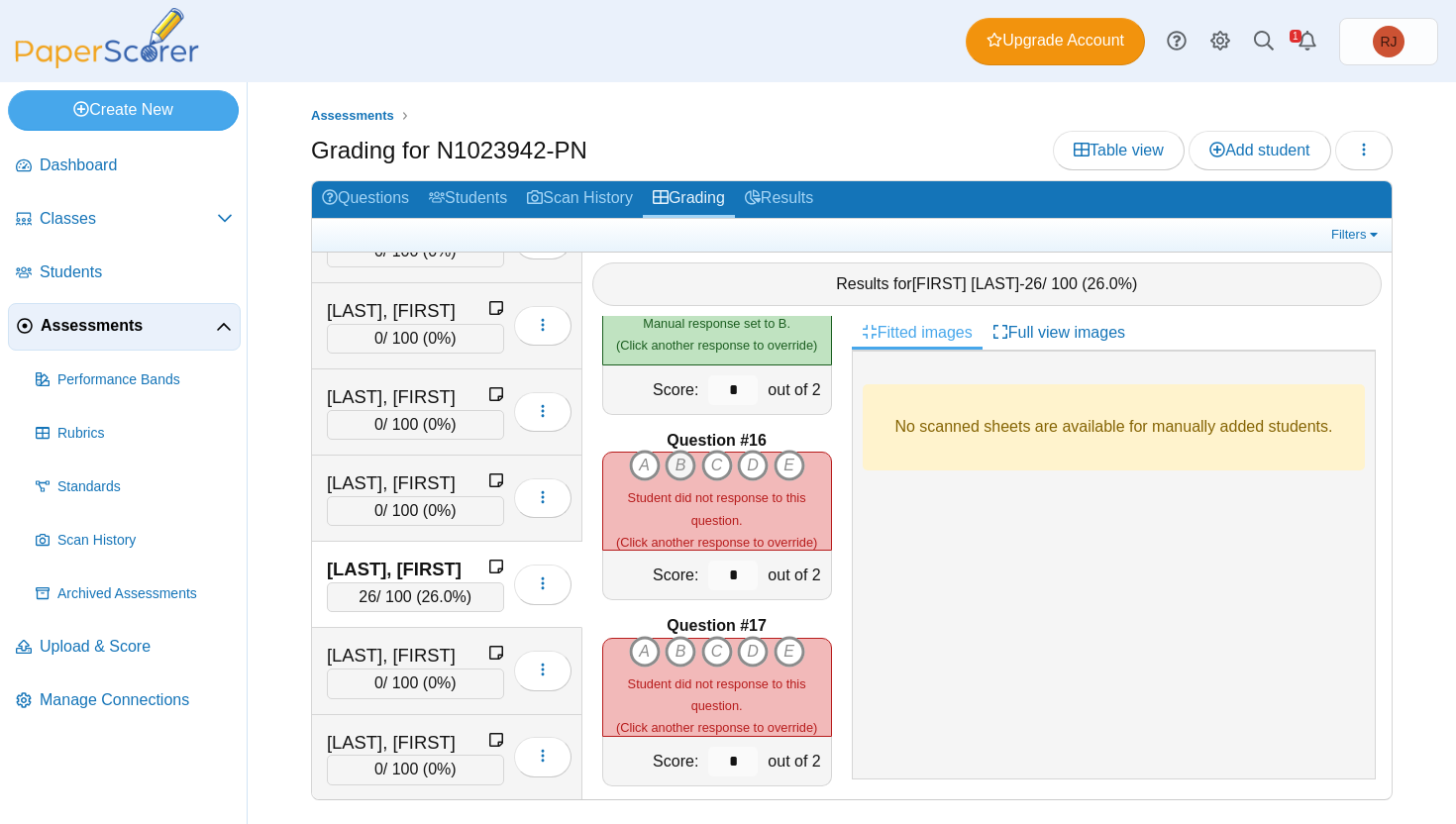 click on "B" at bounding box center [645, 465] 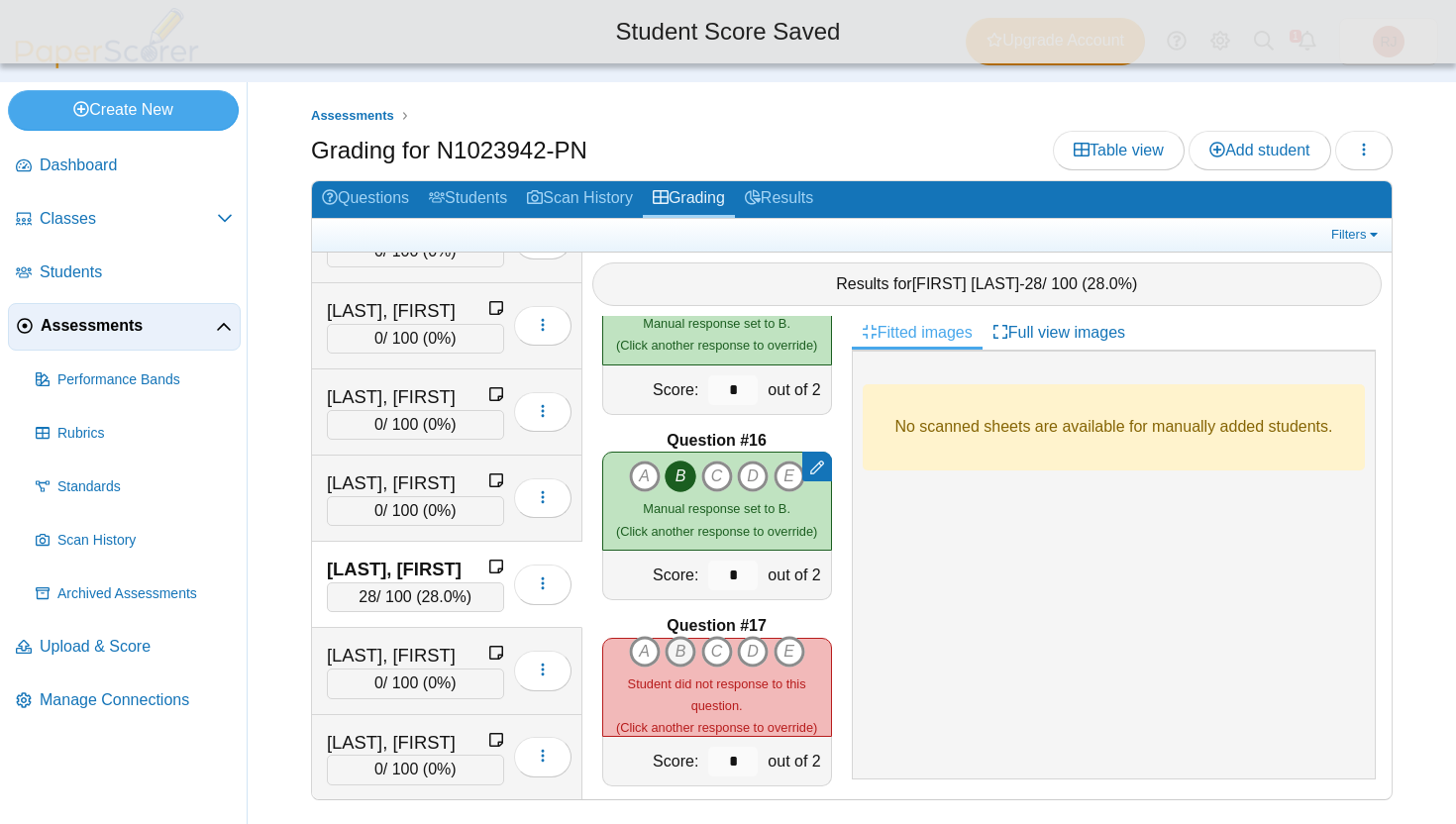 click on "B" at bounding box center (645, 652) 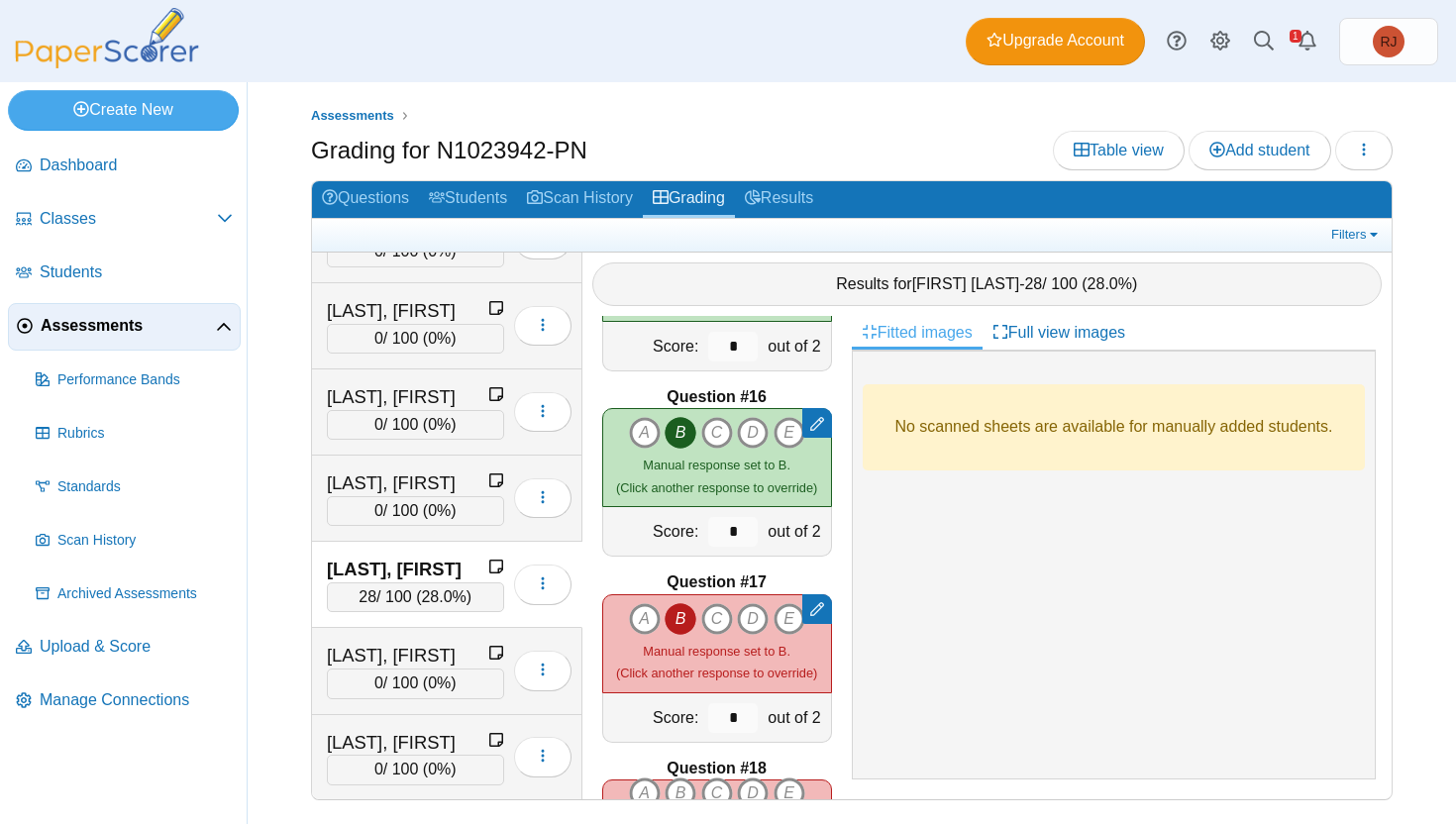 scroll, scrollTop: 2696, scrollLeft: 0, axis: vertical 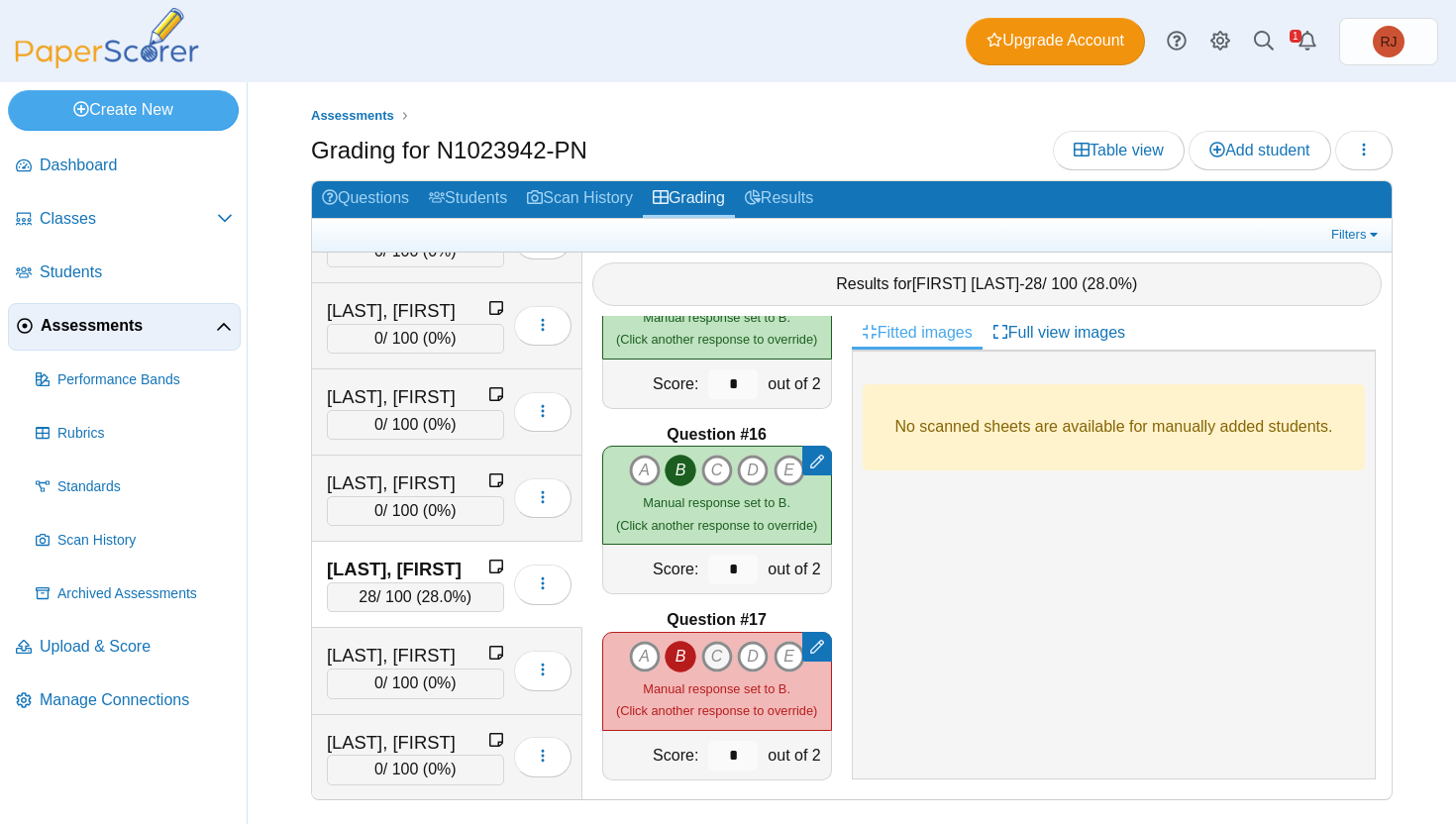click on "C" at bounding box center [645, 657] 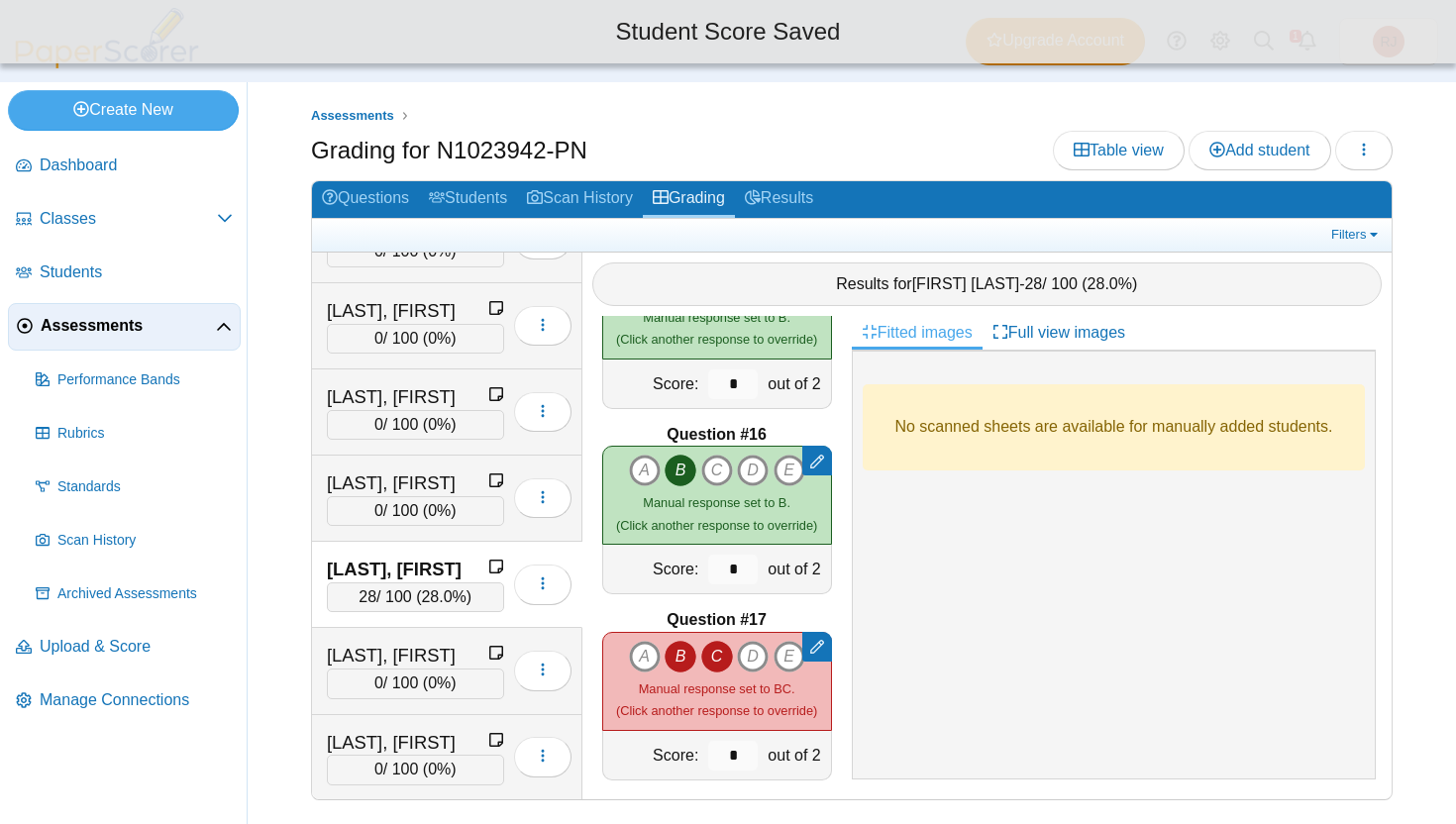 click on "Manual response set to BC.
(Click another response to override)" at bounding box center (716, 699) 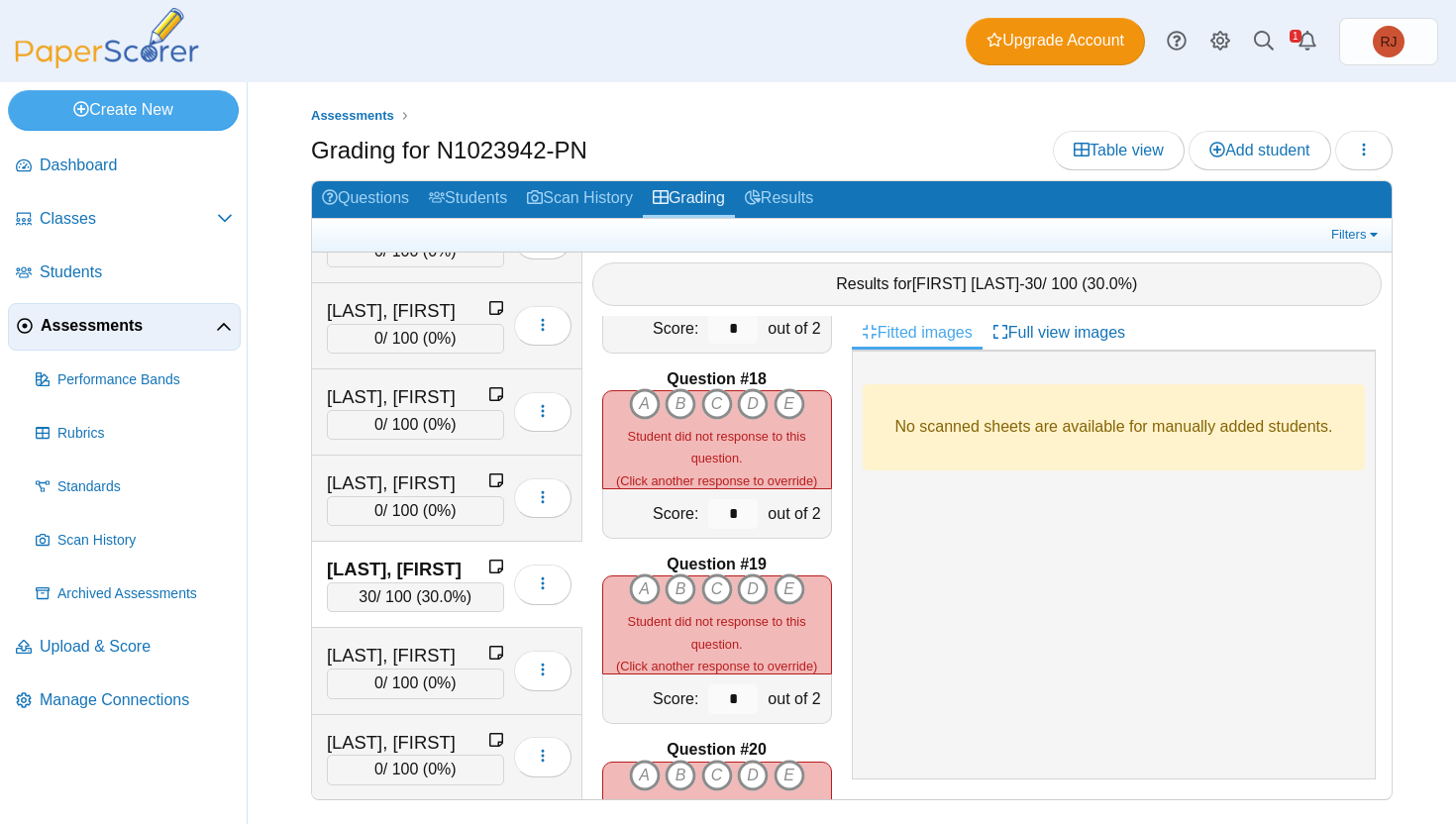 scroll, scrollTop: 3133, scrollLeft: 0, axis: vertical 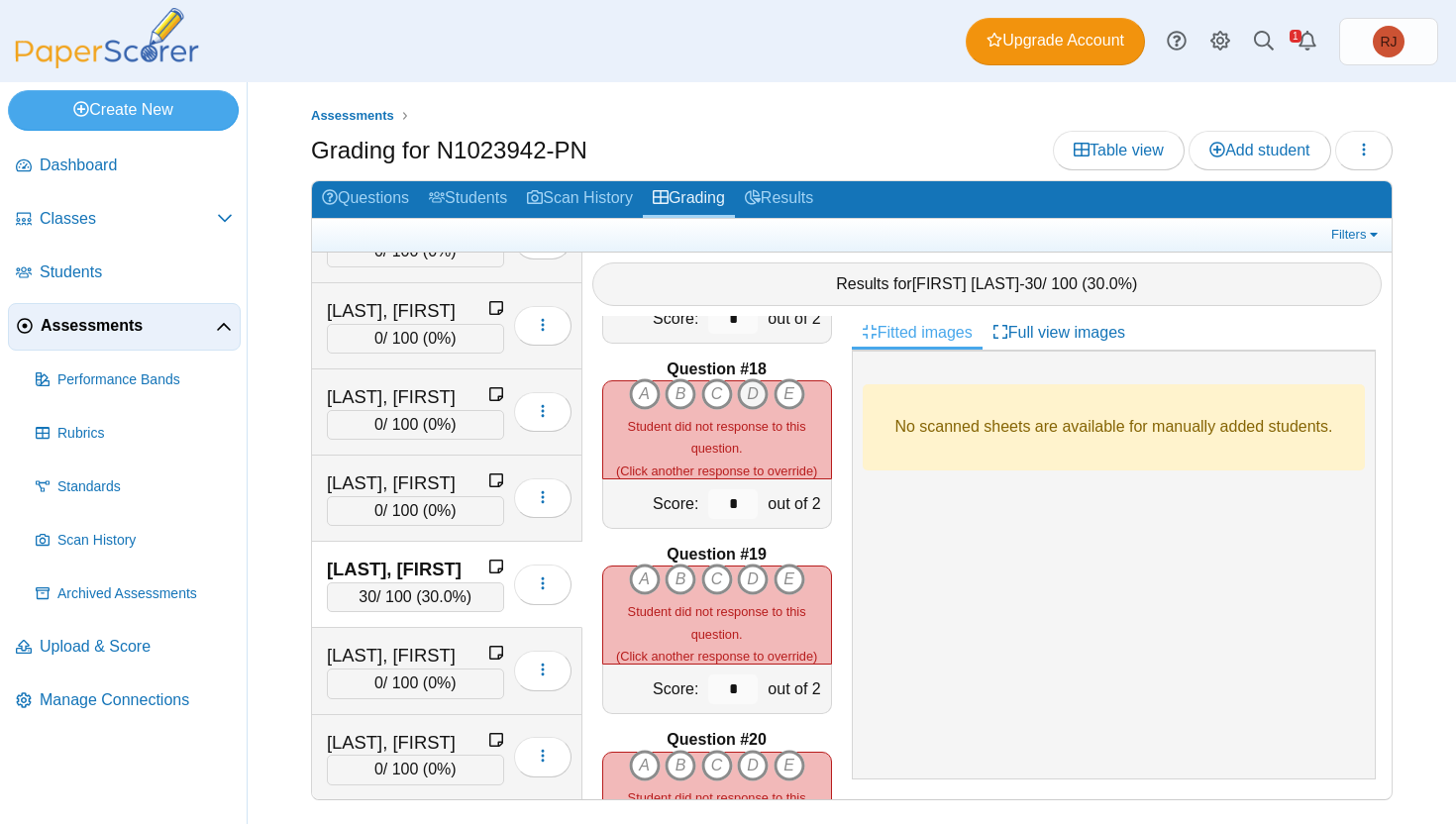 click on "D" at bounding box center (645, 394) 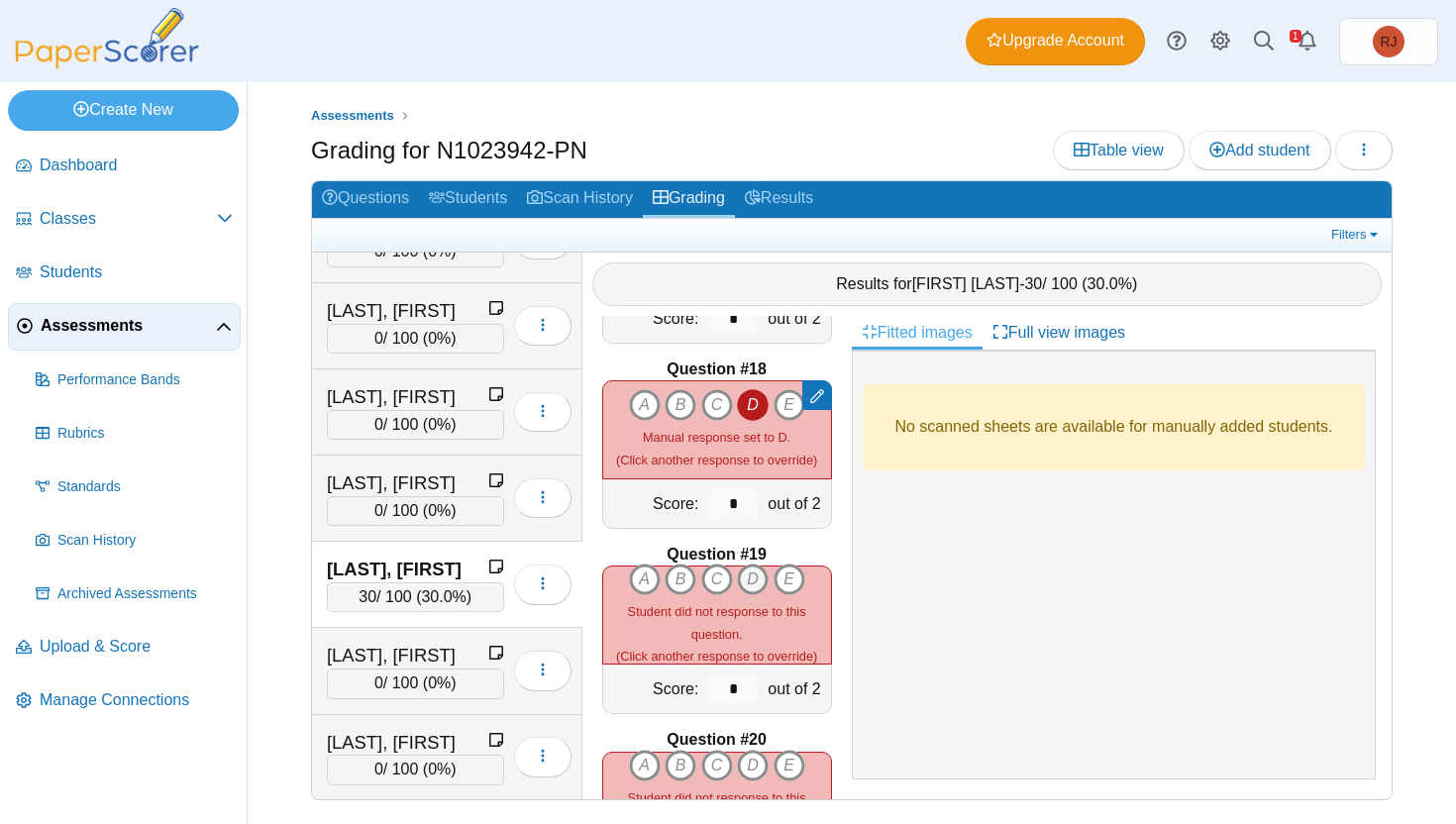 click on "D" at bounding box center [645, 579] 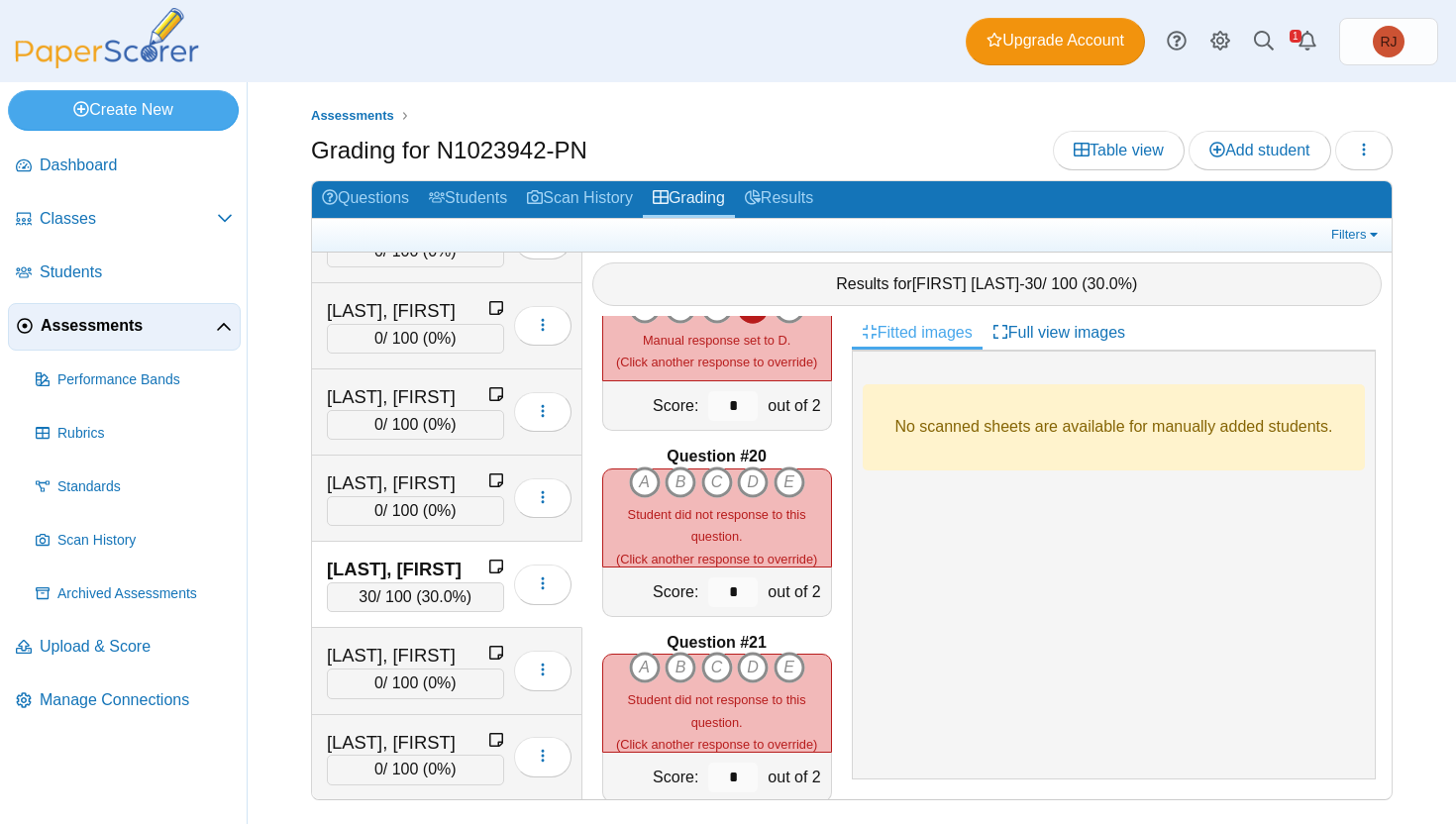 scroll, scrollTop: 3454, scrollLeft: 0, axis: vertical 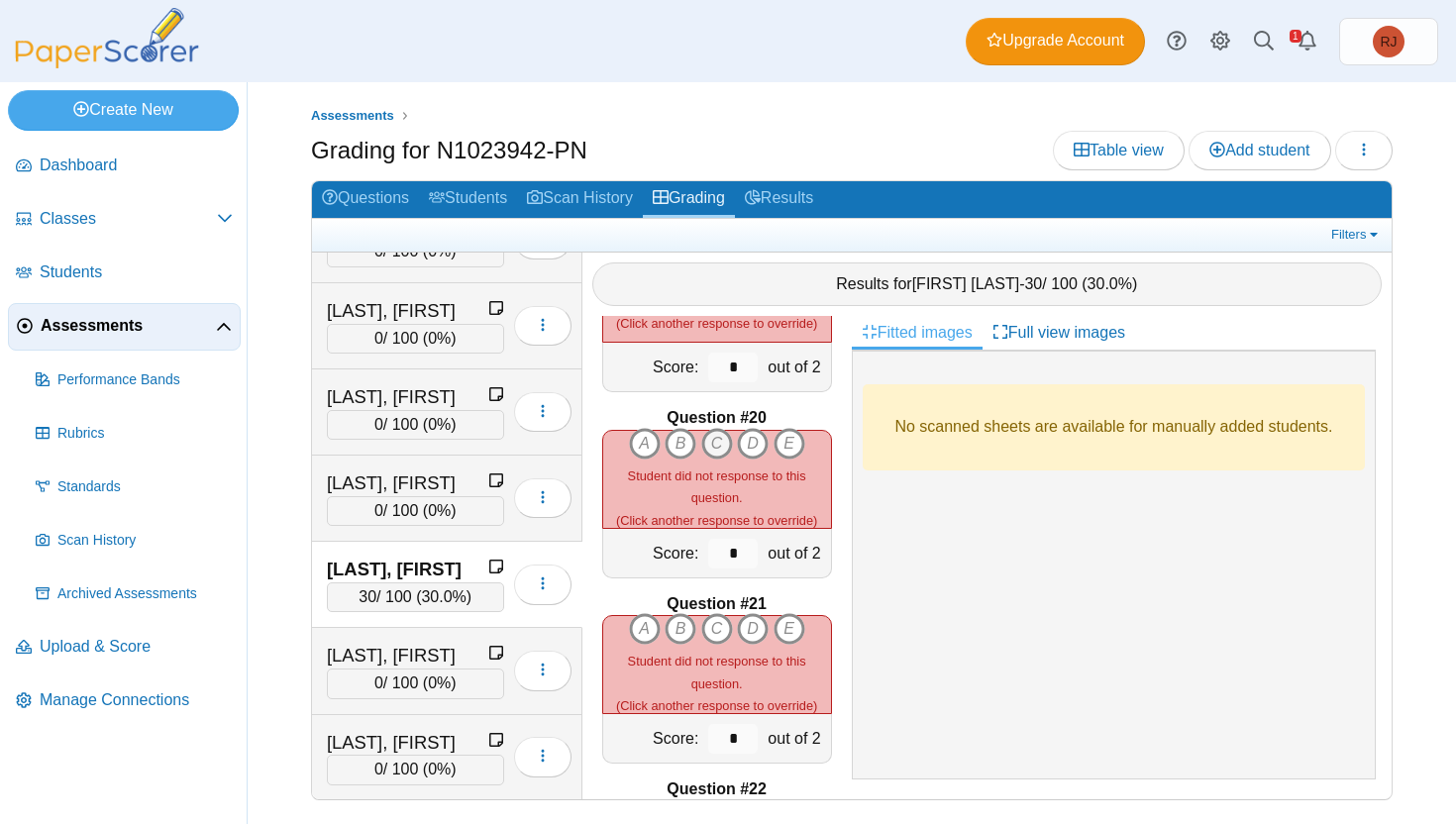 click on "C" at bounding box center [645, 444] 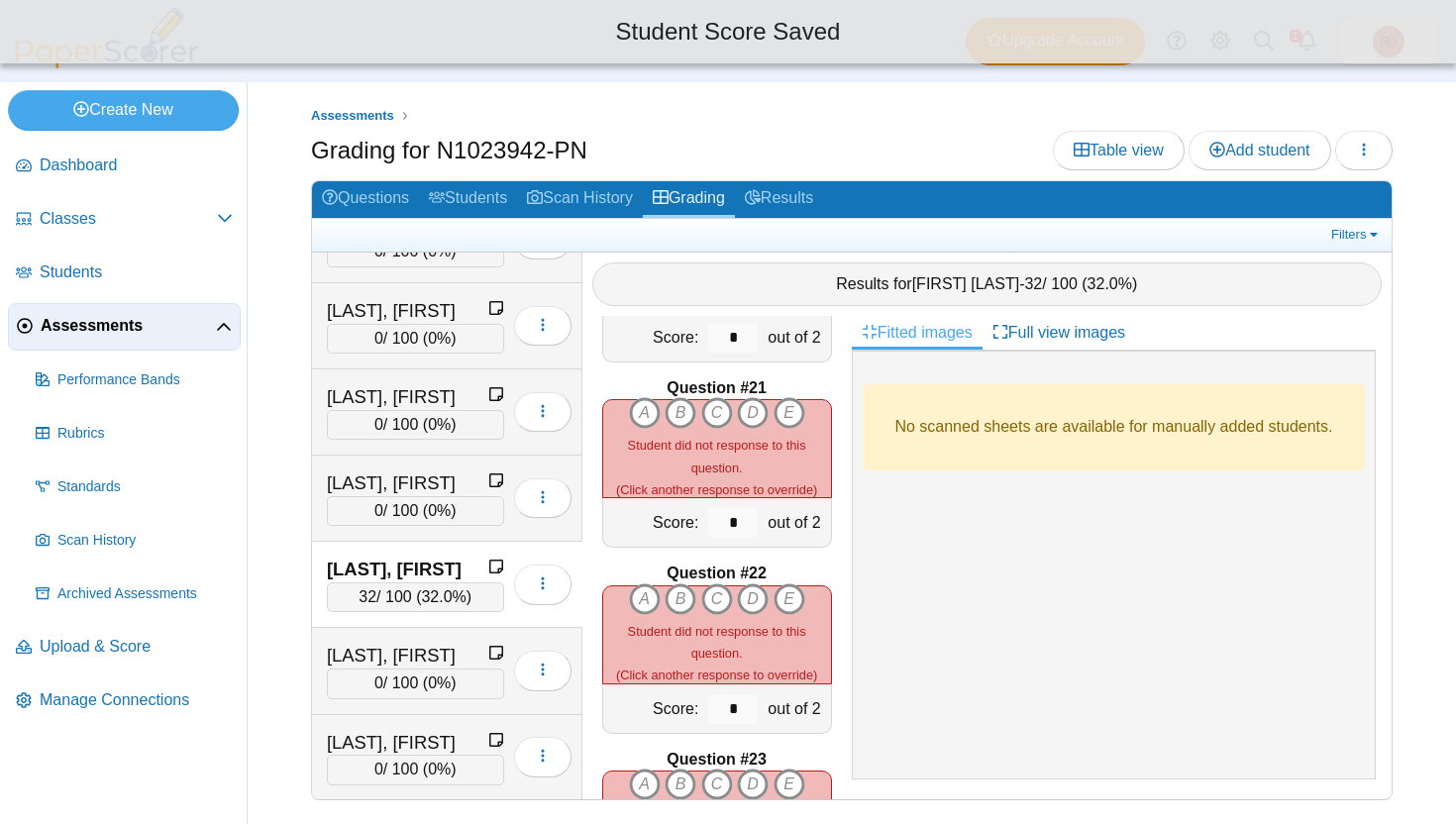 scroll, scrollTop: 3718, scrollLeft: 0, axis: vertical 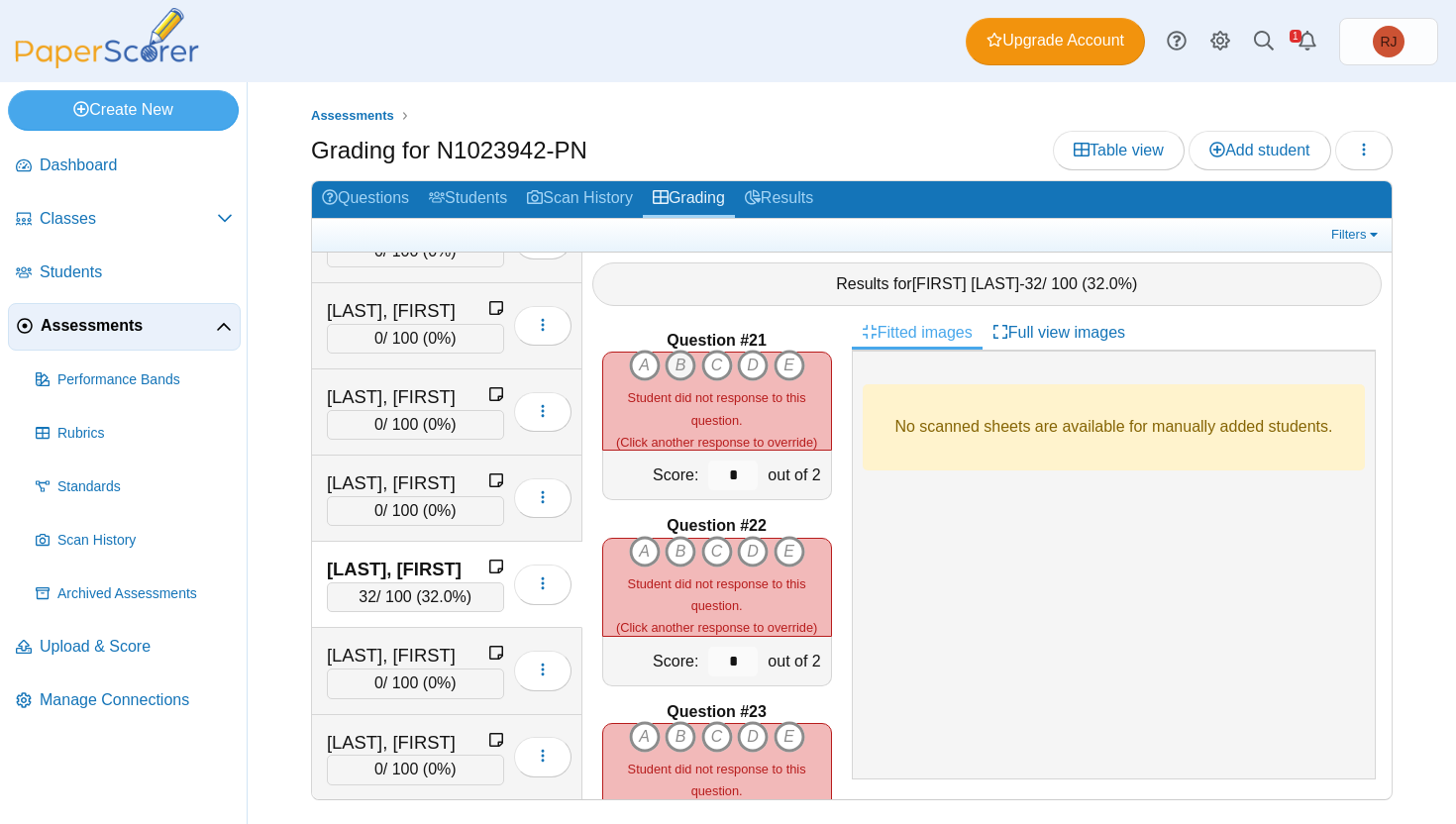 click on "B" at bounding box center (645, 365) 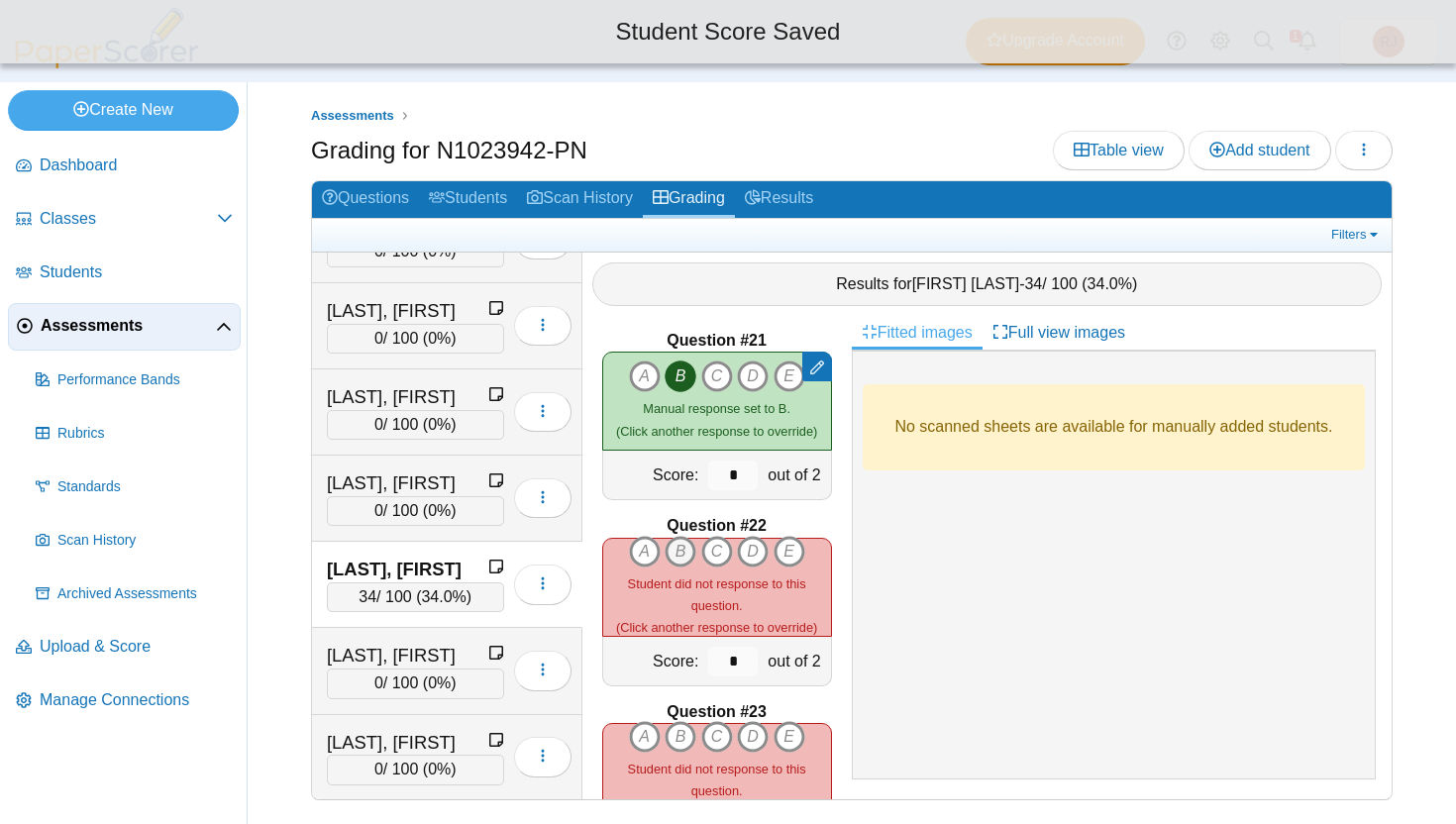 click on "B" at bounding box center [645, 552] 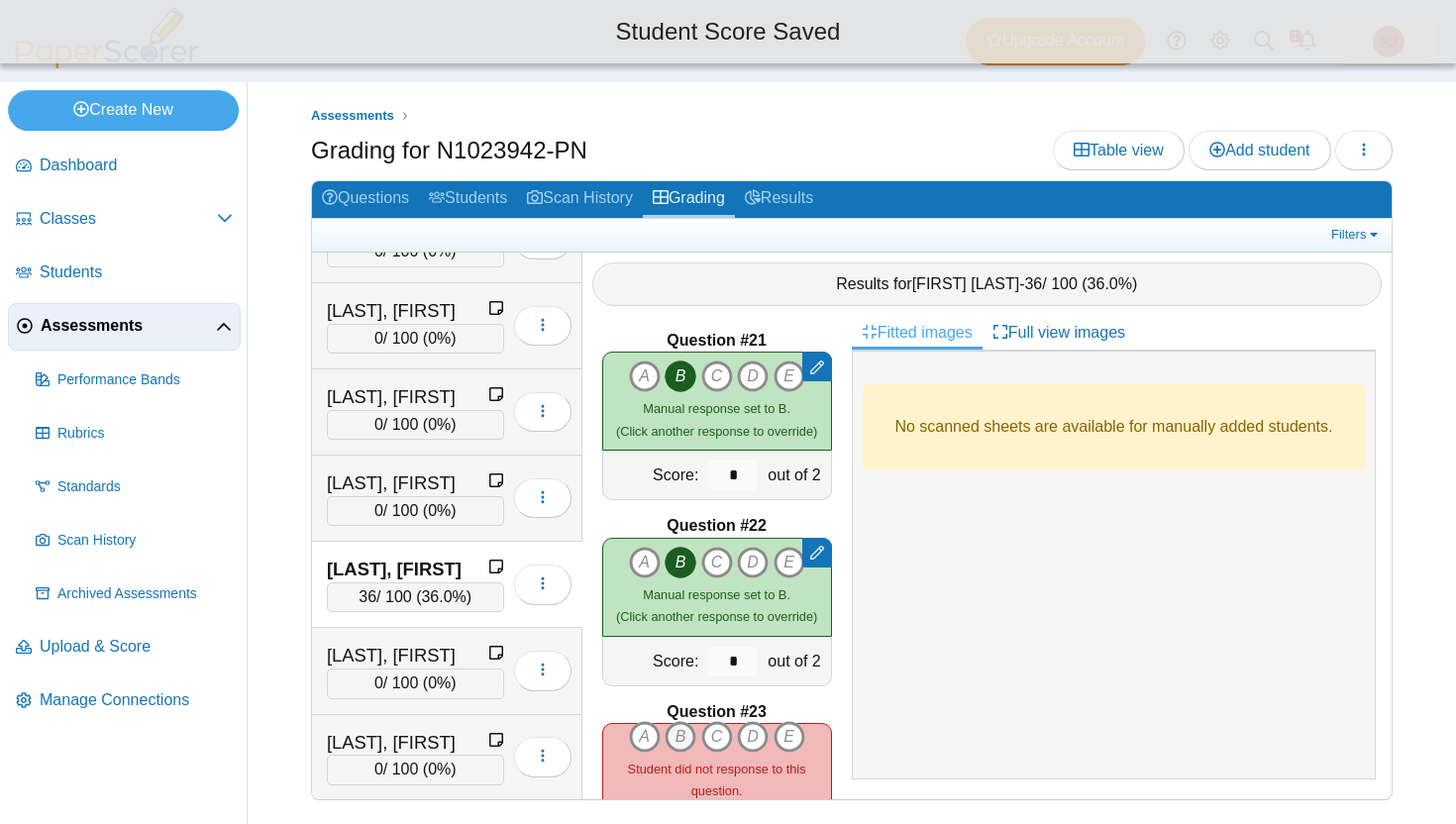 click on "B" at bounding box center [645, 737] 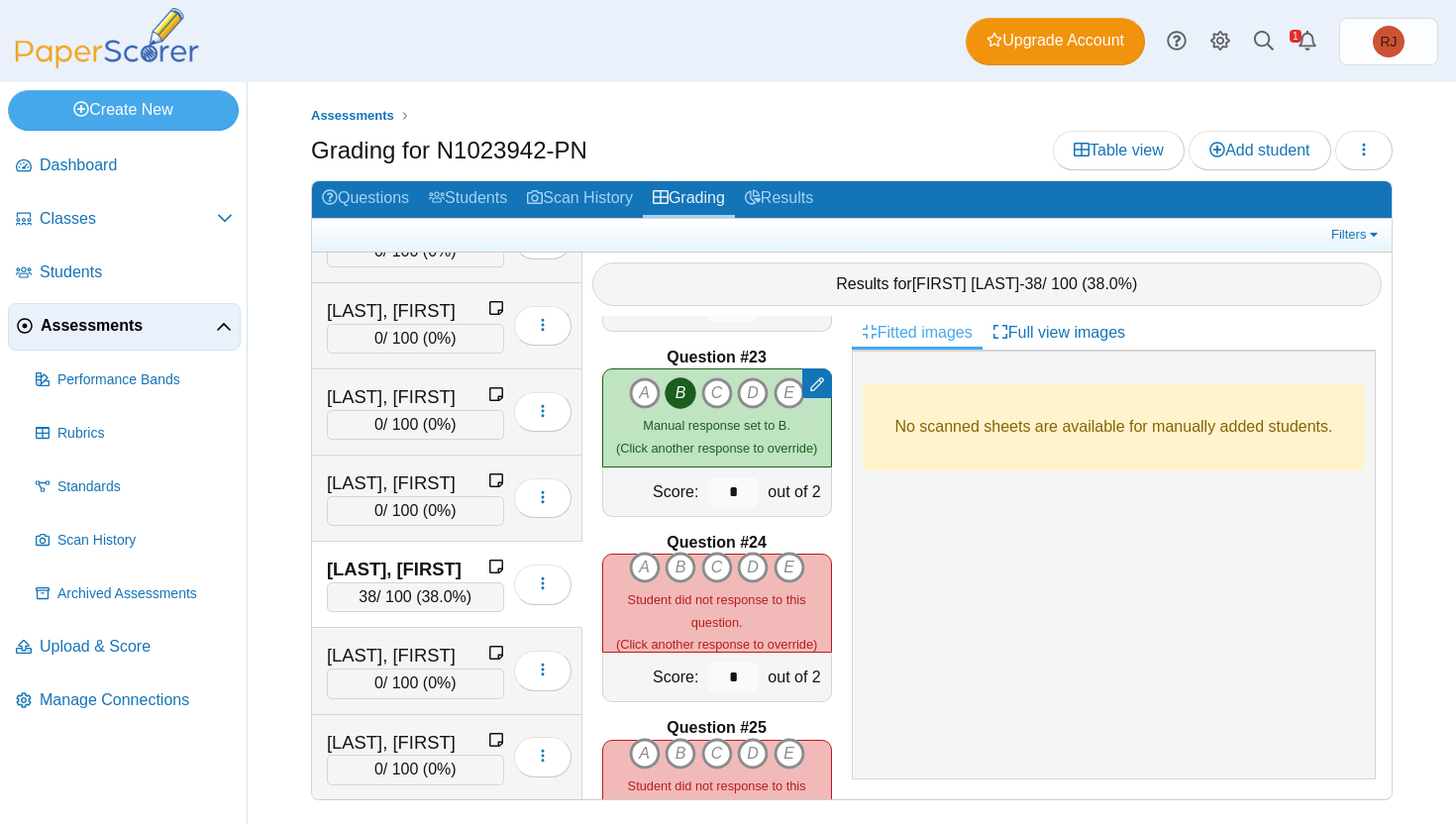 scroll, scrollTop: 4130, scrollLeft: 0, axis: vertical 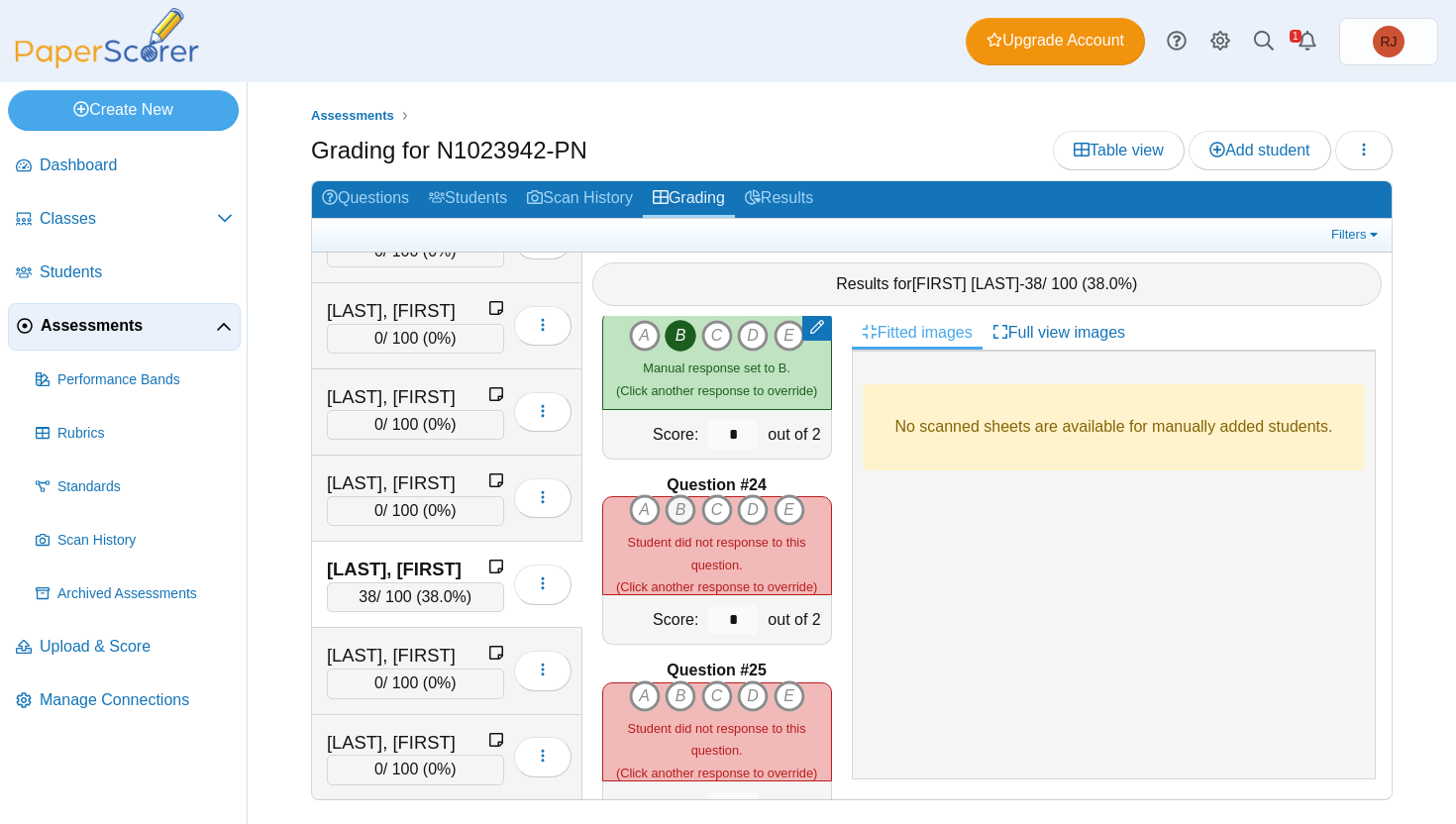 click on "B" at bounding box center (645, 510) 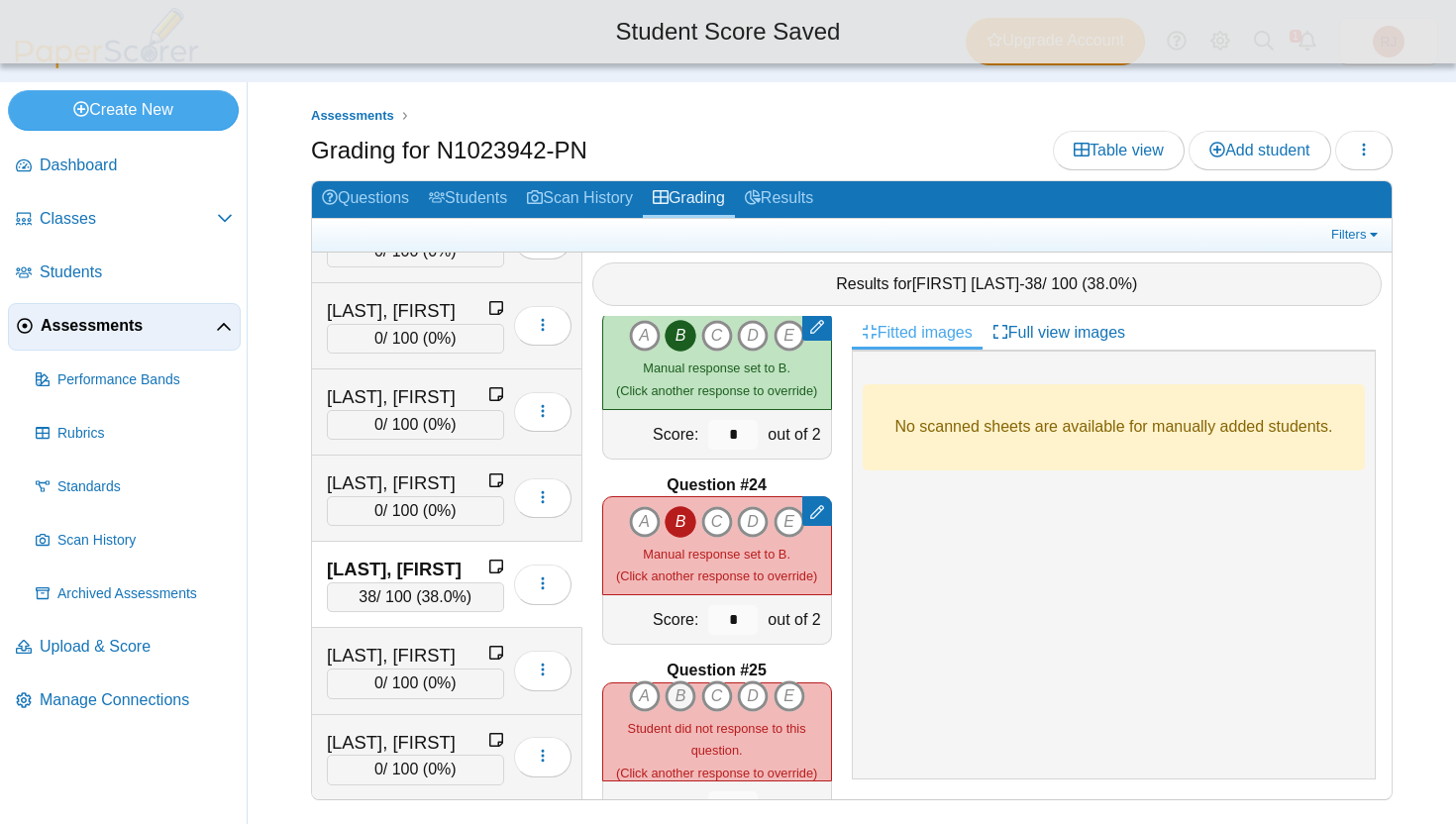 click on "B" at bounding box center [645, 696] 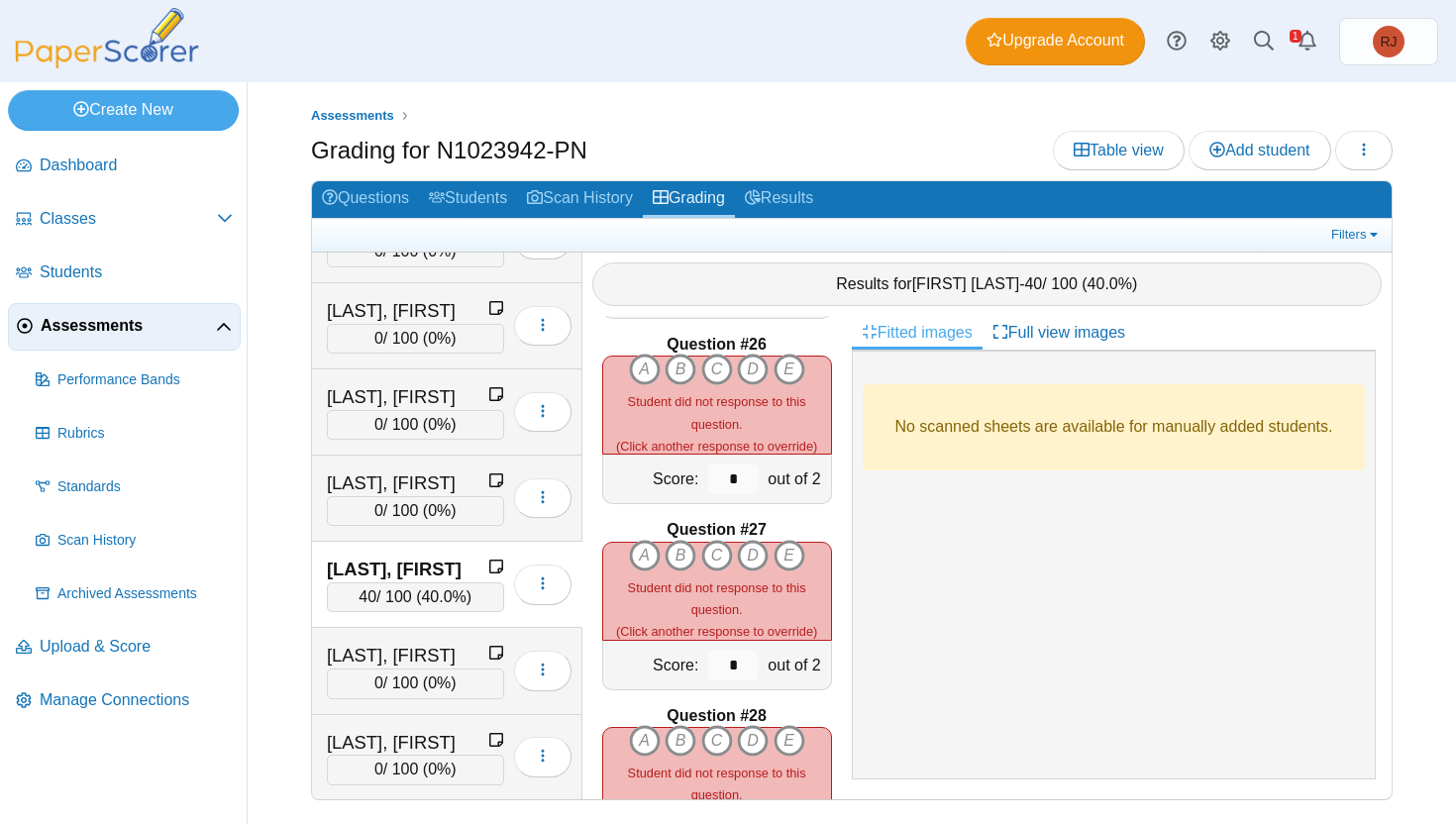 scroll, scrollTop: 4661, scrollLeft: 0, axis: vertical 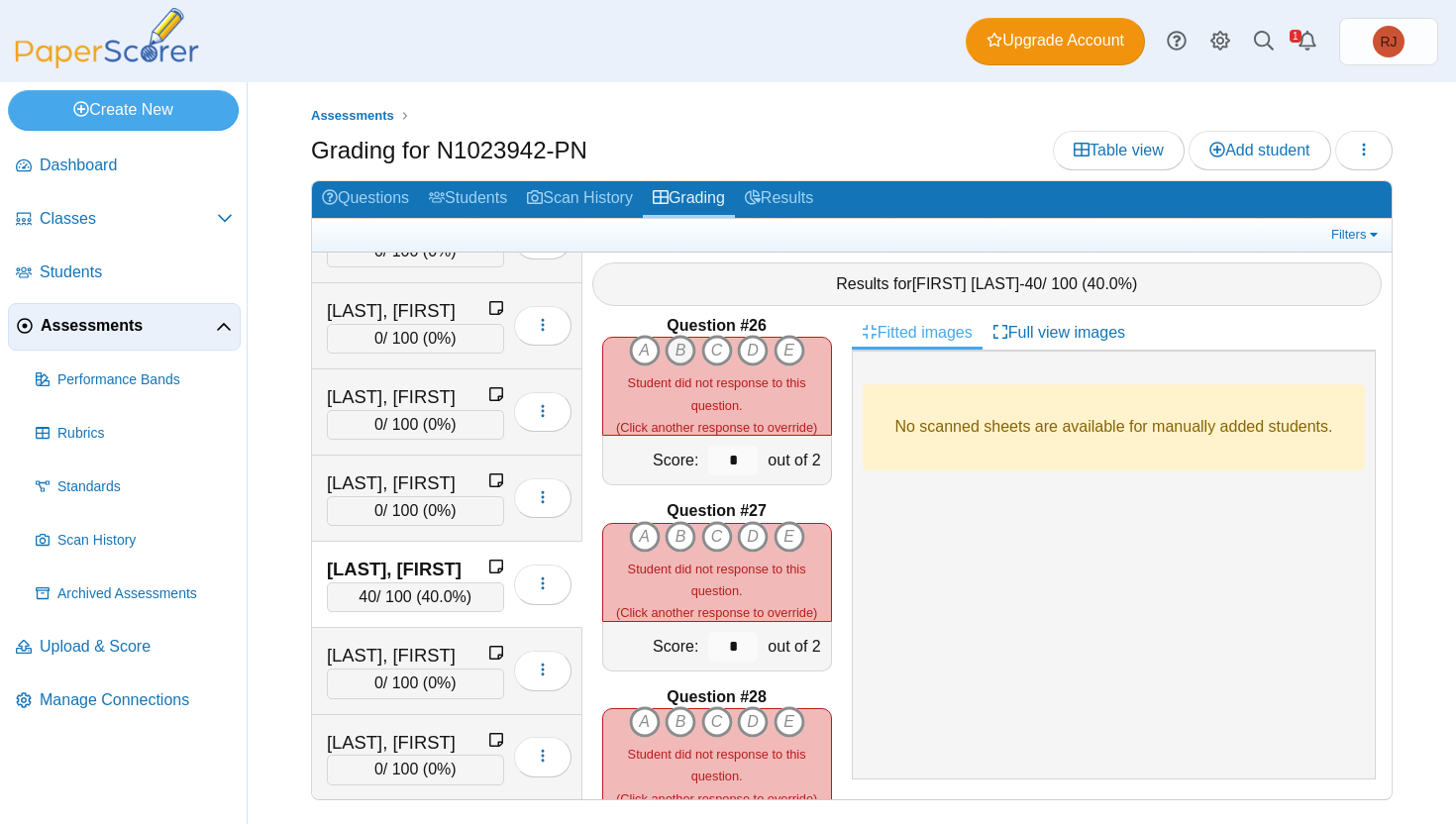 click on "B" at bounding box center (645, 351) 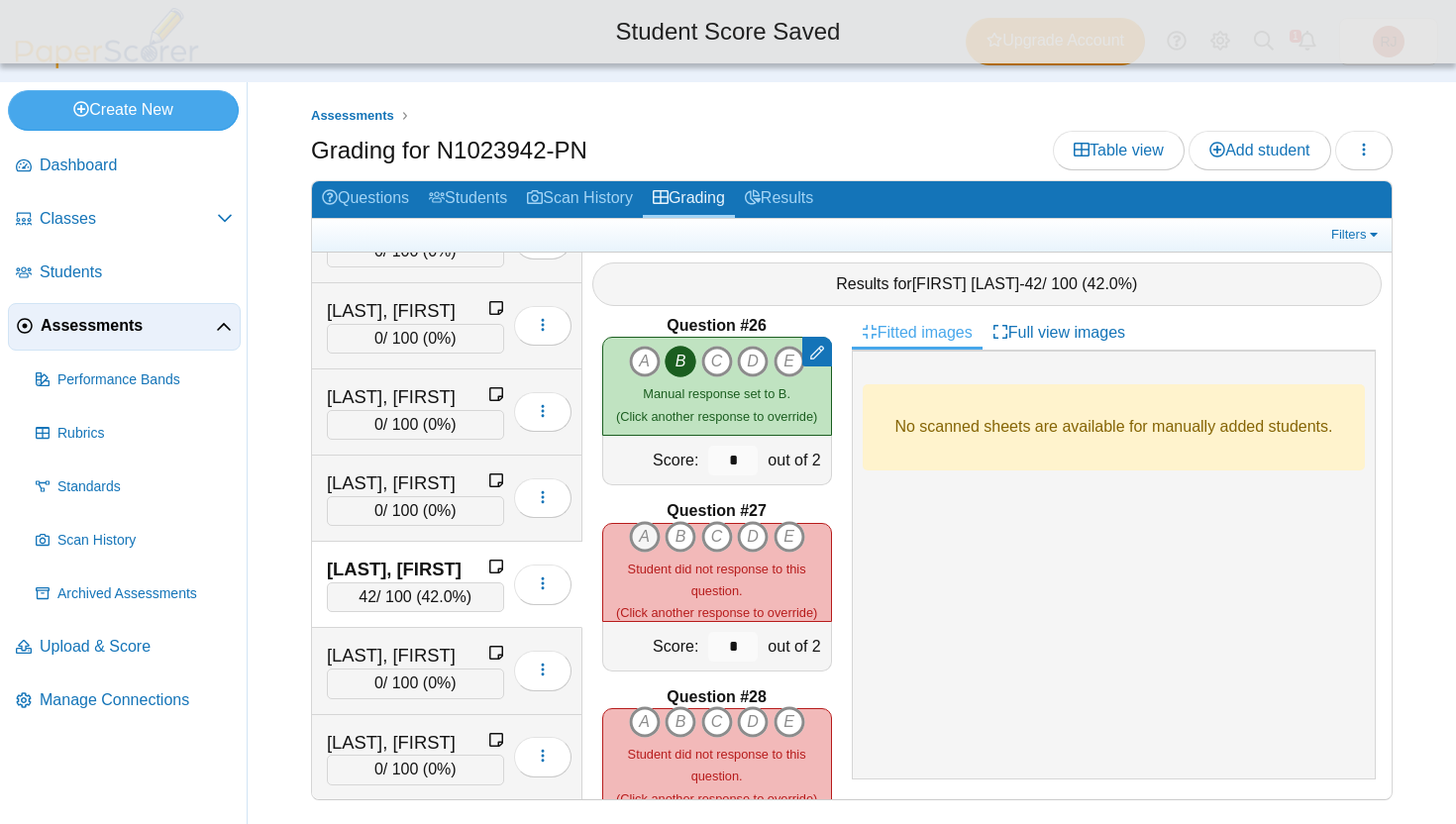 click on "A" at bounding box center [645, 537] 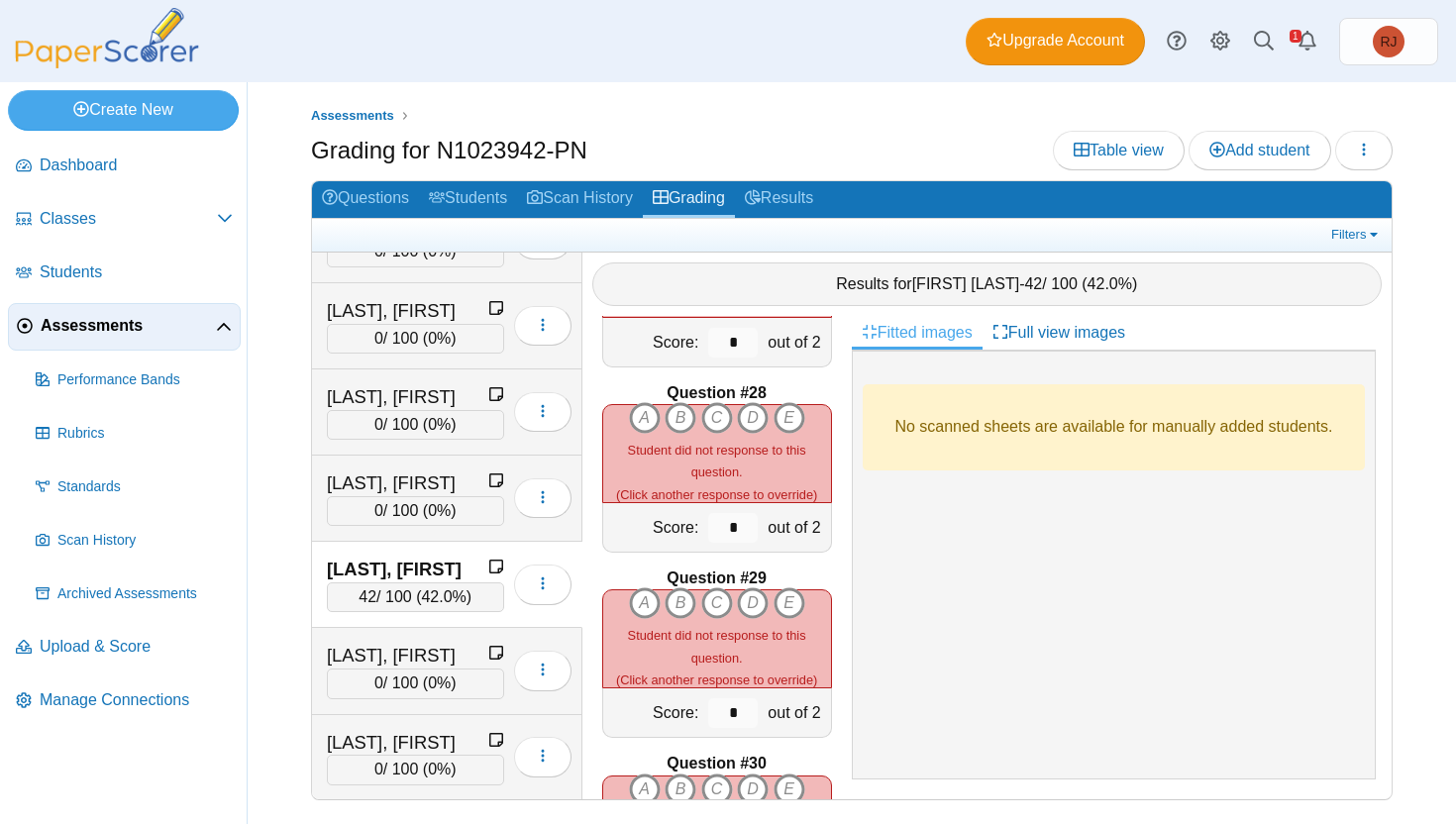scroll, scrollTop: 5021, scrollLeft: 0, axis: vertical 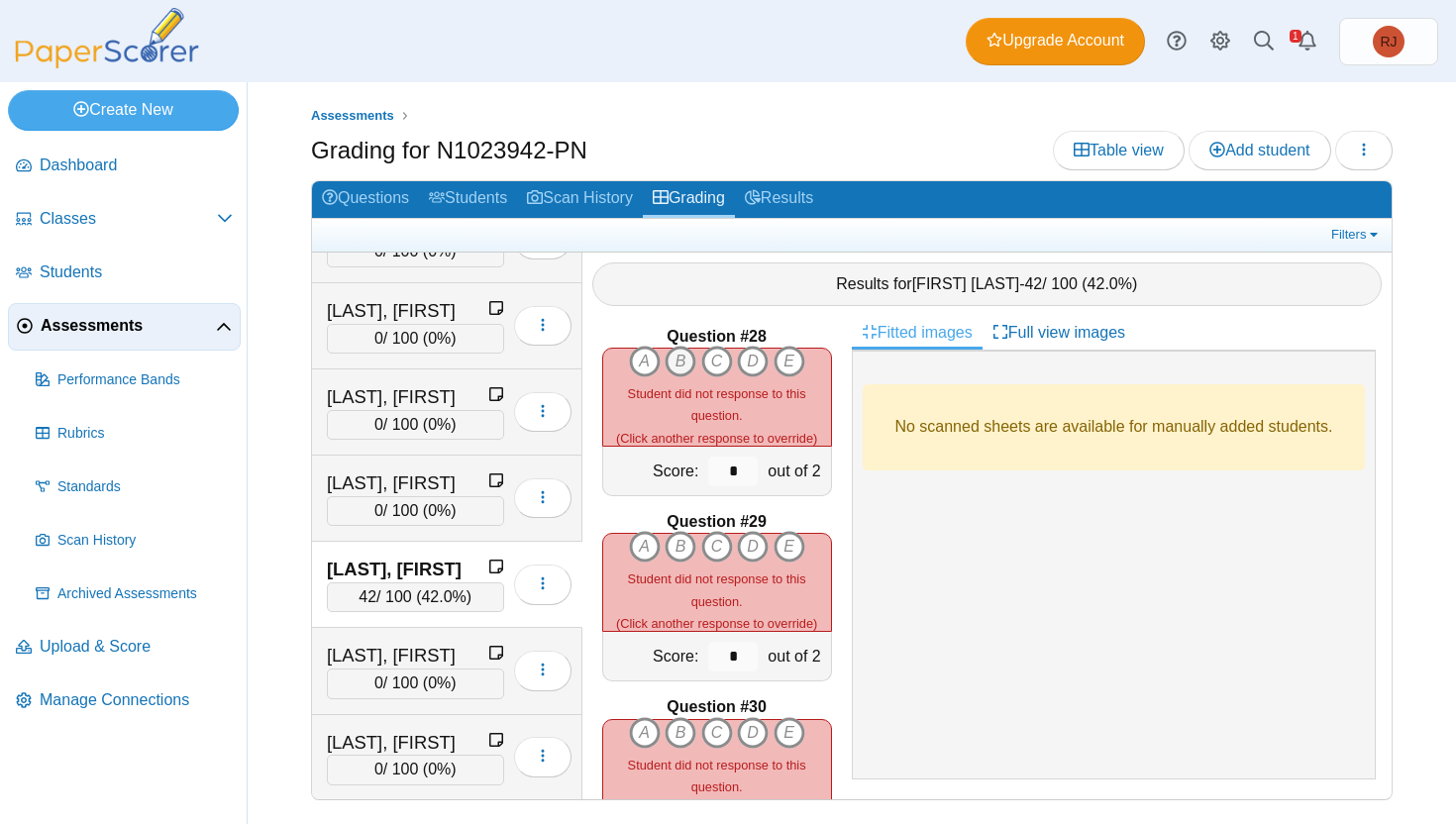 click on "B" at bounding box center [645, 361] 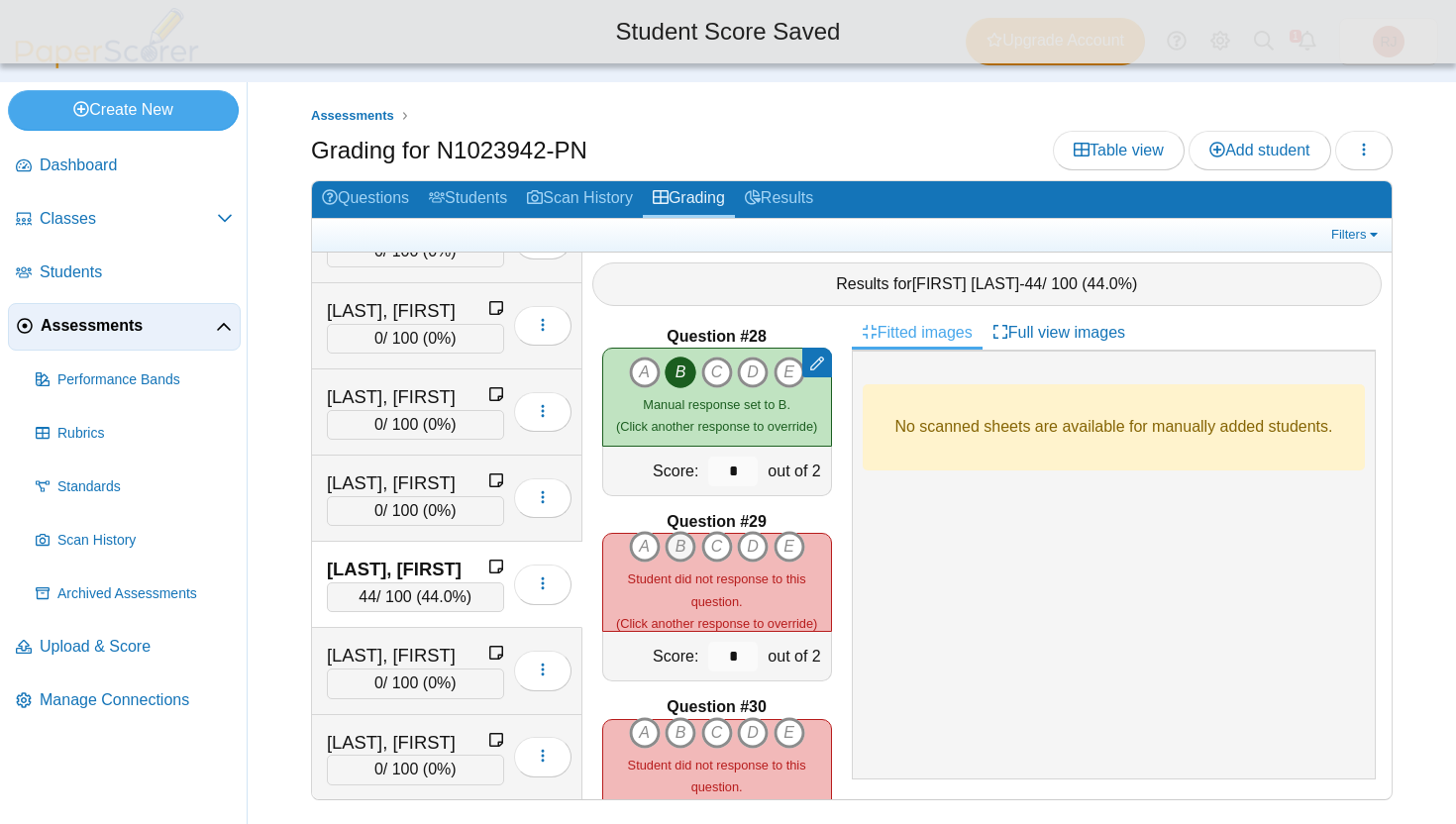 click on "B" at bounding box center [645, 547] 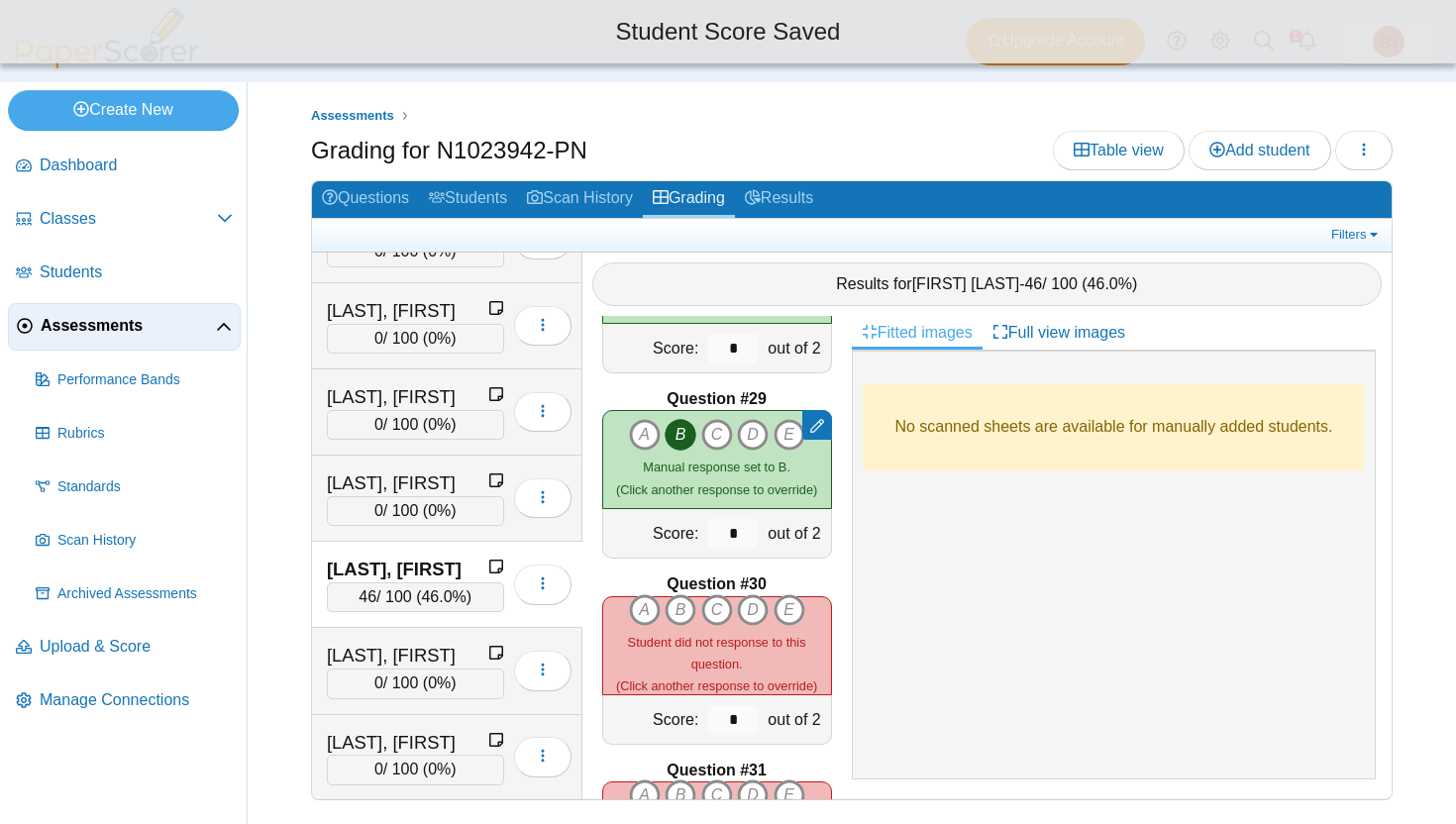 scroll, scrollTop: 5192, scrollLeft: 0, axis: vertical 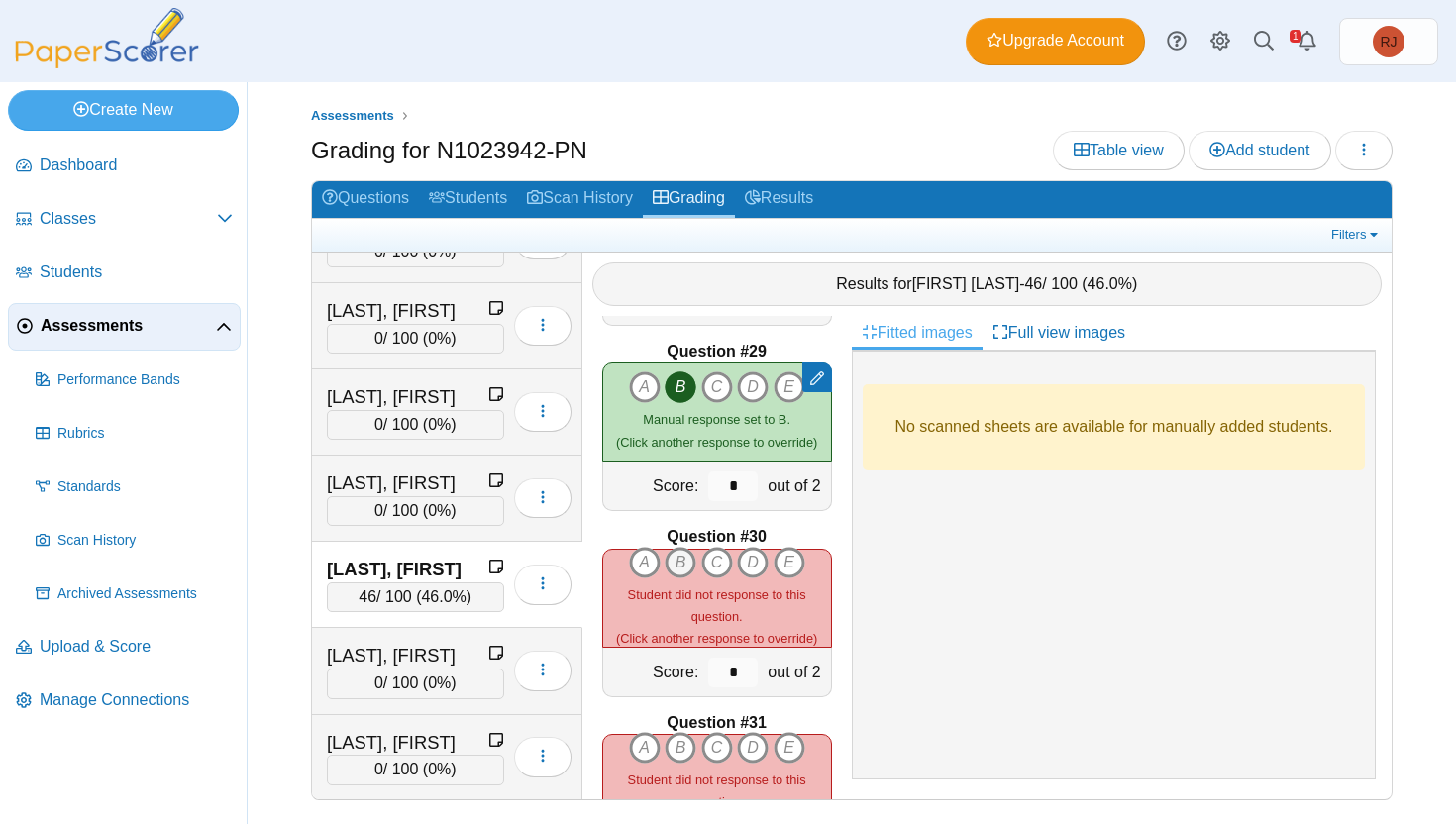 click on "B" at bounding box center (645, 563) 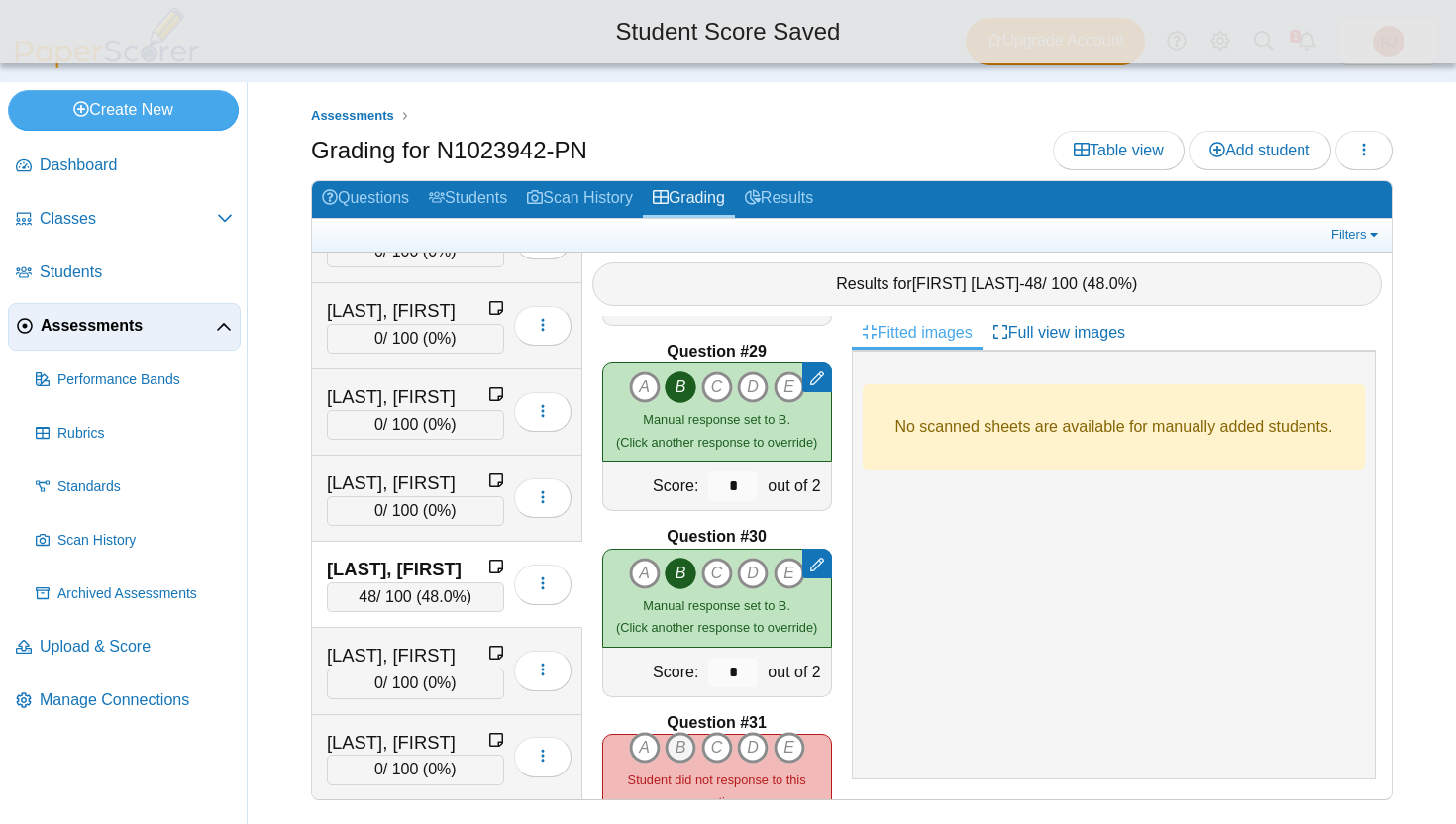 click on "B" at bounding box center [645, 748] 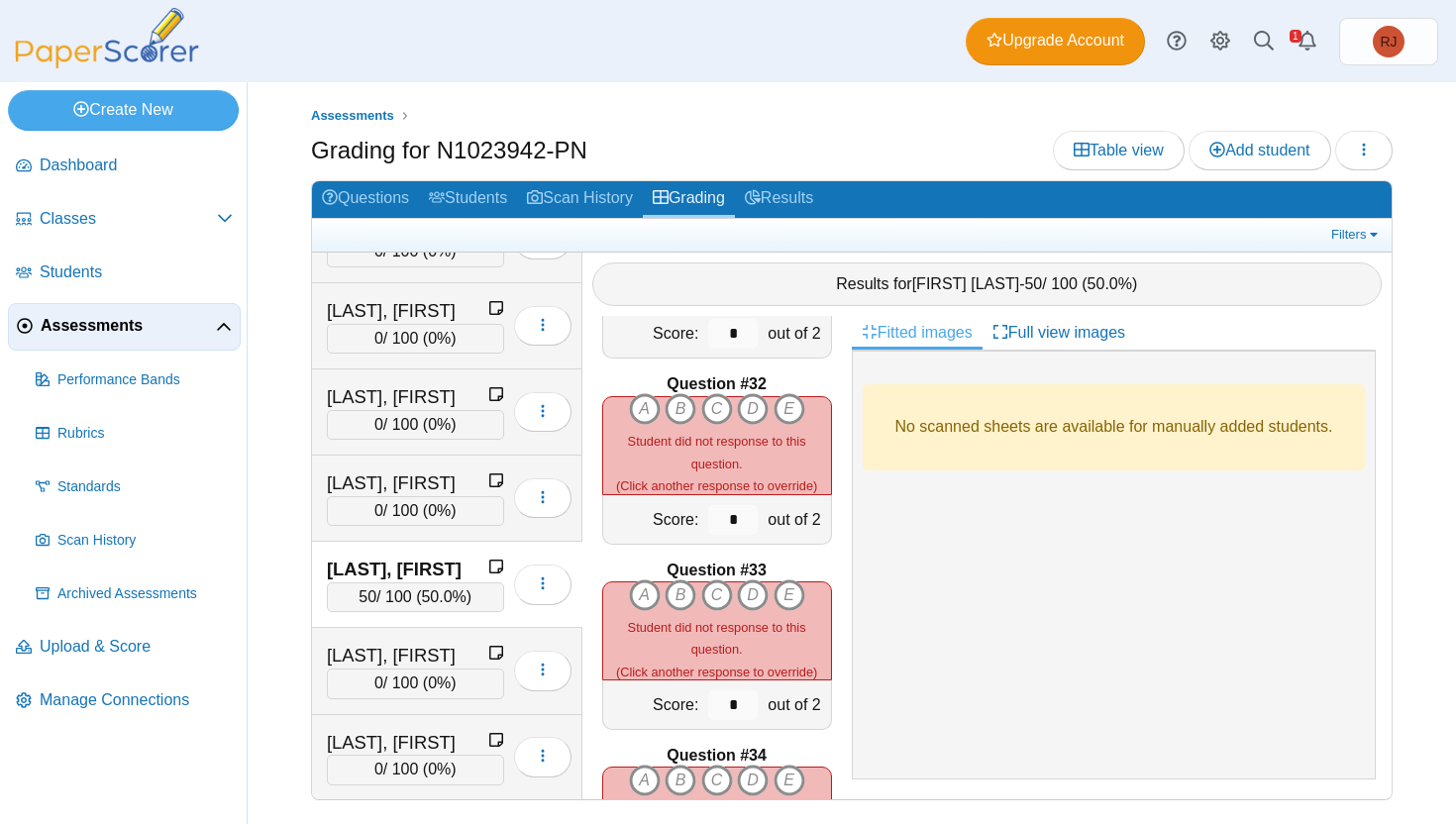 scroll, scrollTop: 5725, scrollLeft: 0, axis: vertical 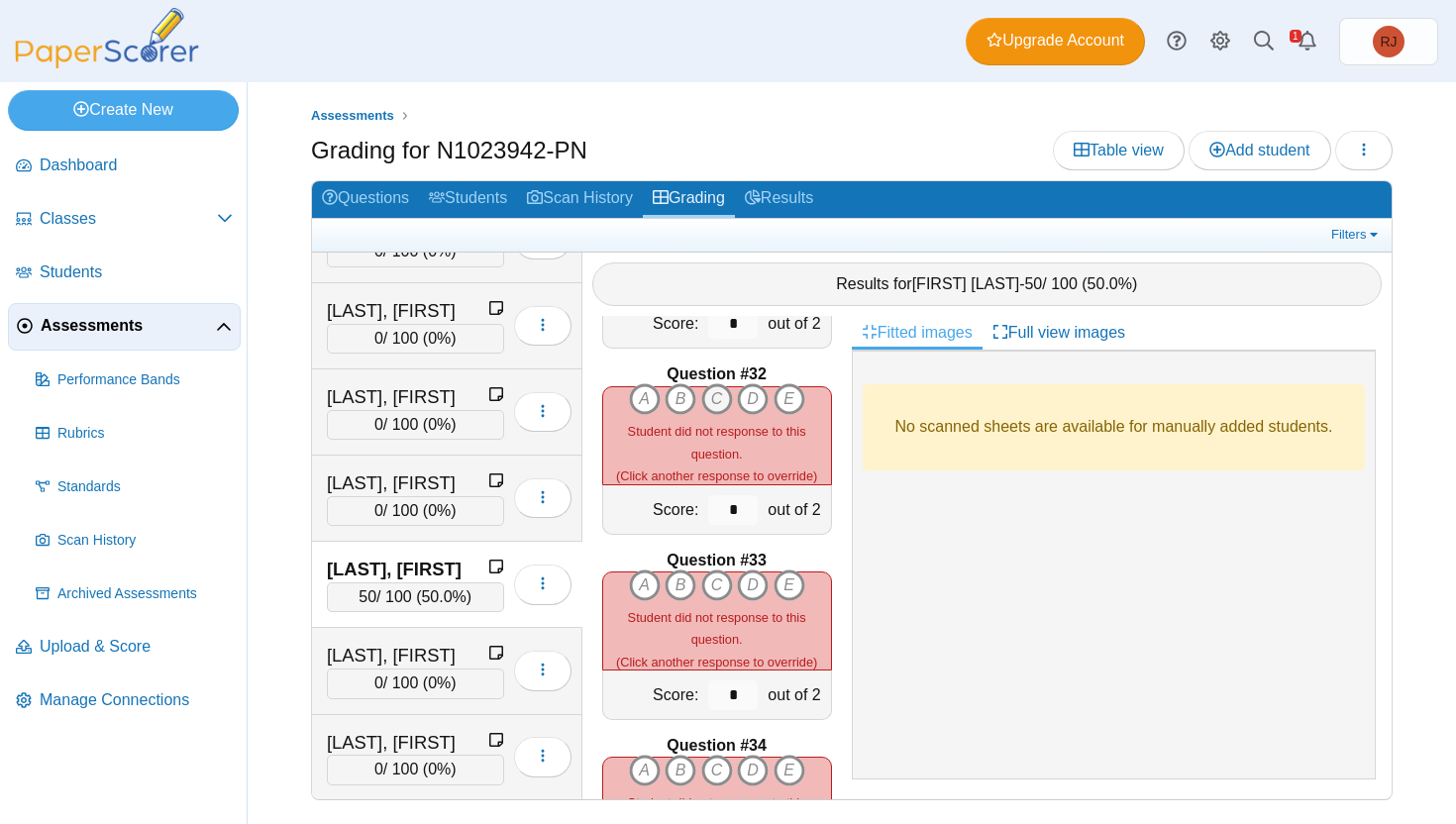 click on "C" at bounding box center [645, 399] 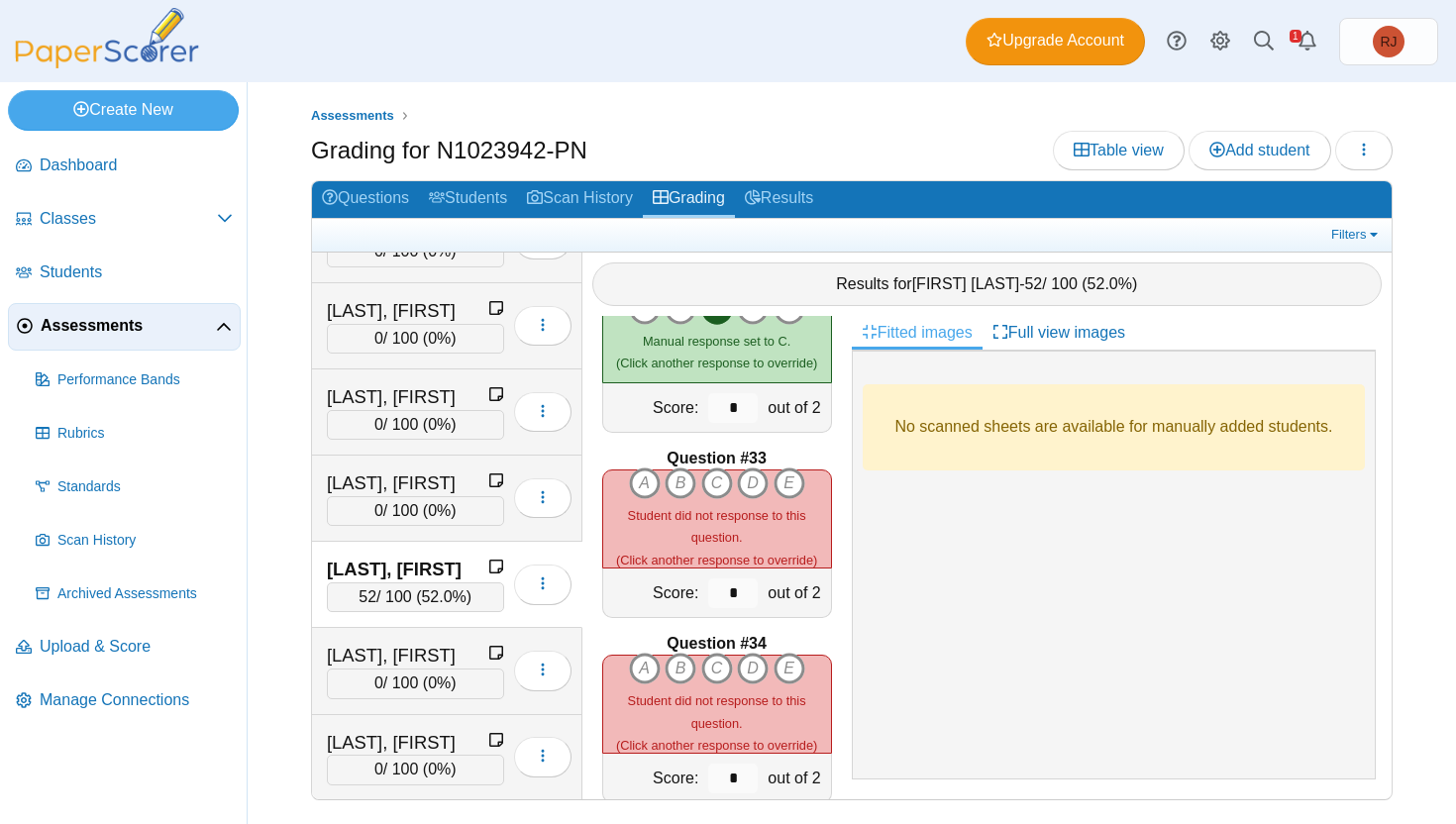 scroll, scrollTop: 5875, scrollLeft: 0, axis: vertical 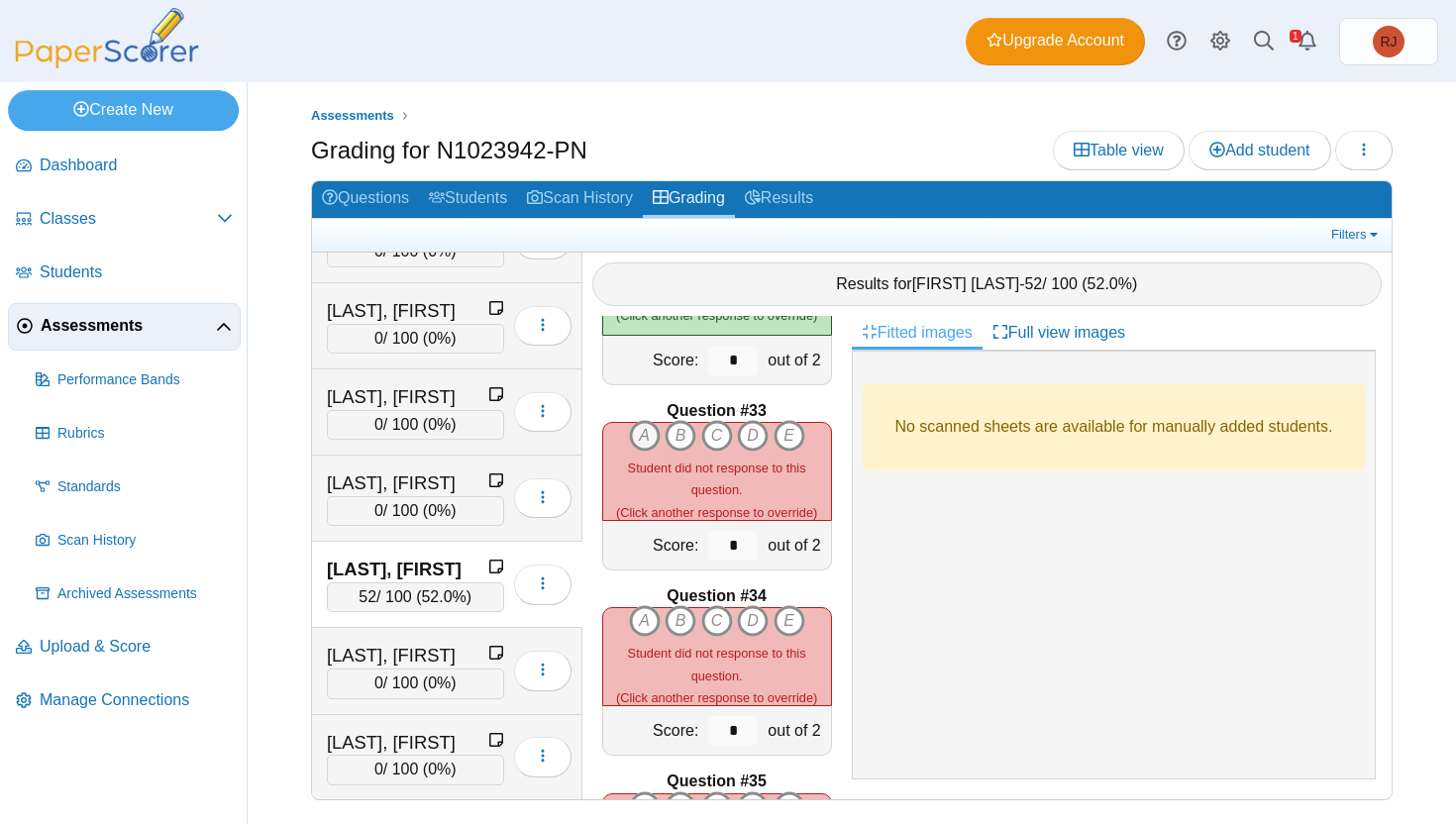 click on "A" at bounding box center [645, 436] 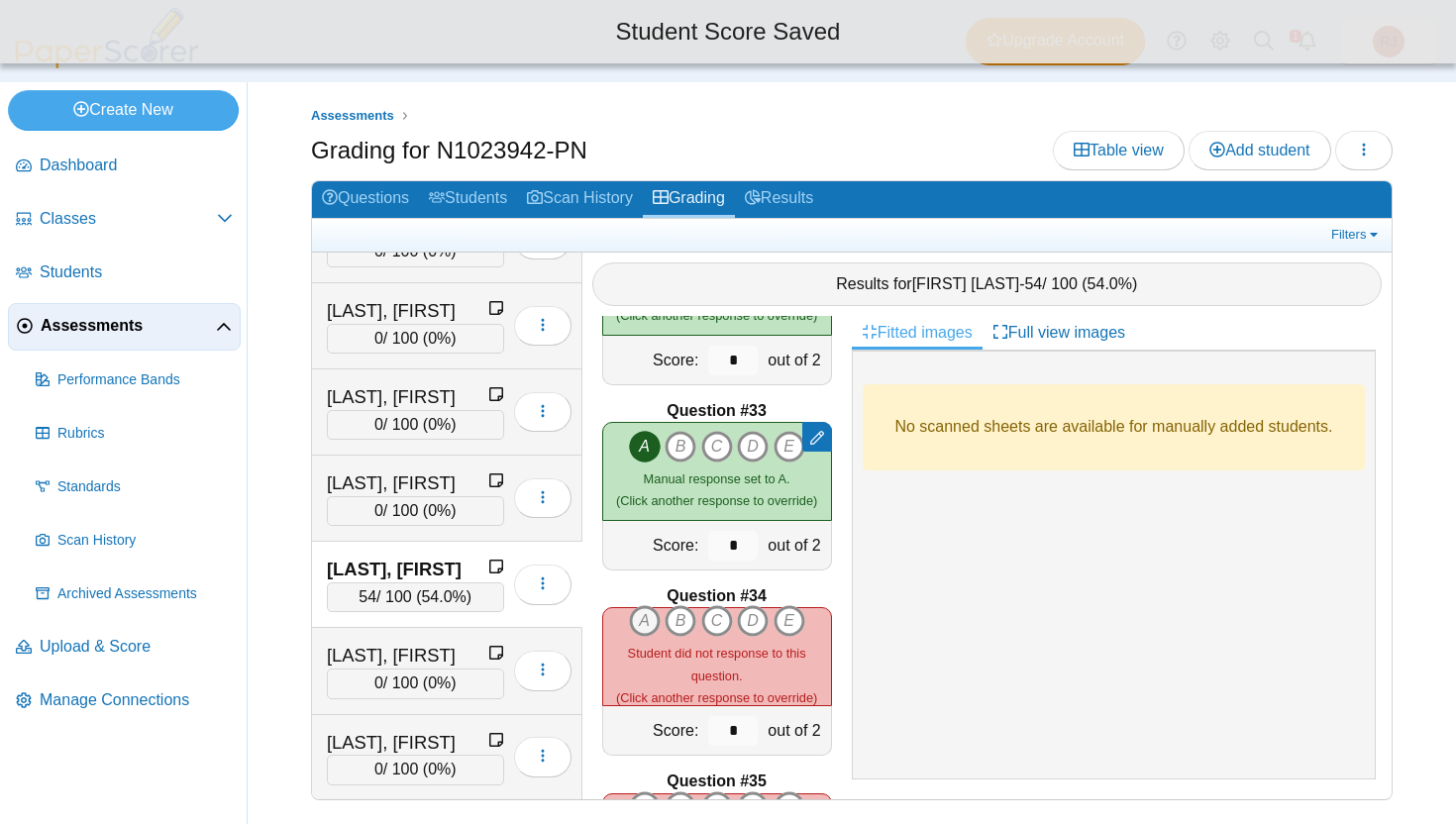 click on "A" at bounding box center [645, 621] 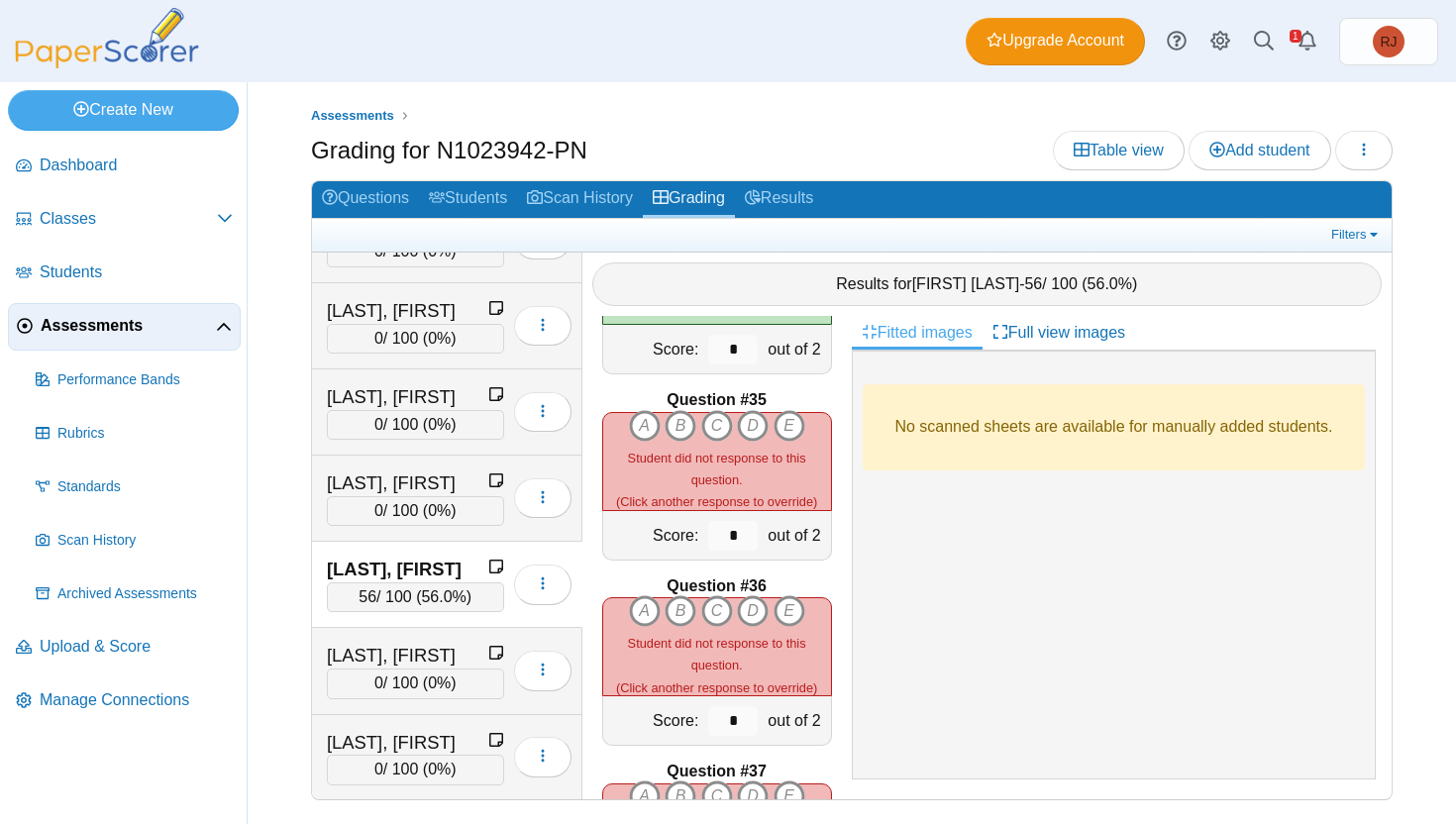 scroll, scrollTop: 6295, scrollLeft: 0, axis: vertical 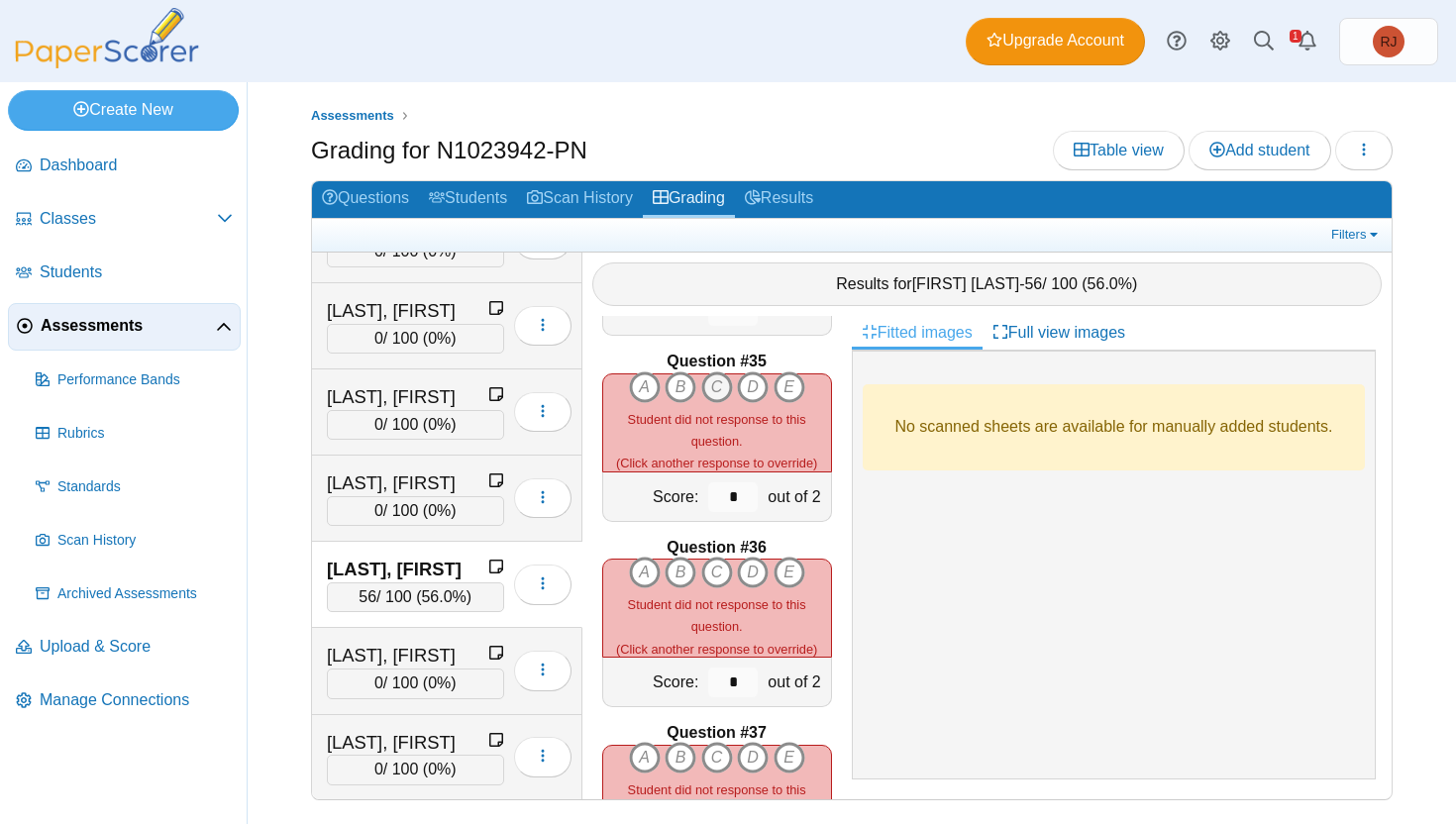 click on "C" at bounding box center (645, 387) 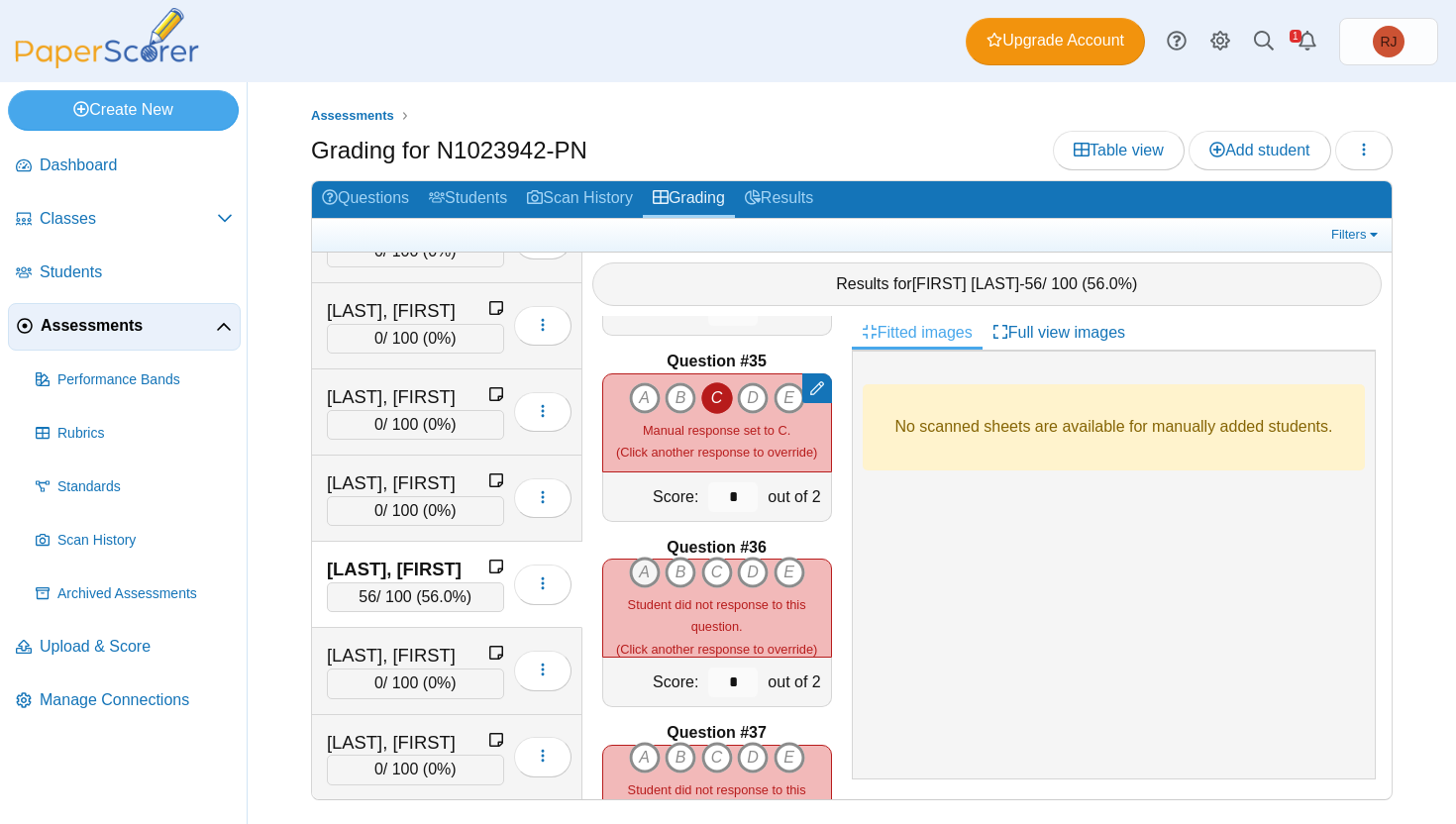 click on "A" at bounding box center [645, 572] 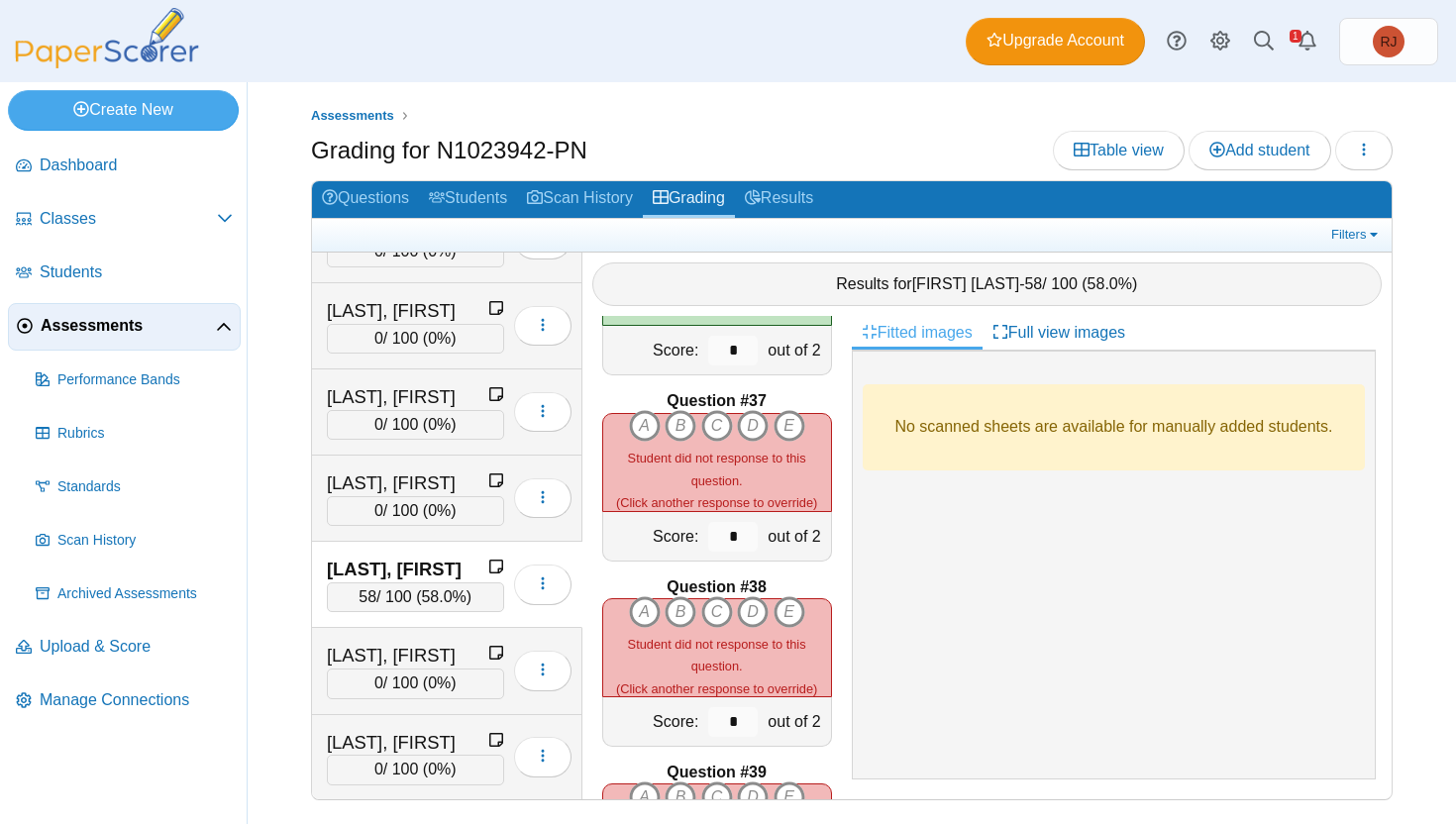 scroll, scrollTop: 6636, scrollLeft: 0, axis: vertical 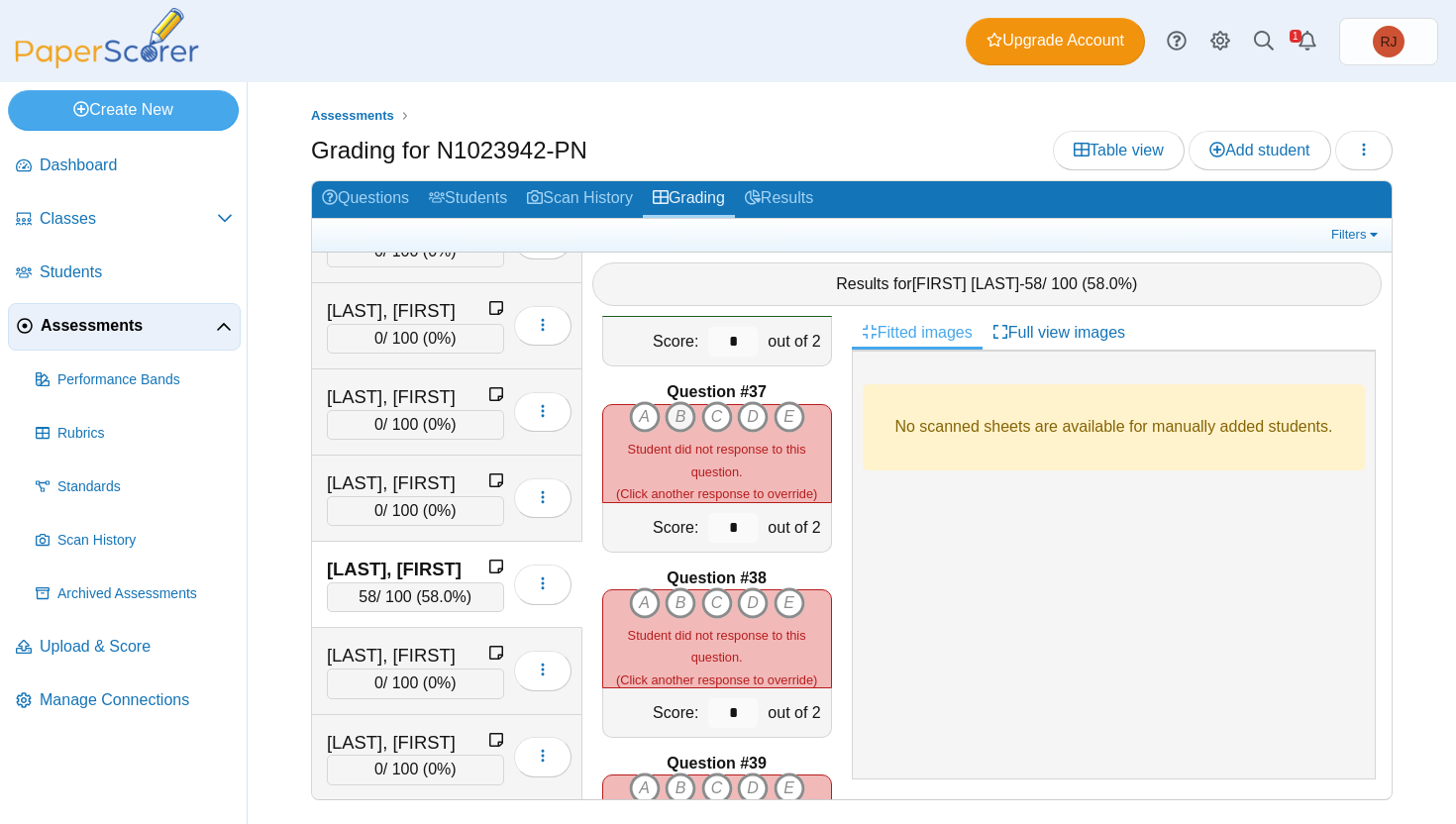 click on "B" at bounding box center (645, 417) 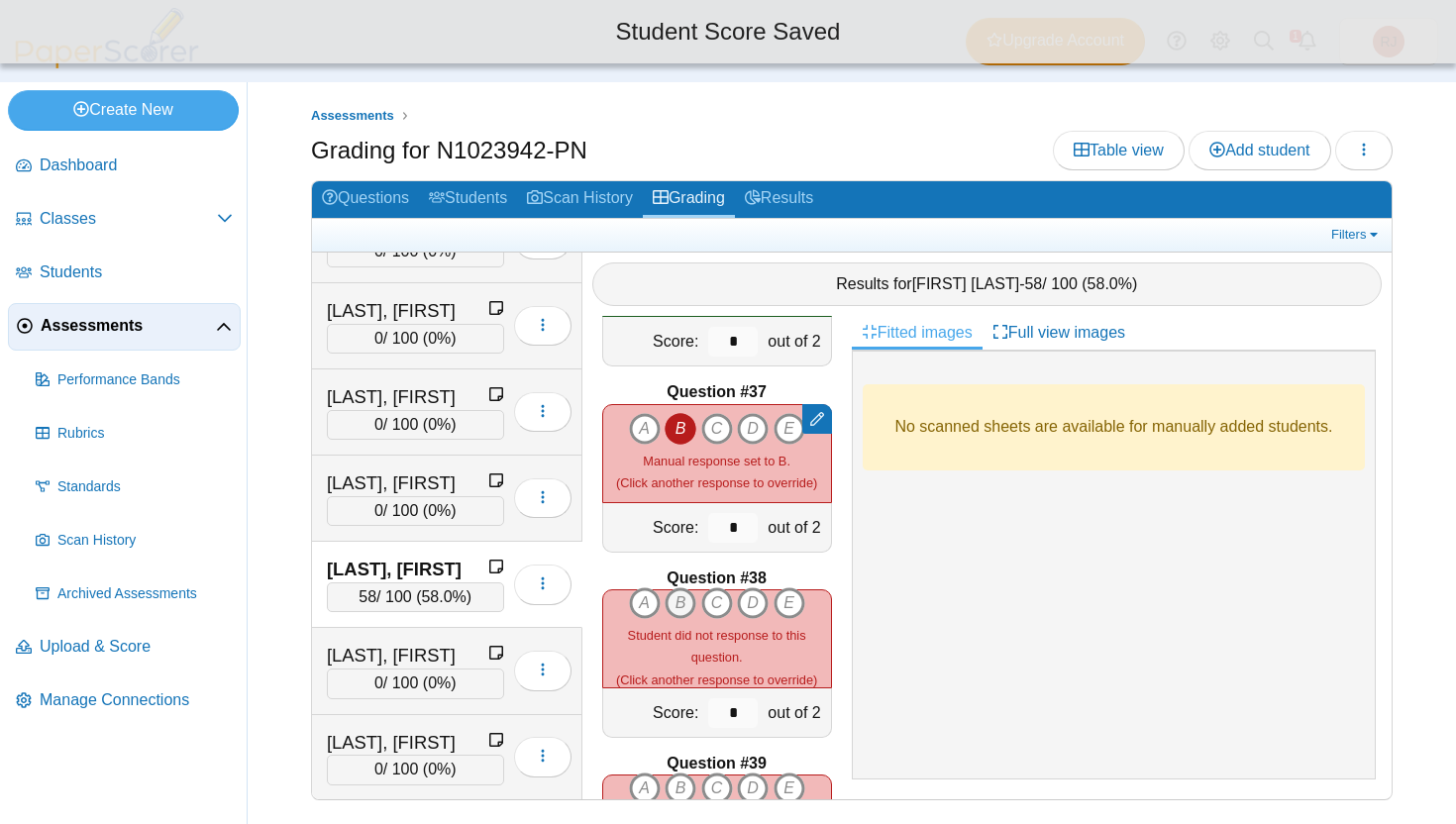 click on "B" at bounding box center (645, 603) 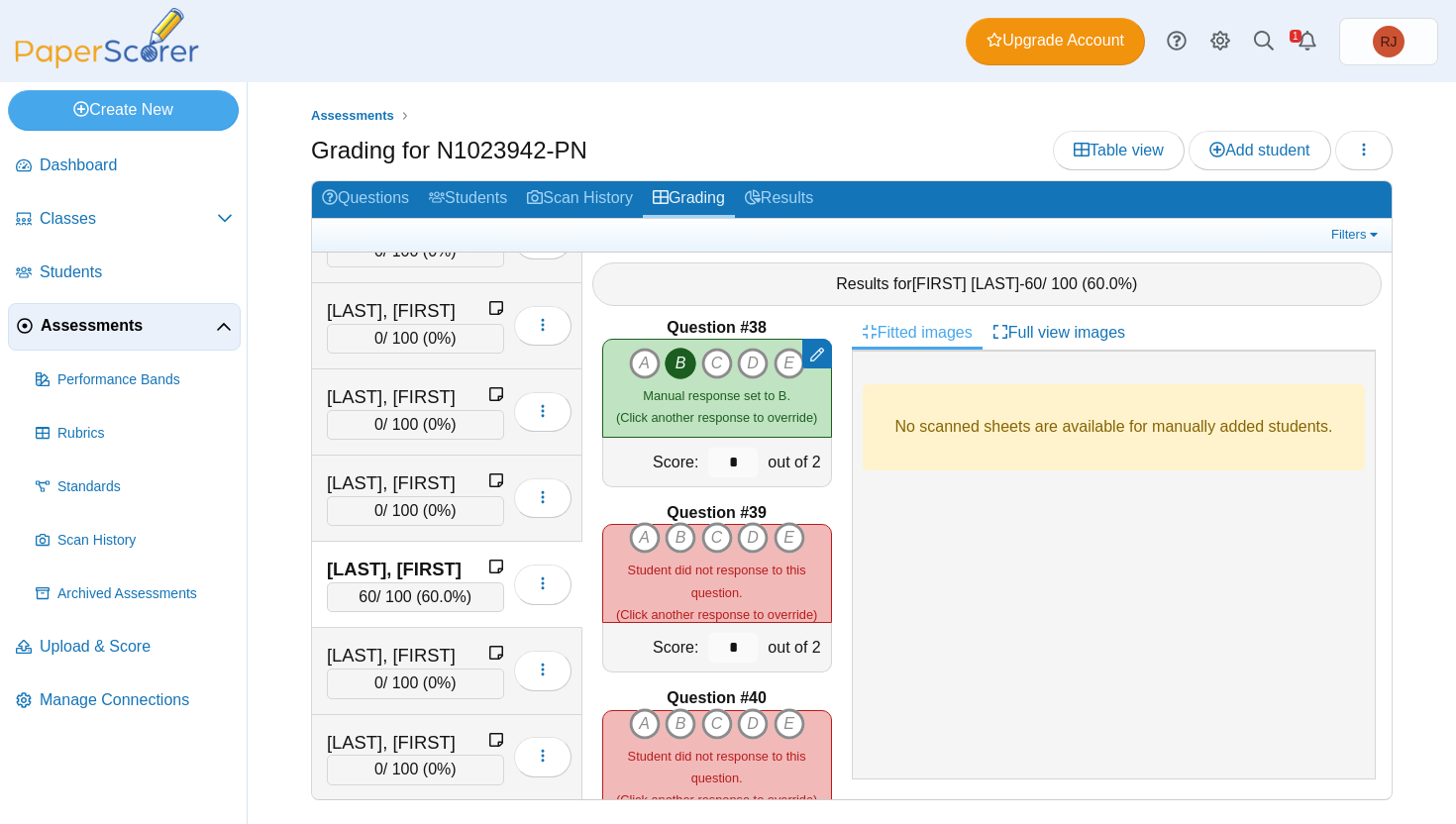 scroll, scrollTop: 6935, scrollLeft: 0, axis: vertical 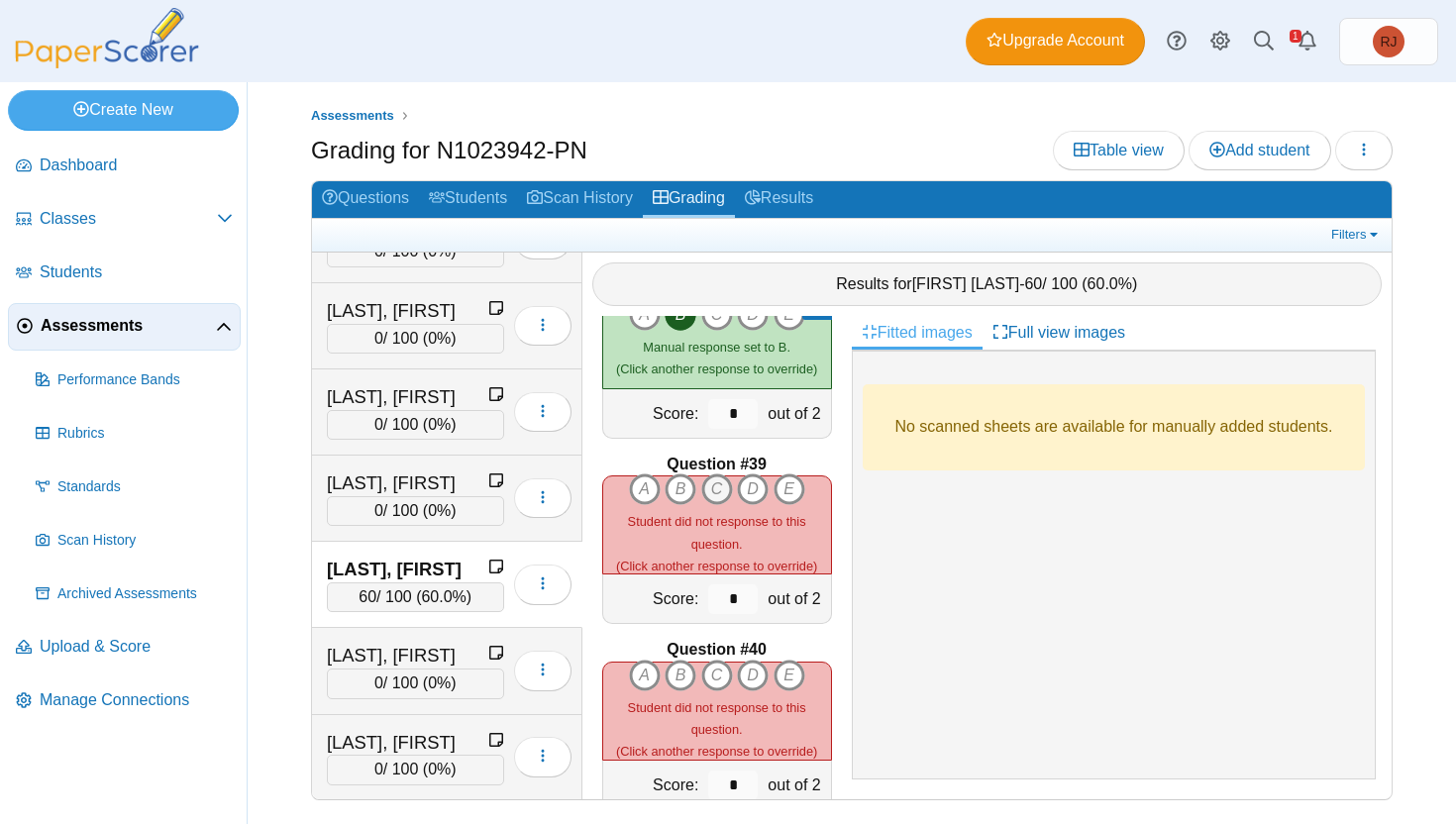 click on "C" at bounding box center [645, 489] 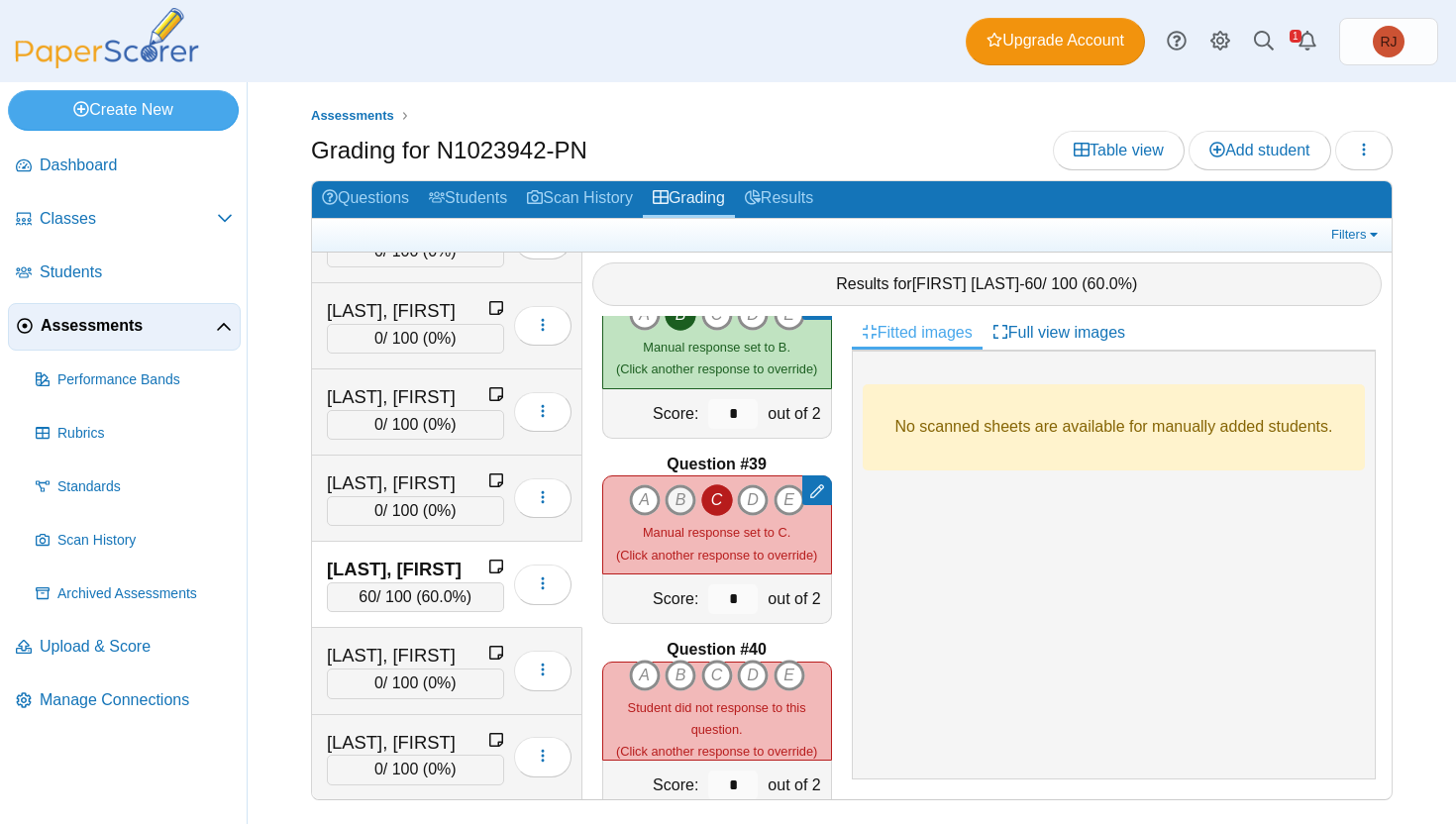 click on "B" at bounding box center [645, 500] 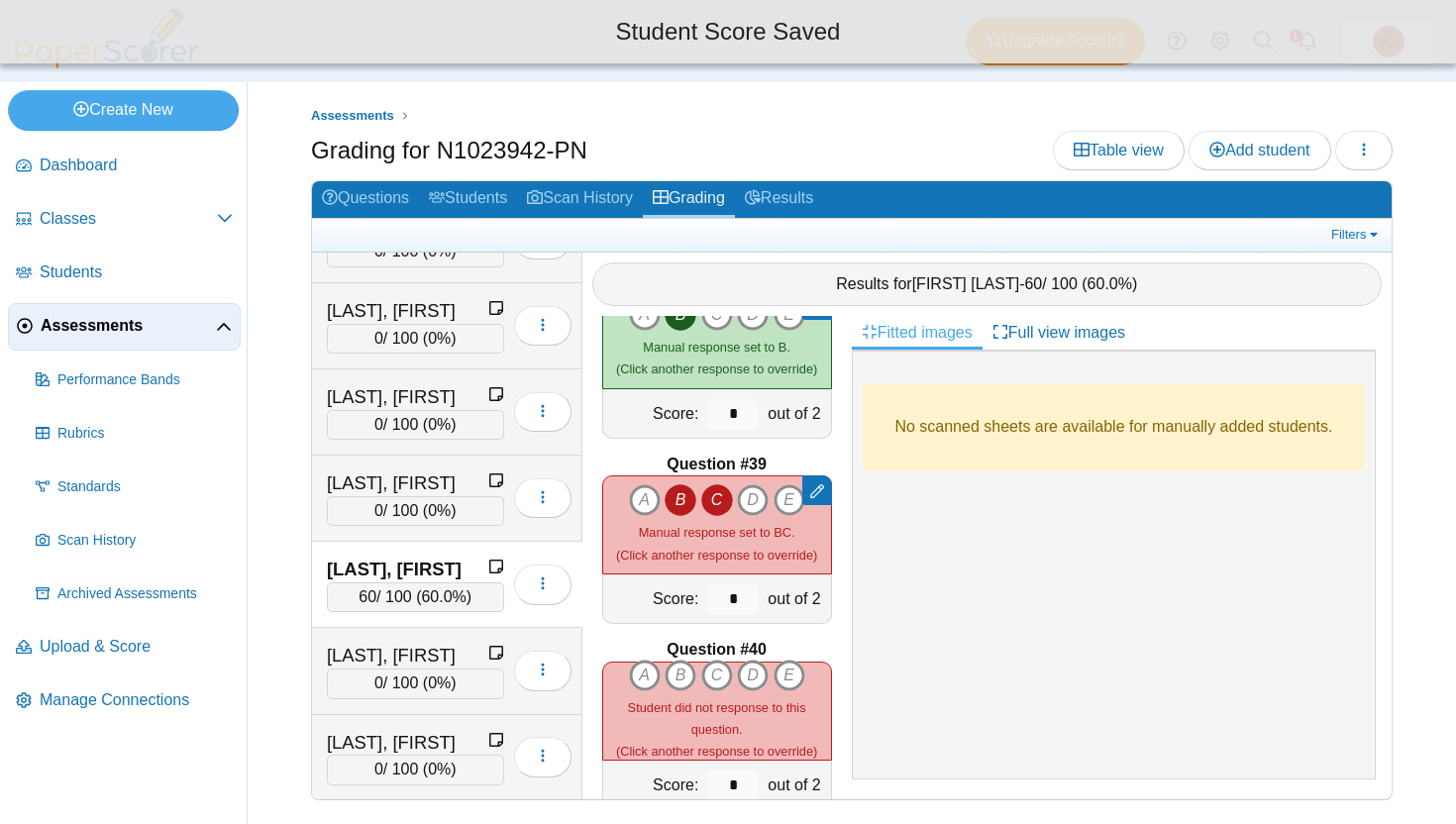 click on "C" at bounding box center (680, 500) 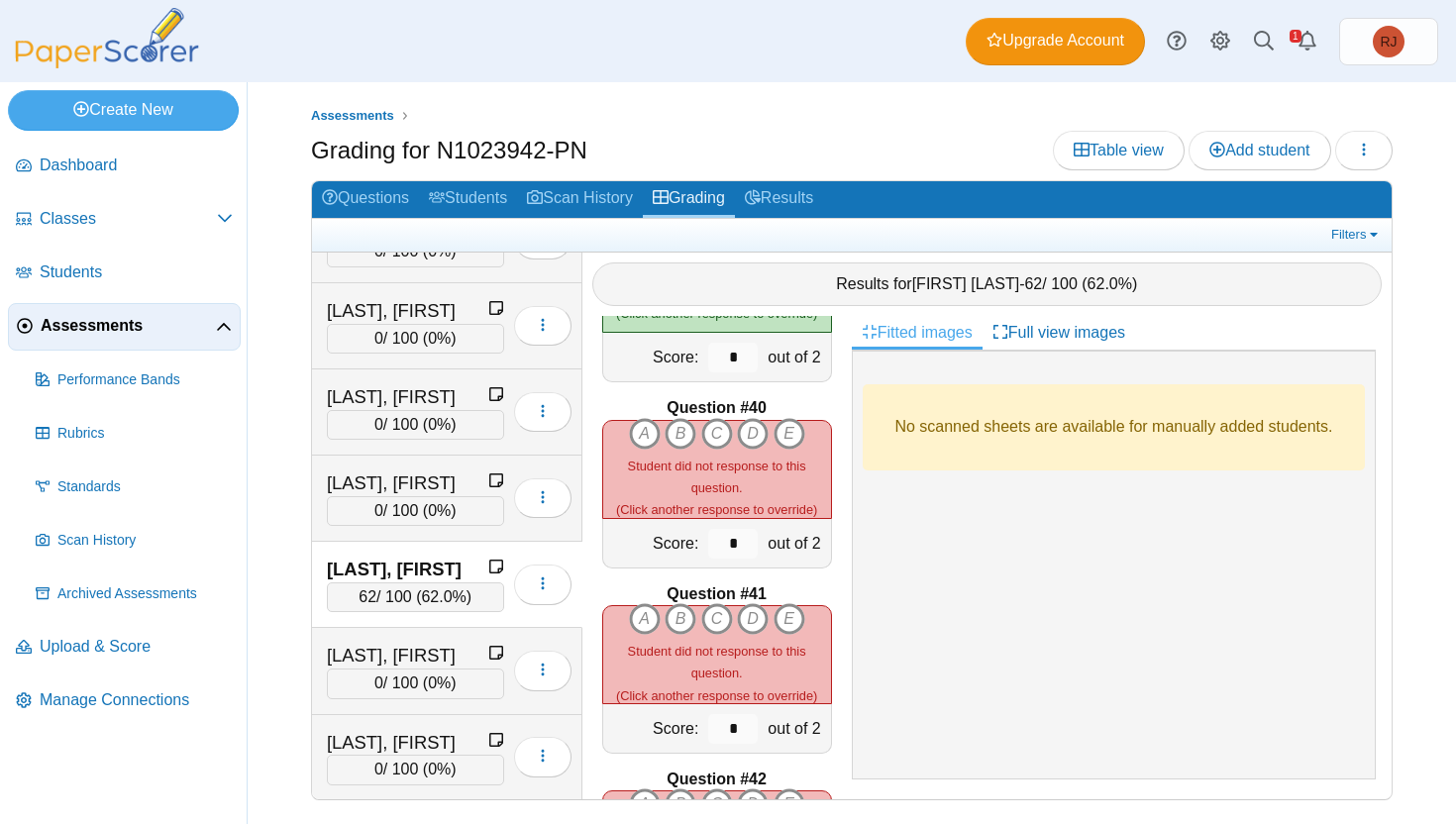 scroll, scrollTop: 7195, scrollLeft: 0, axis: vertical 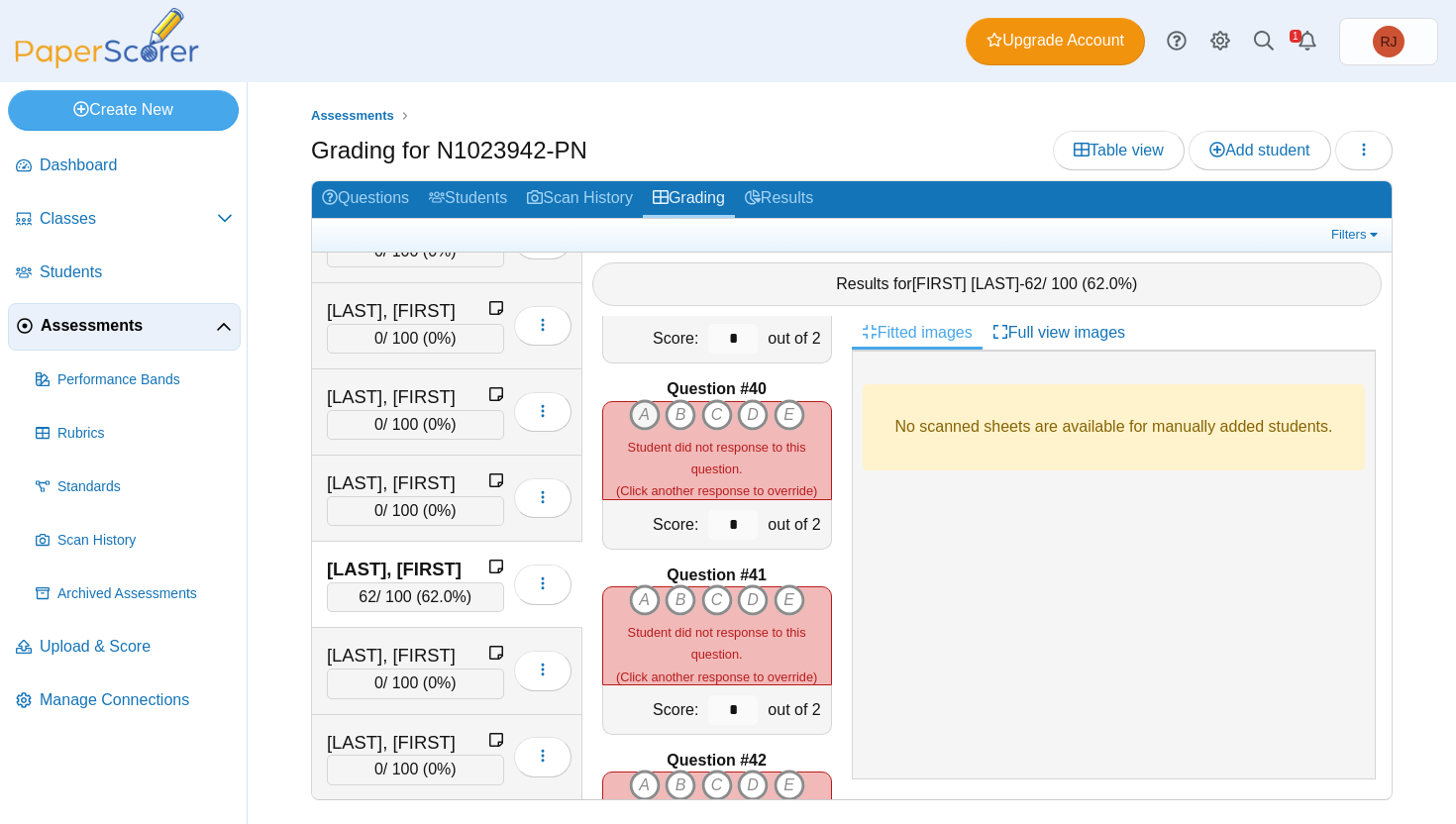 click on "A" at bounding box center (645, 415) 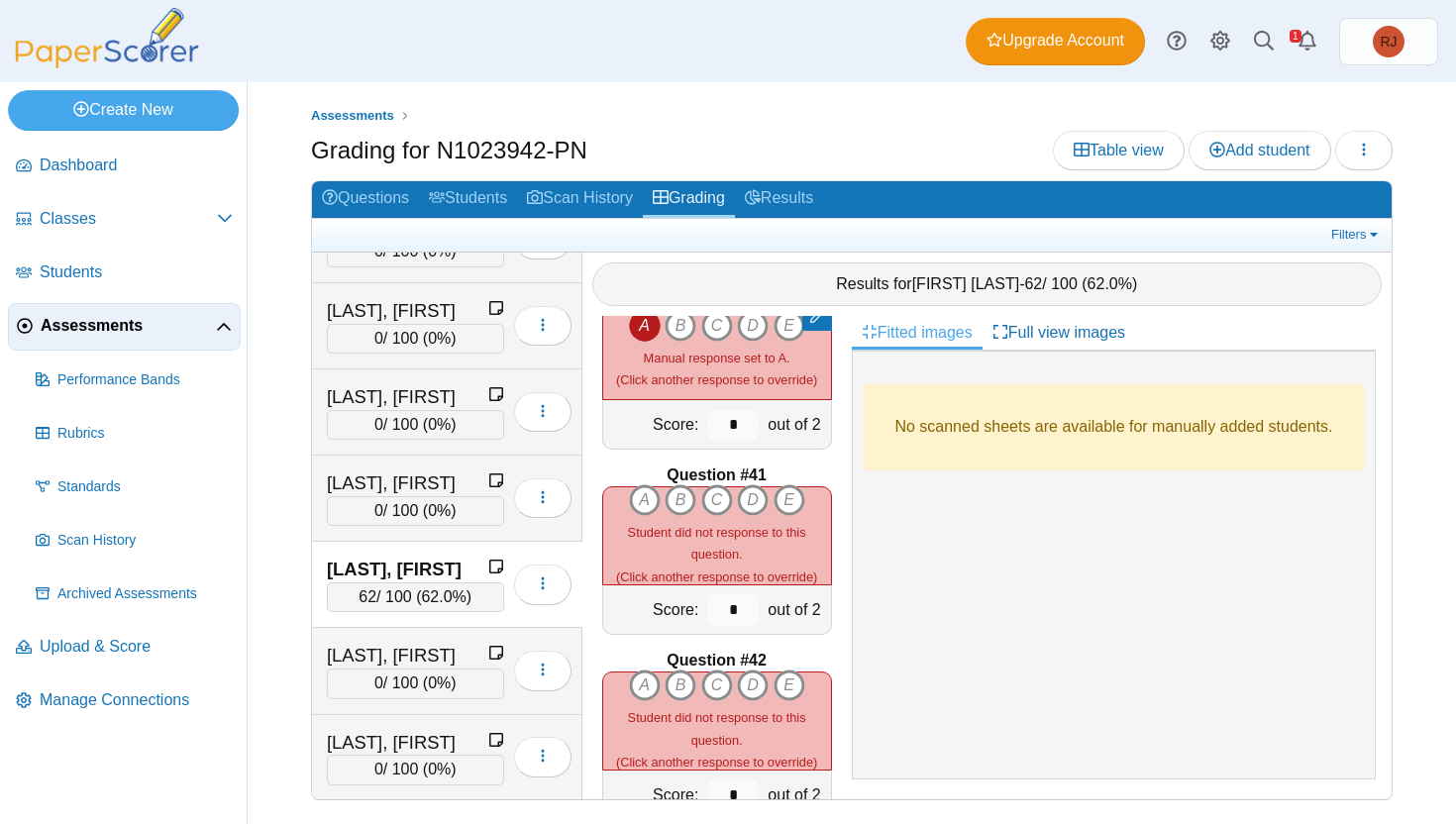 scroll, scrollTop: 7305, scrollLeft: 0, axis: vertical 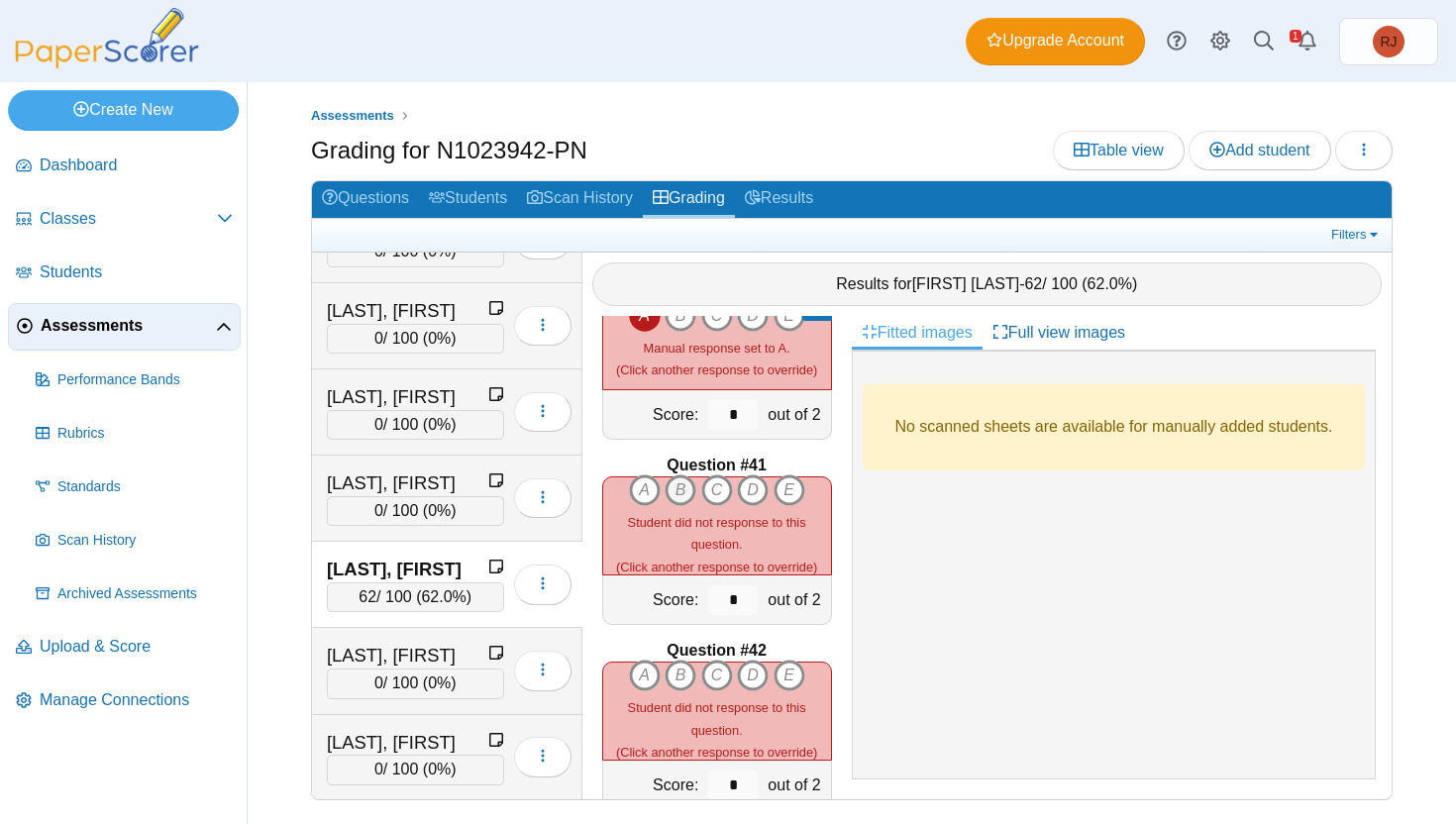 click on "B" at bounding box center [645, 490] 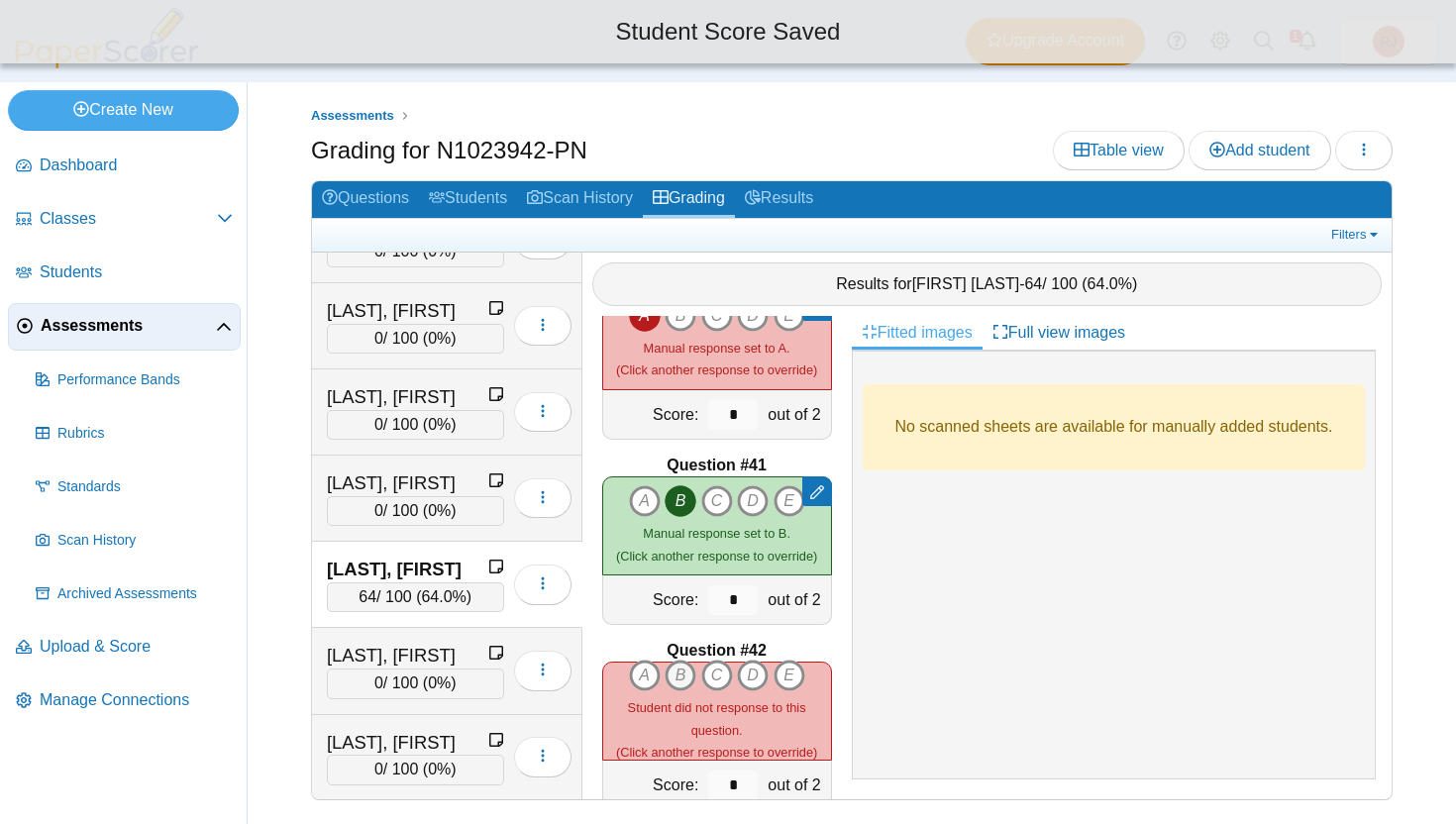 click on "B" at bounding box center [645, 675] 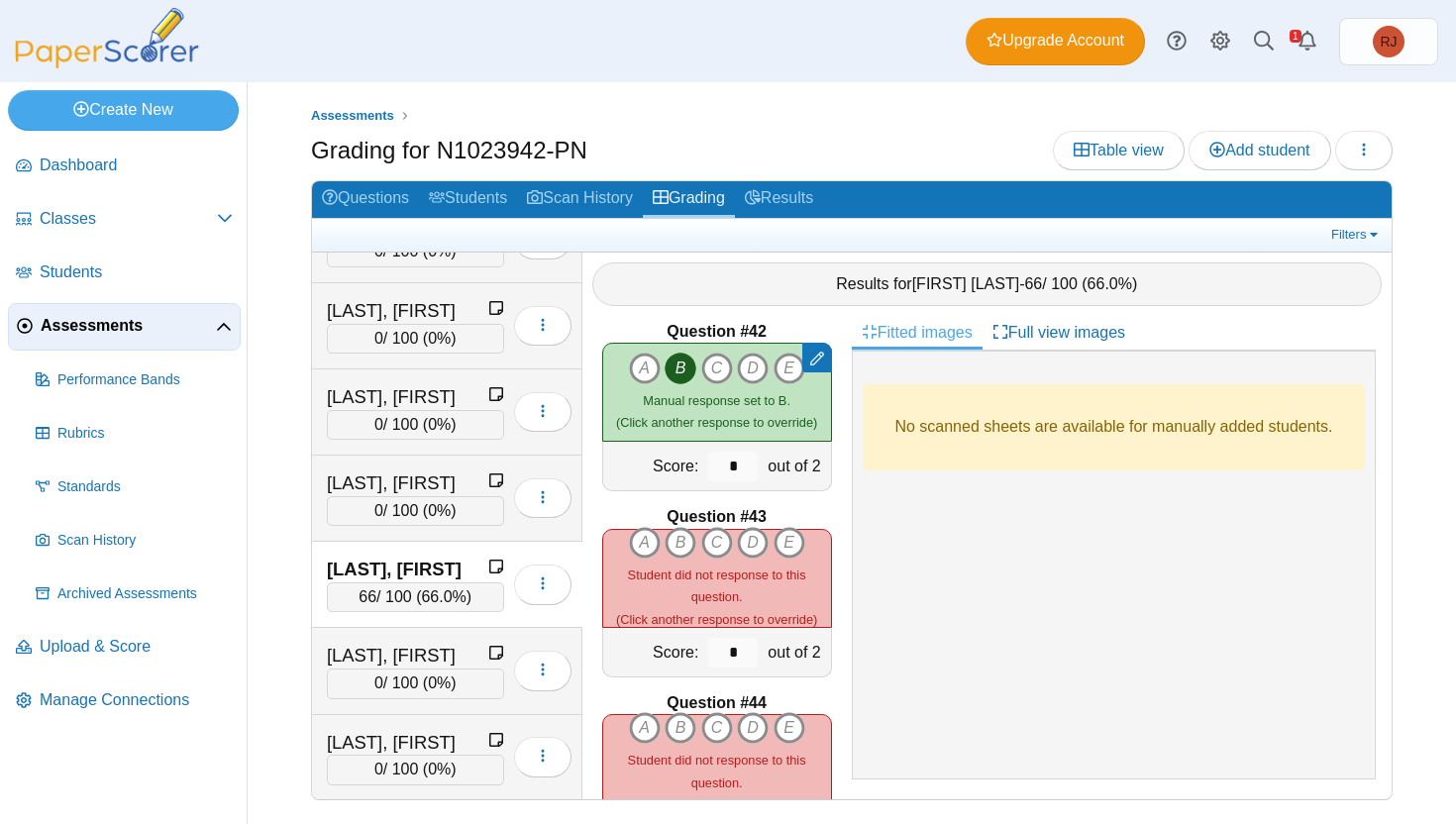 scroll, scrollTop: 7624, scrollLeft: 0, axis: vertical 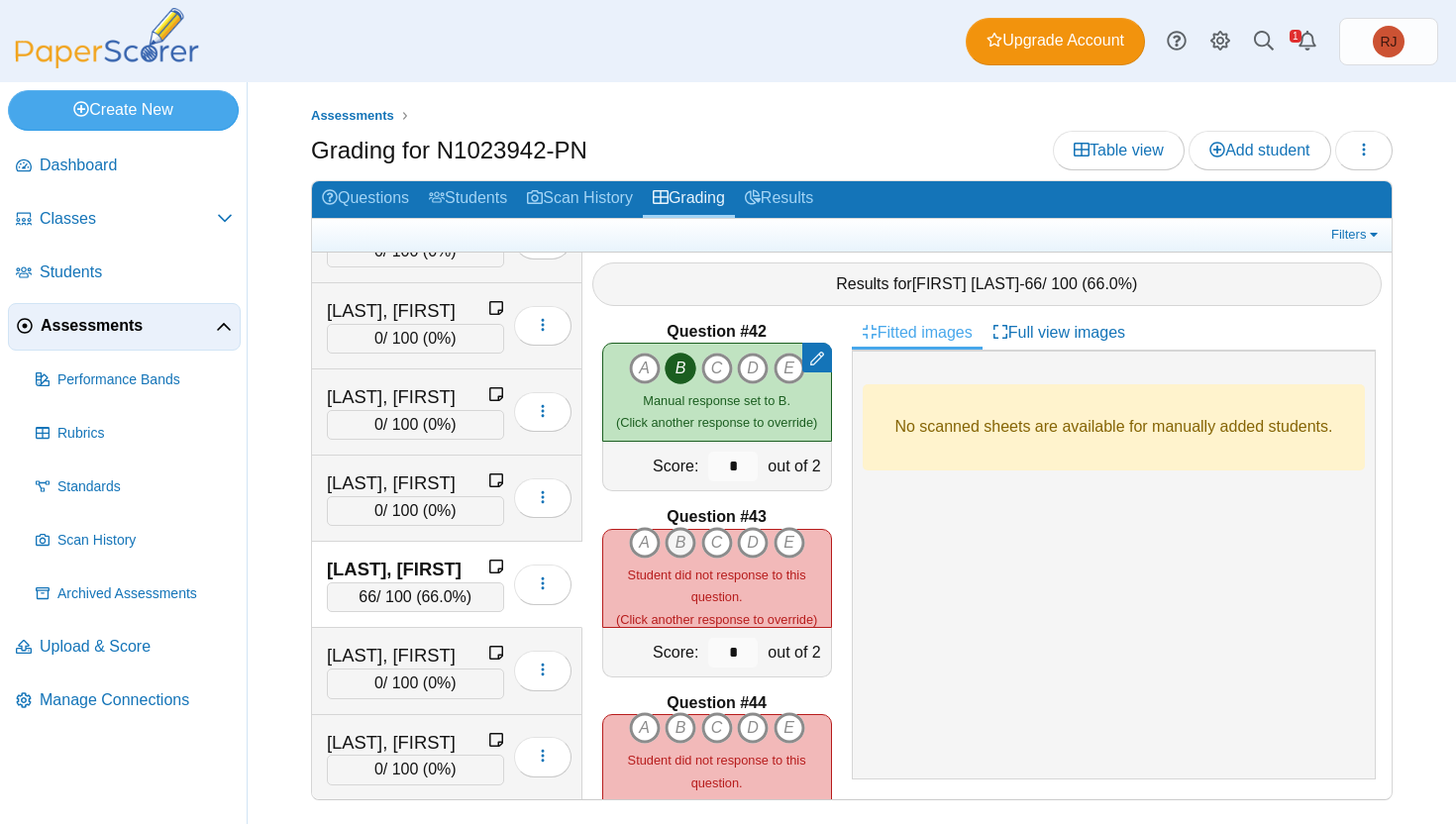 click on "B" at bounding box center [645, 543] 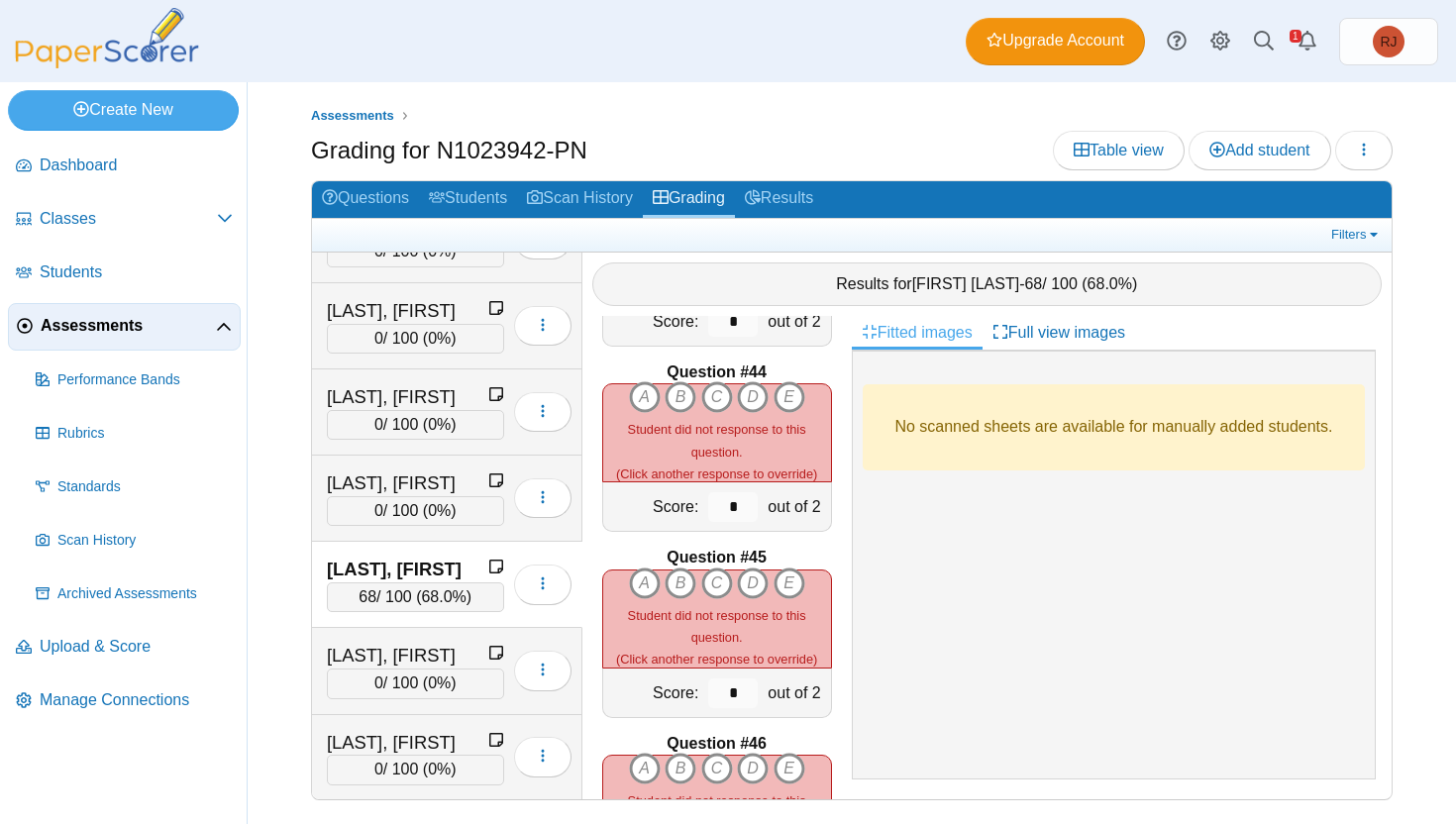 scroll, scrollTop: 7965, scrollLeft: 0, axis: vertical 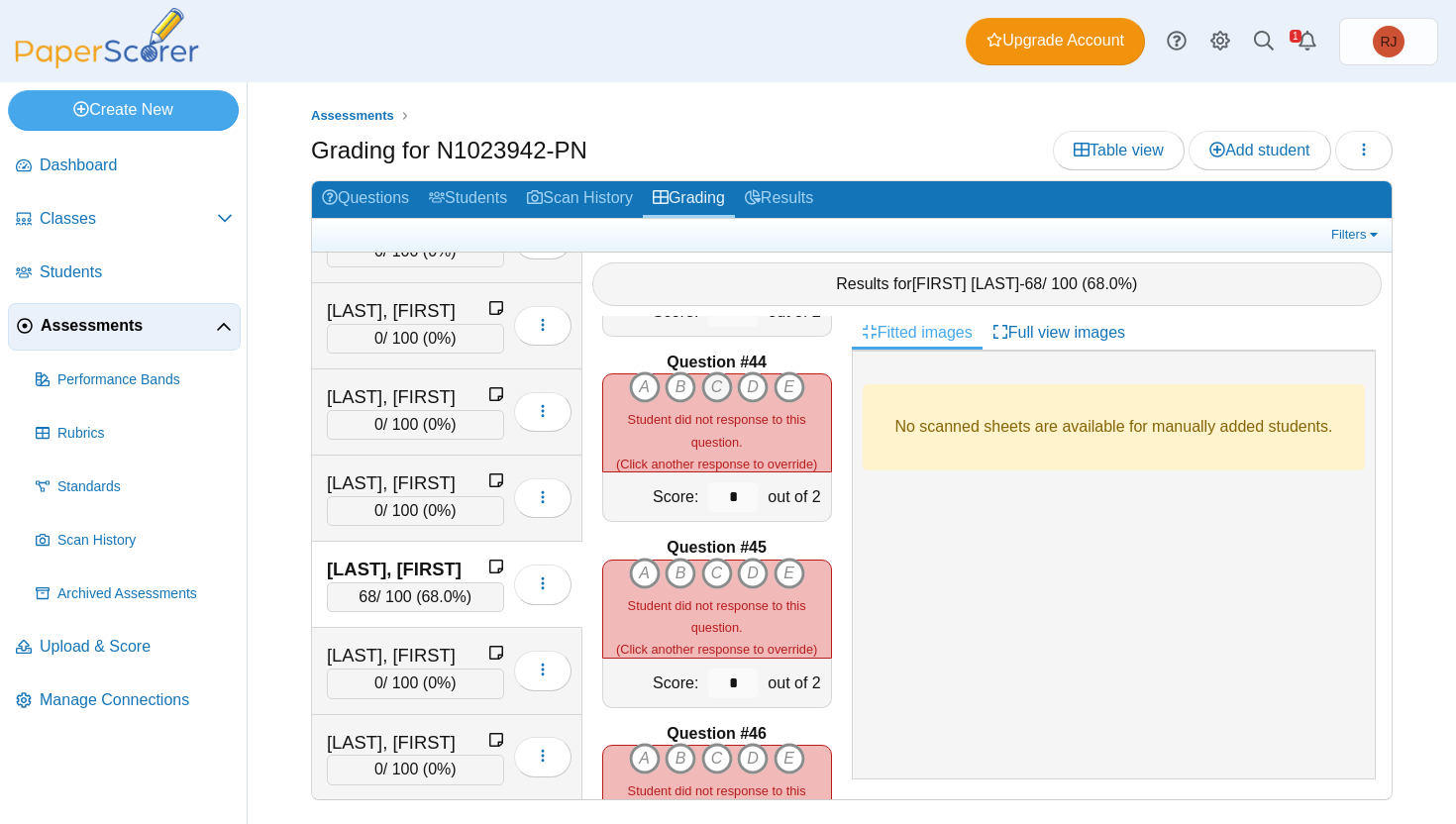 click on "C" at bounding box center (645, 387) 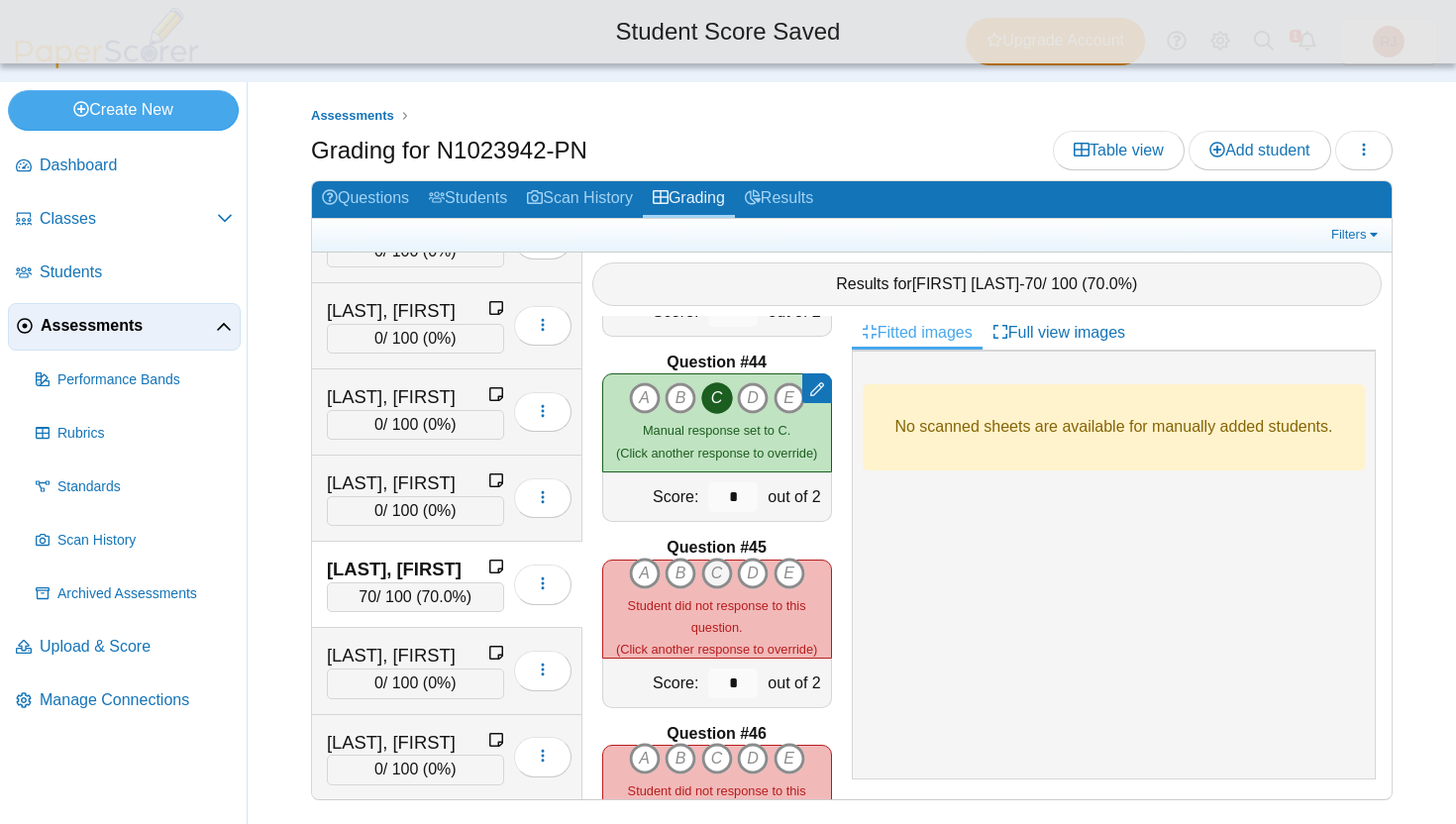 click on "C" at bounding box center (645, 573) 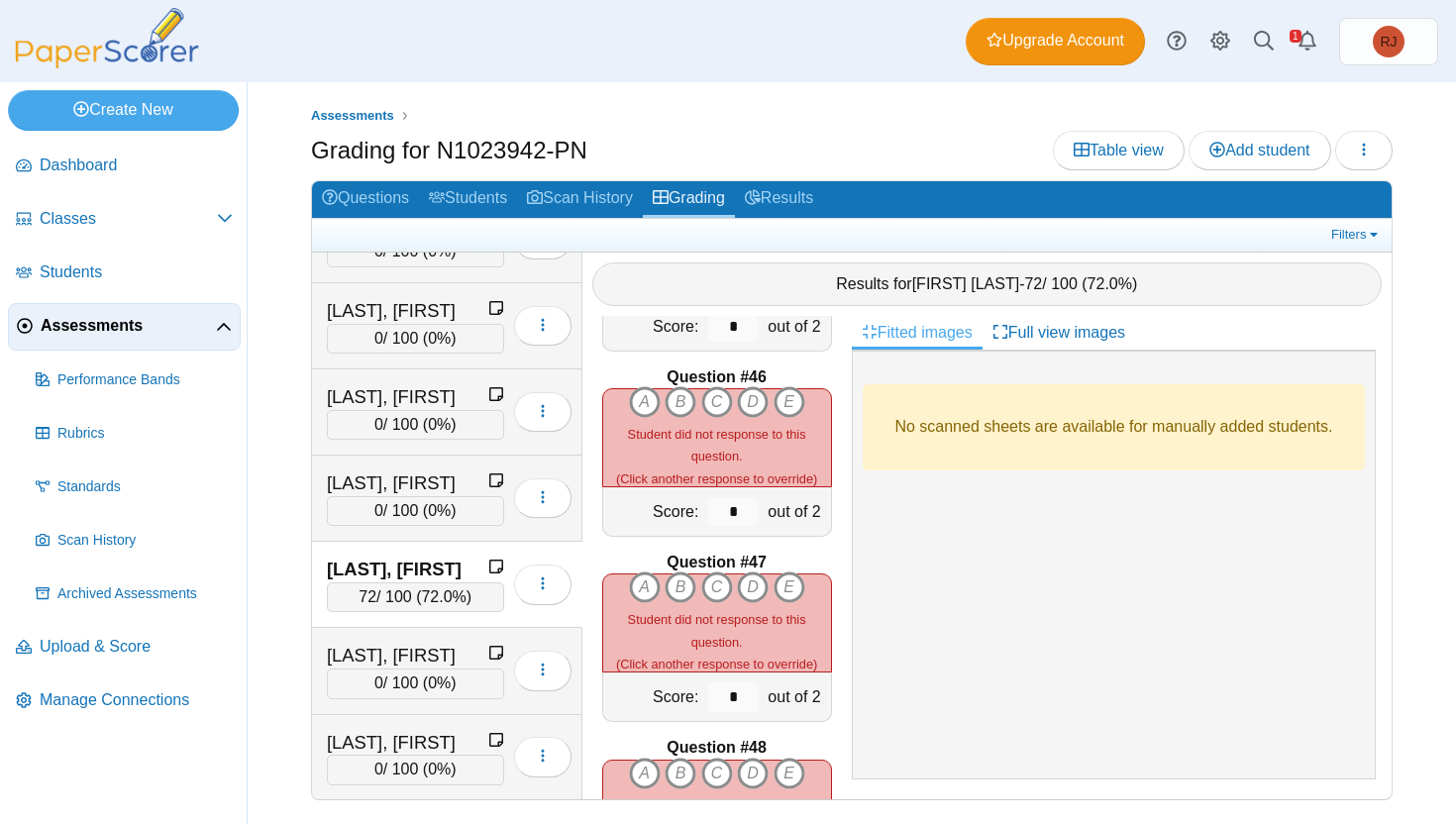 scroll, scrollTop: 8360, scrollLeft: 0, axis: vertical 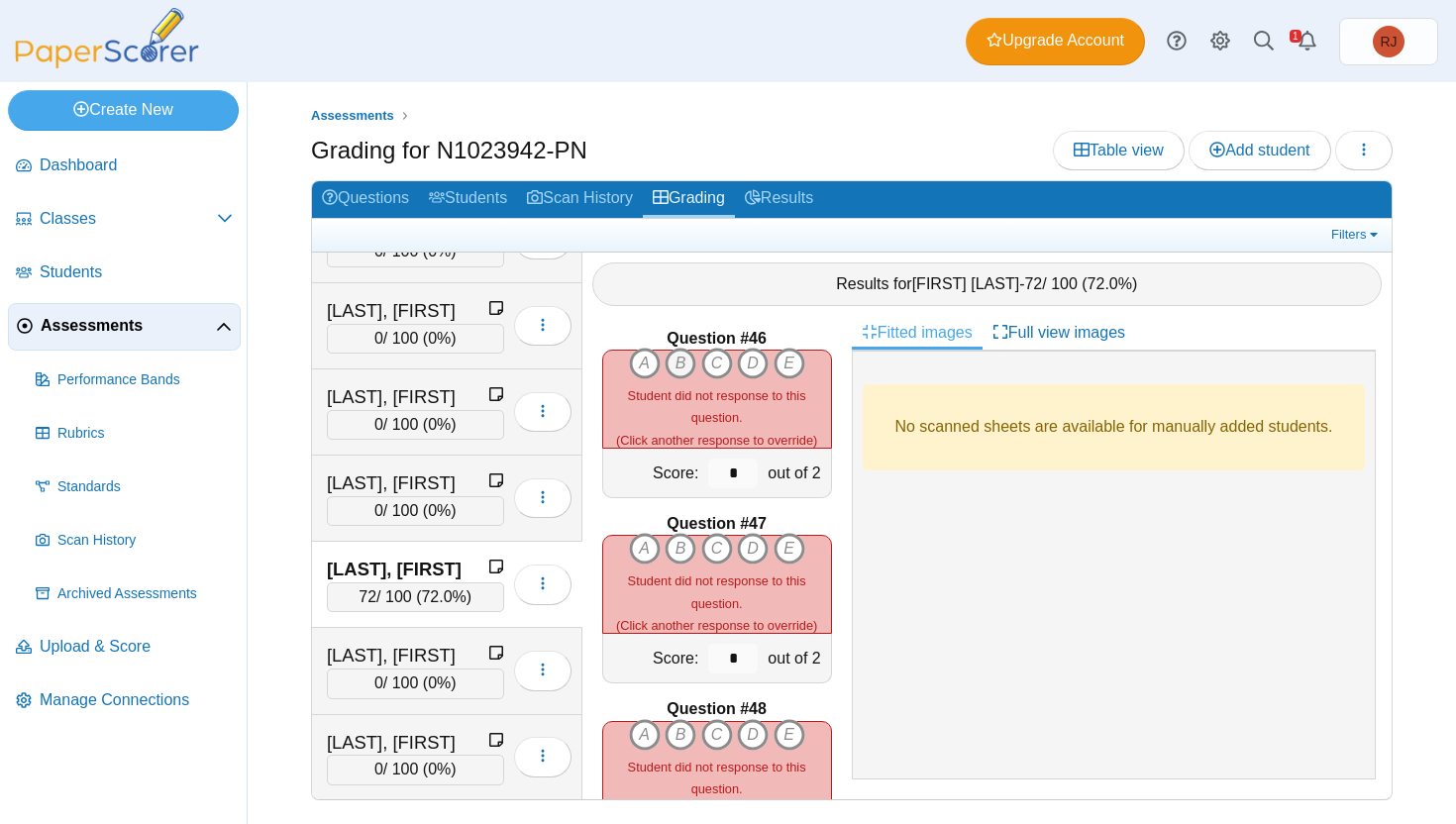 click on "B" at bounding box center (645, 363) 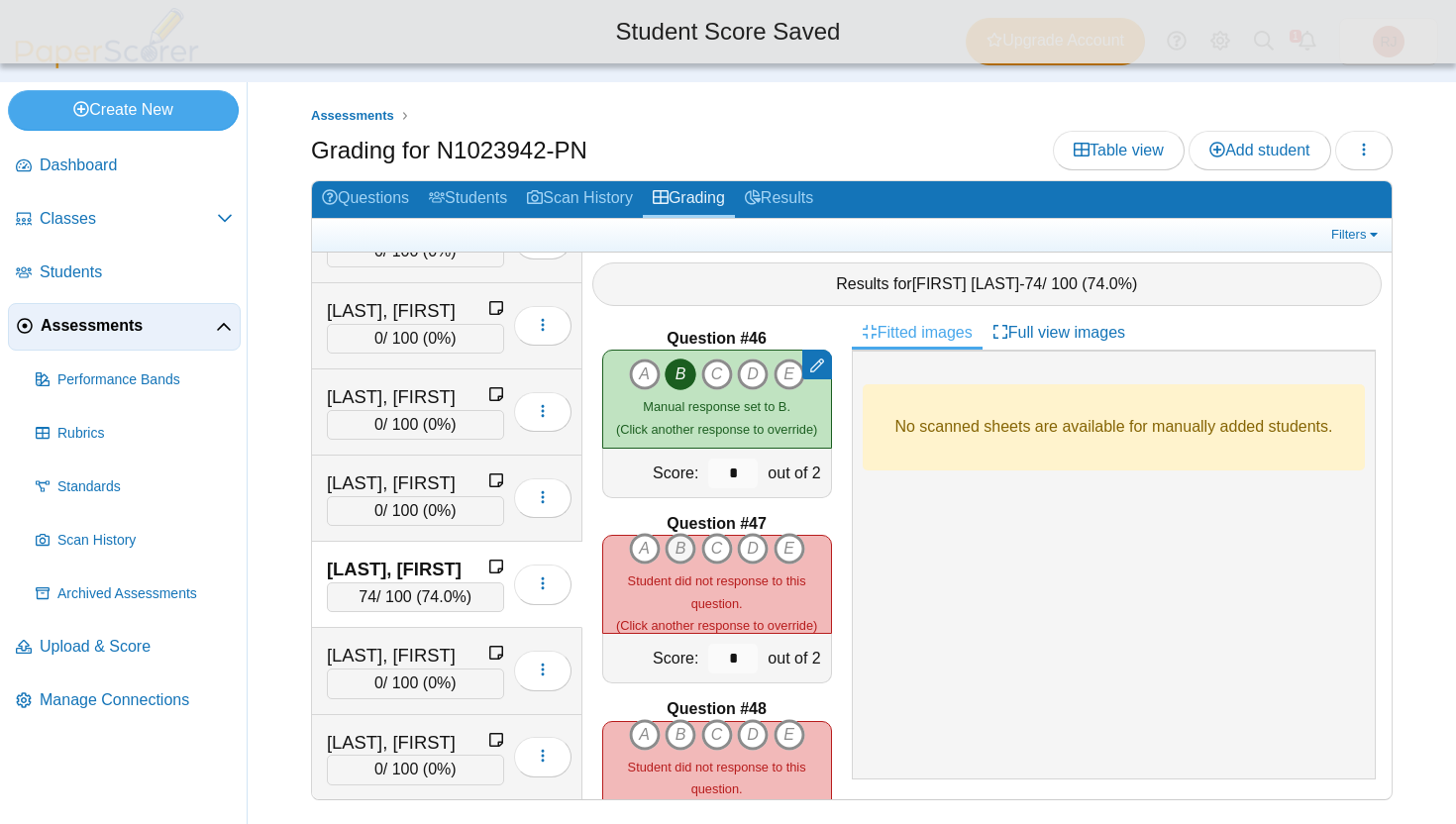 click on "B" at bounding box center [645, 549] 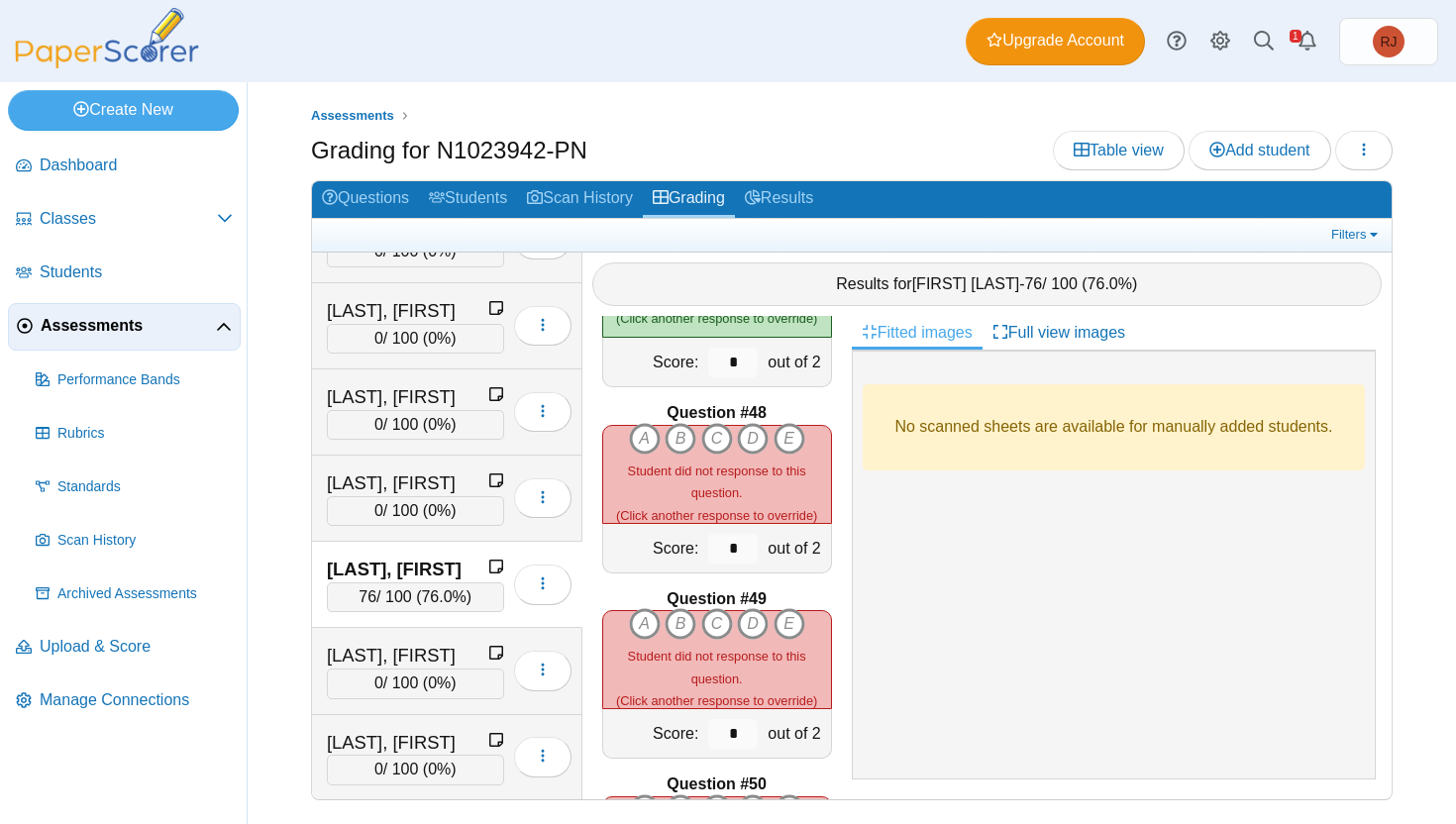 scroll, scrollTop: 8665, scrollLeft: 0, axis: vertical 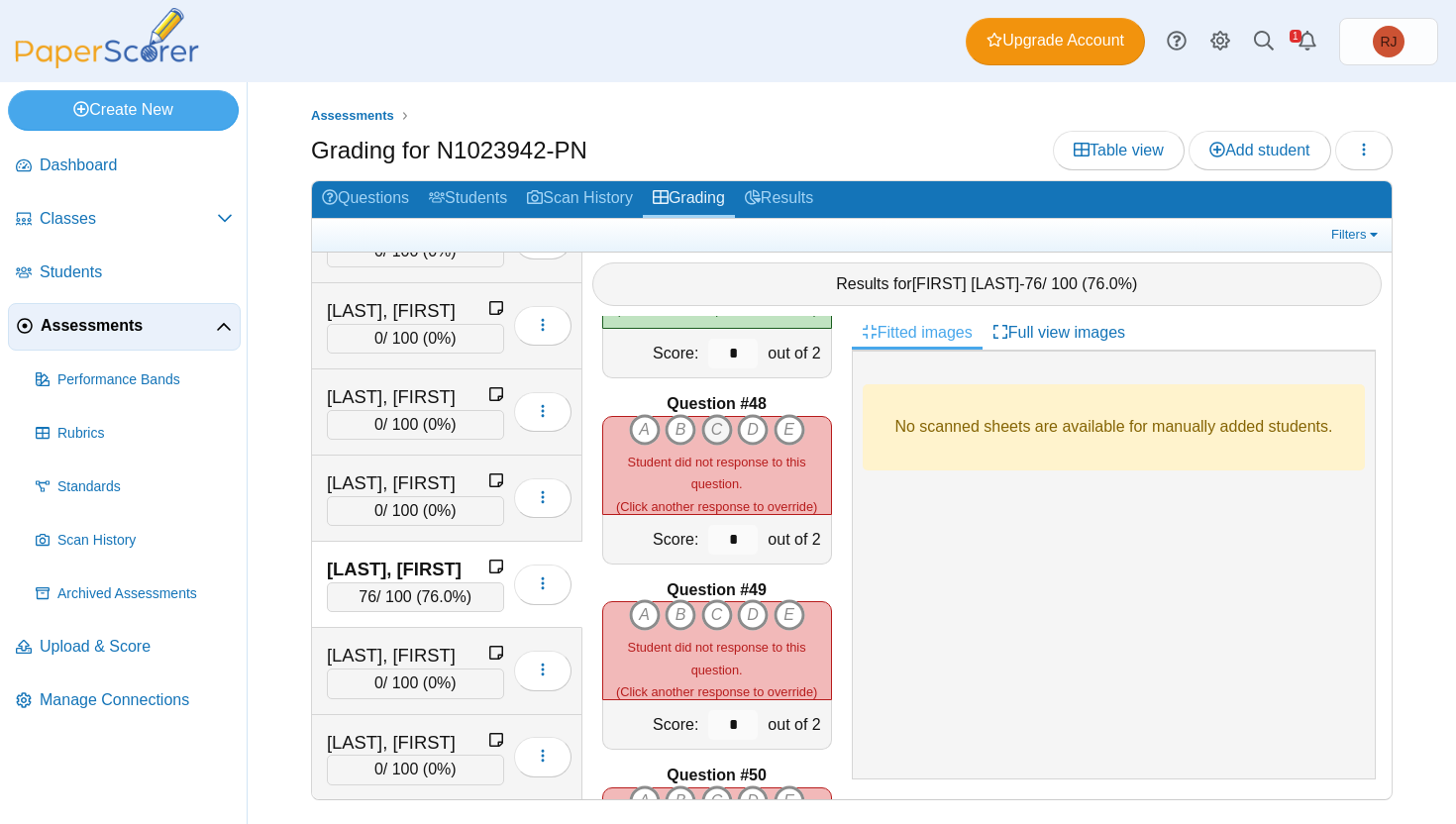 click on "C" at bounding box center (645, 430) 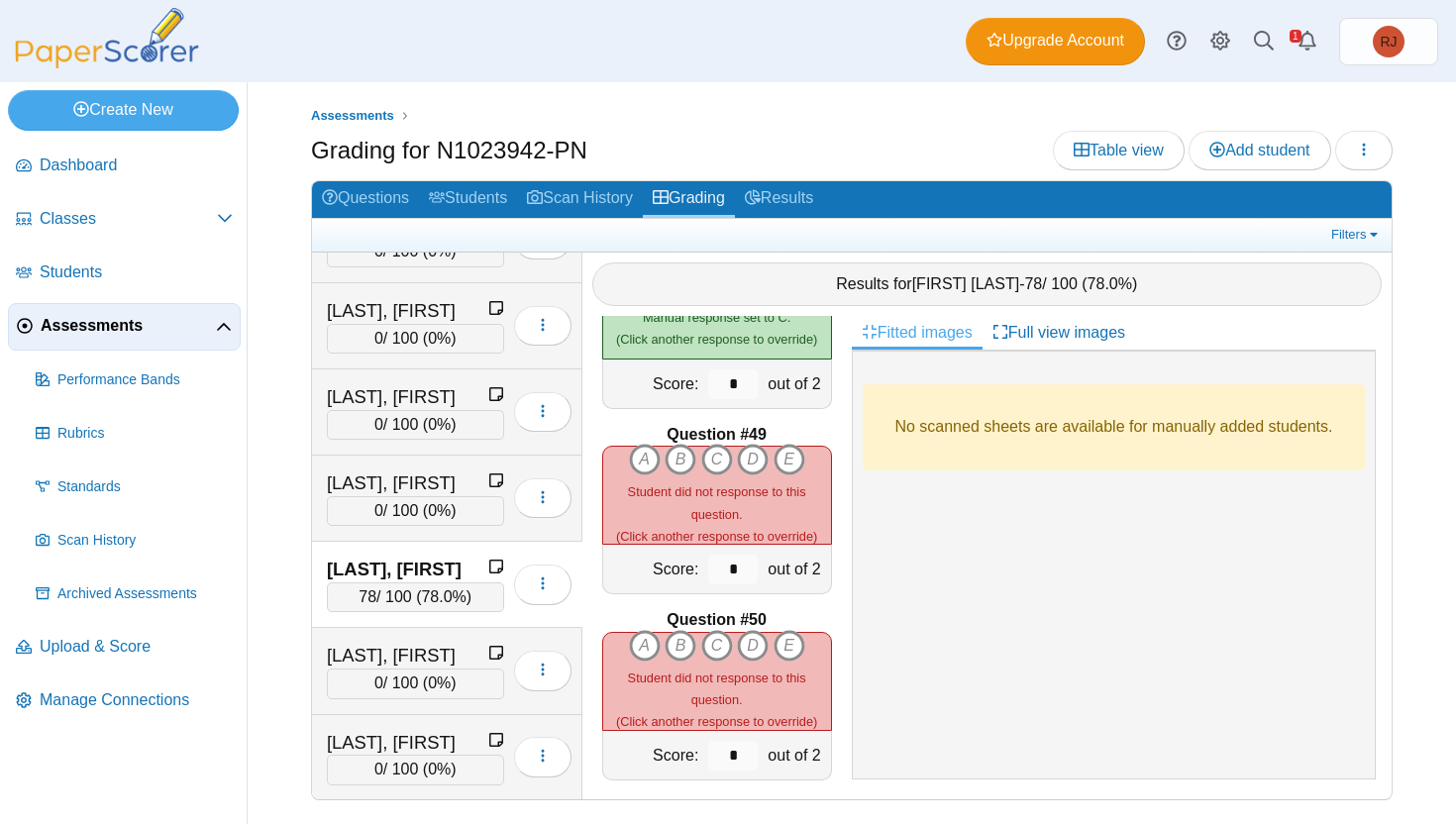 scroll, scrollTop: 8835, scrollLeft: 0, axis: vertical 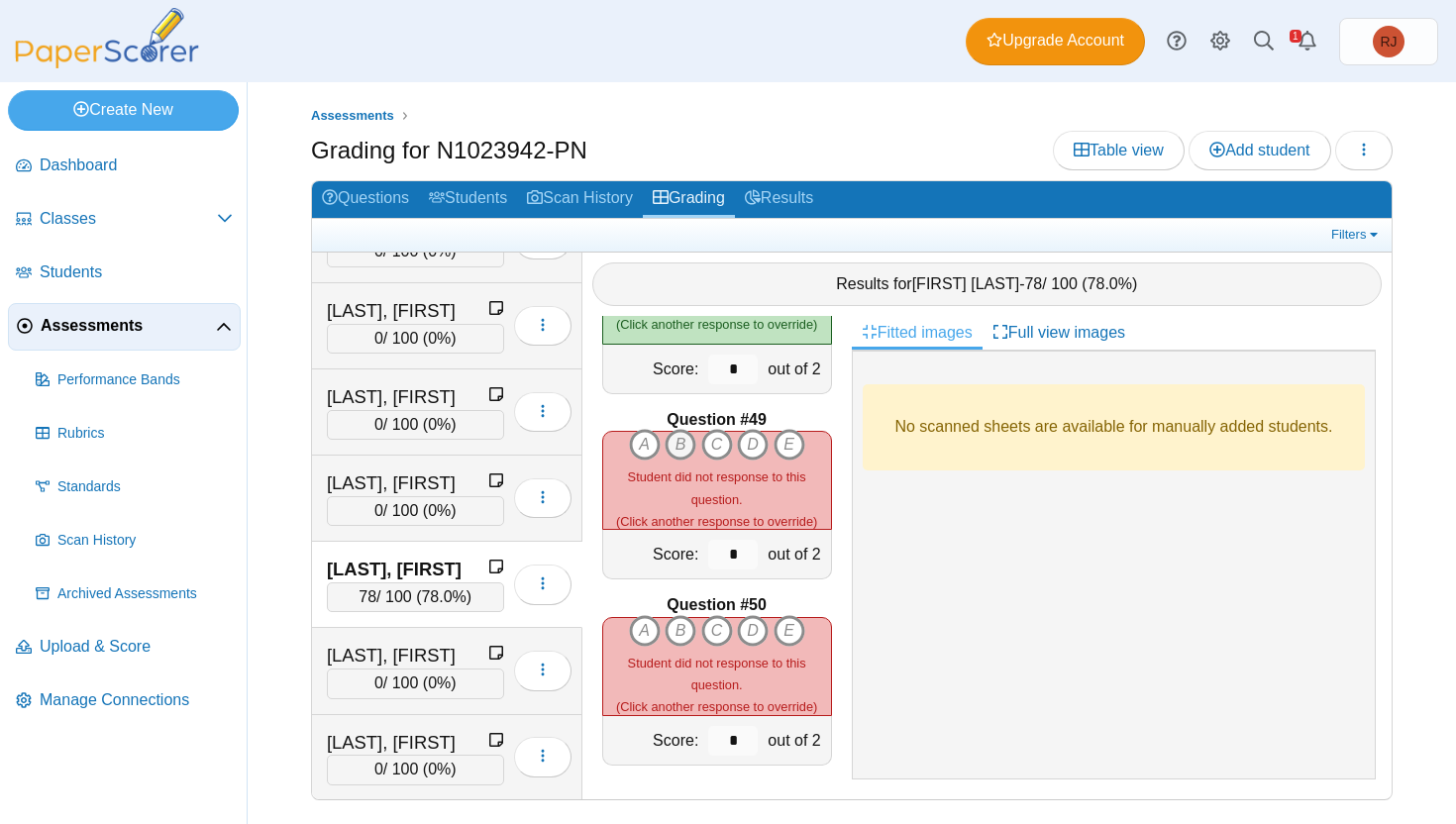 click on "B" at bounding box center [645, 445] 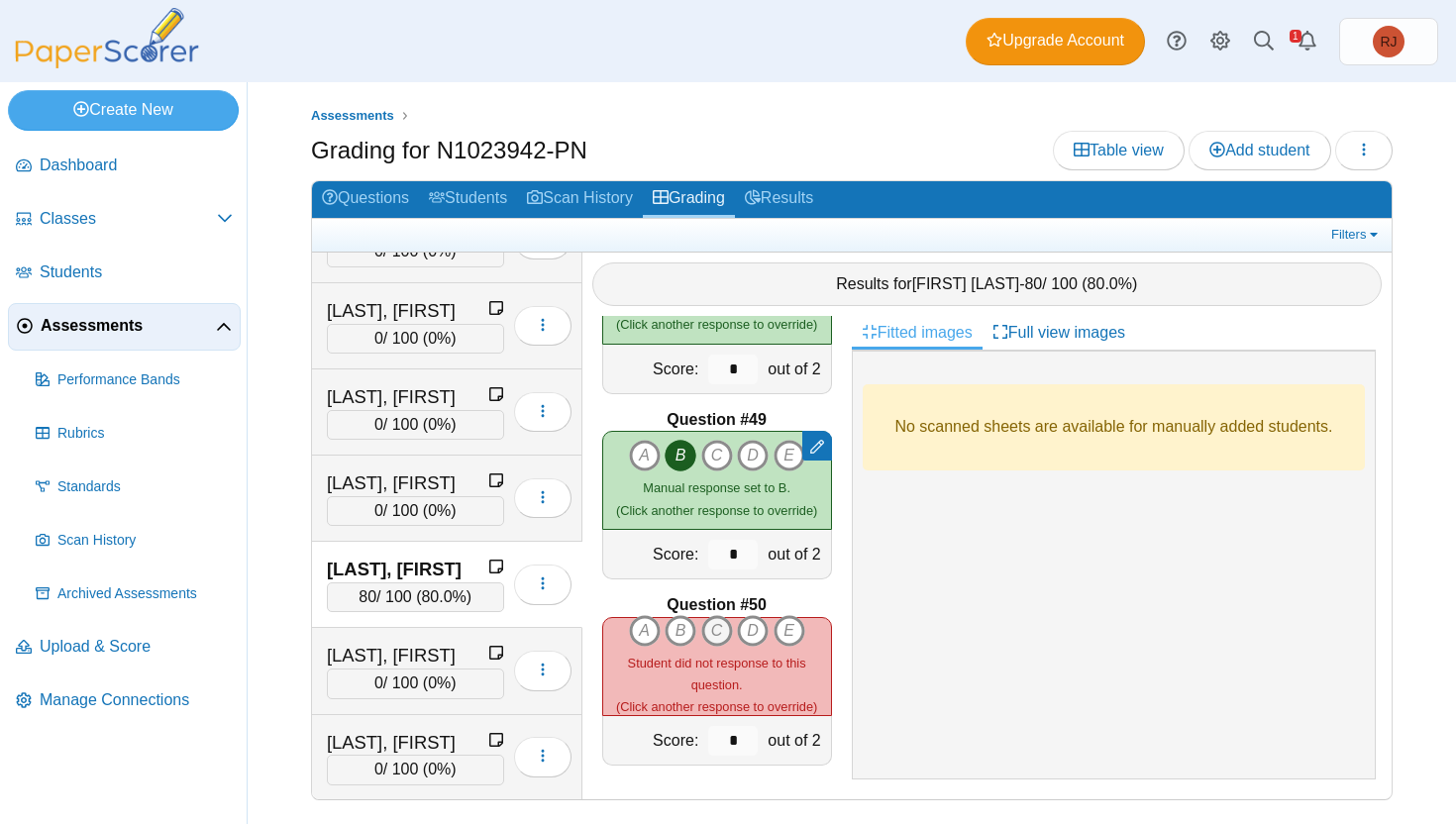 click on "C" at bounding box center (645, 631) 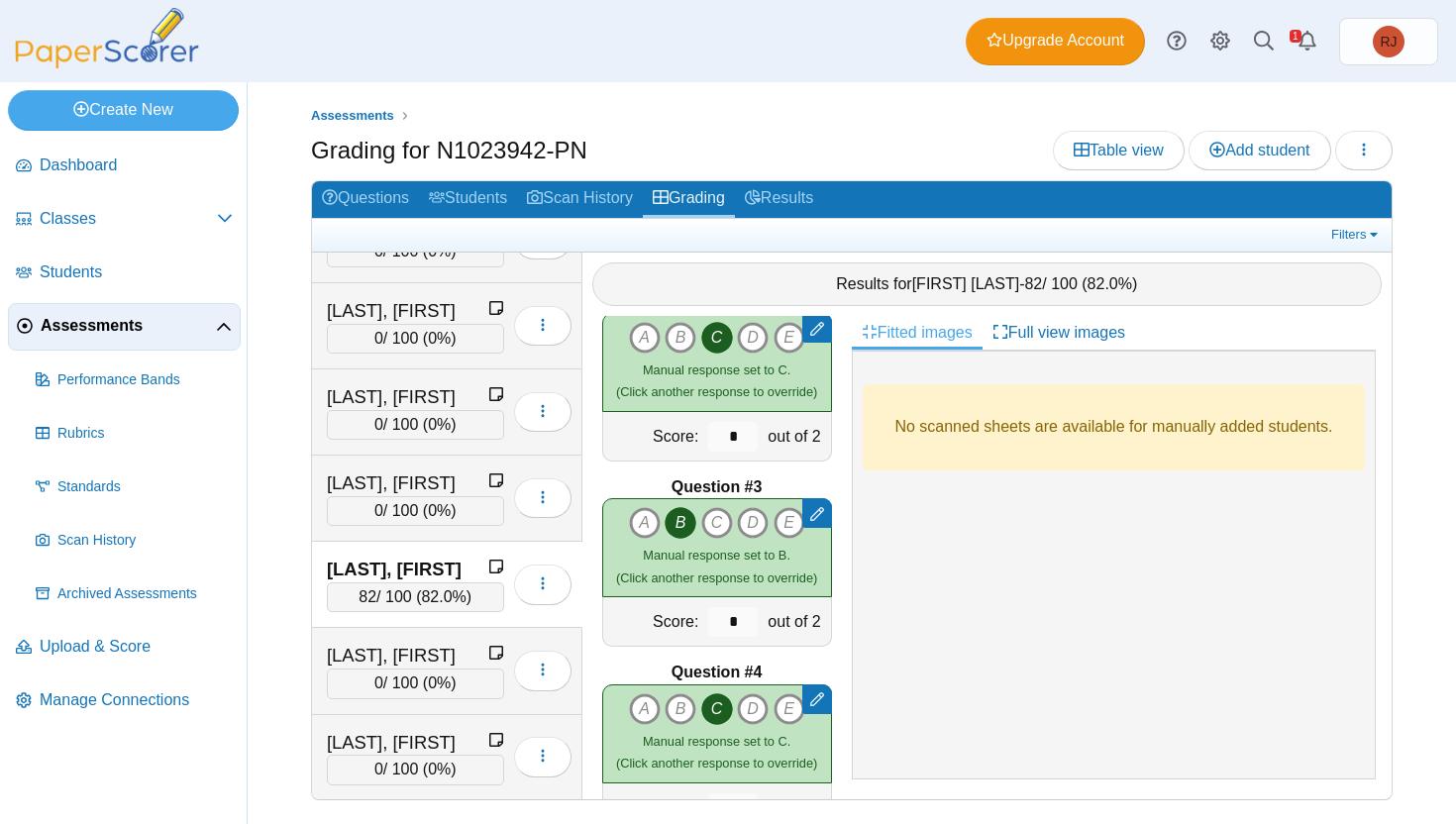 scroll, scrollTop: 0, scrollLeft: 0, axis: both 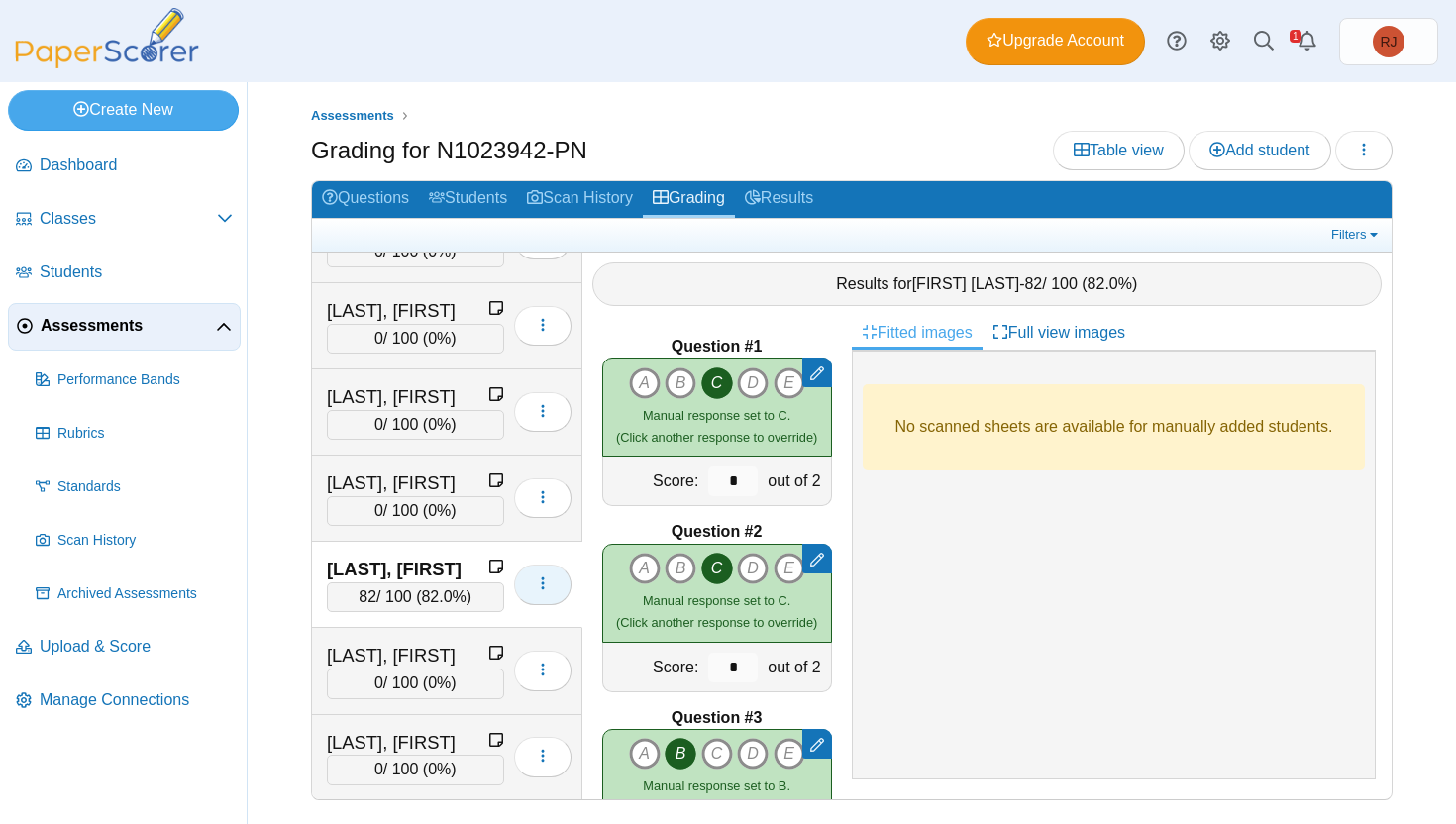 click at bounding box center (543, 583) 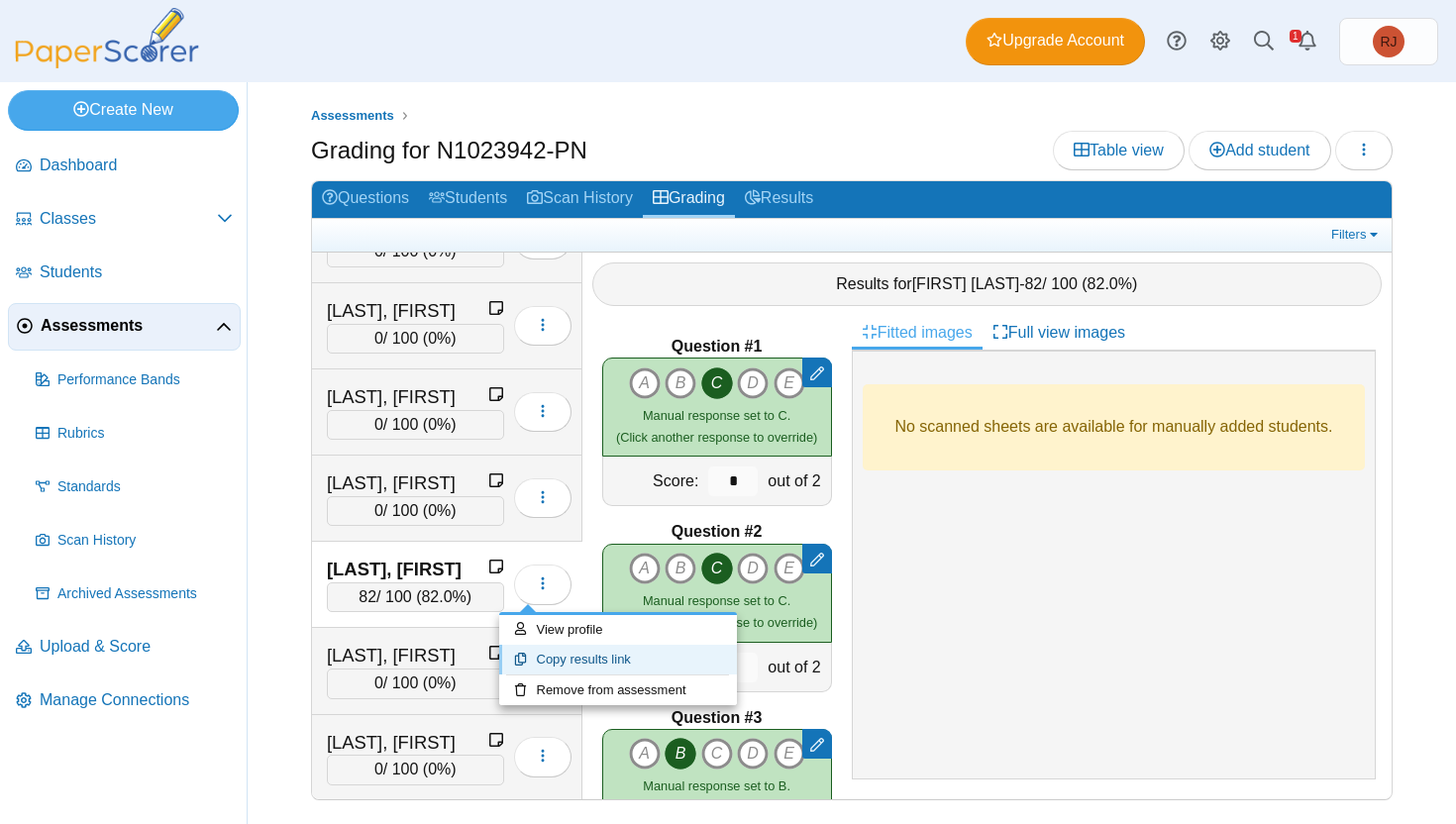 click on "Copy results link" at bounding box center (618, 660) 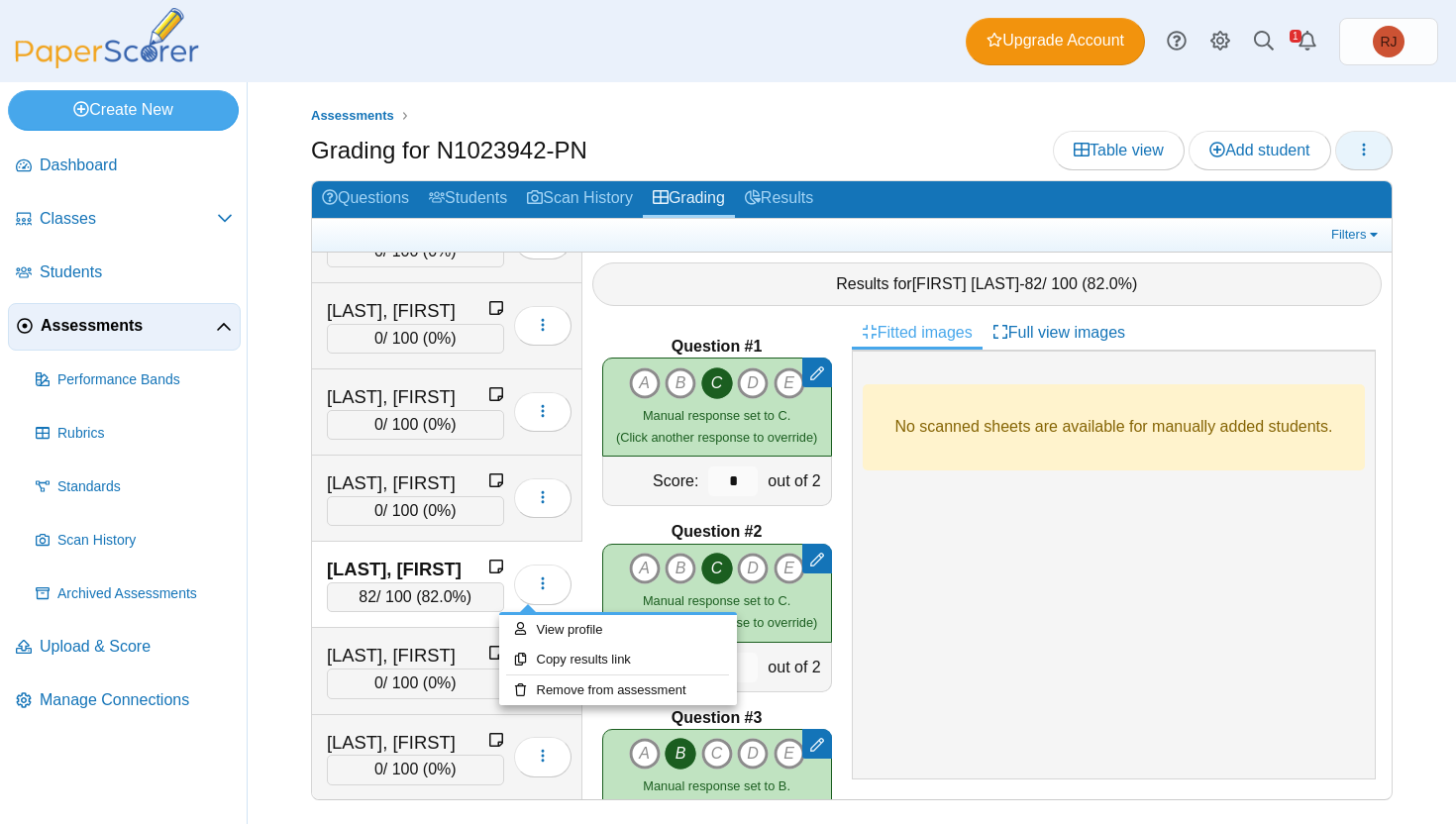 click at bounding box center [1364, 150] 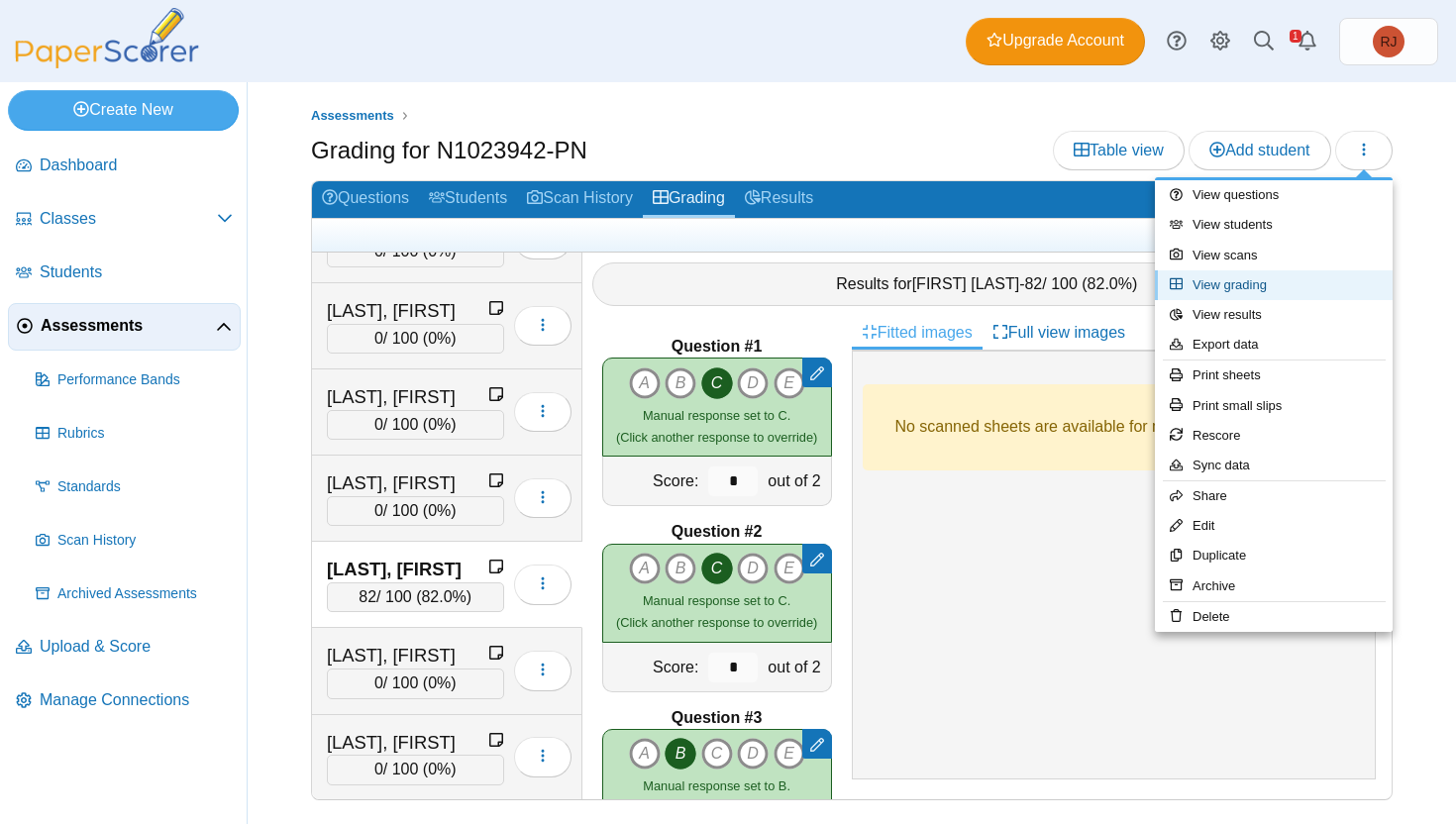 click on "View grading" at bounding box center (1274, 285) 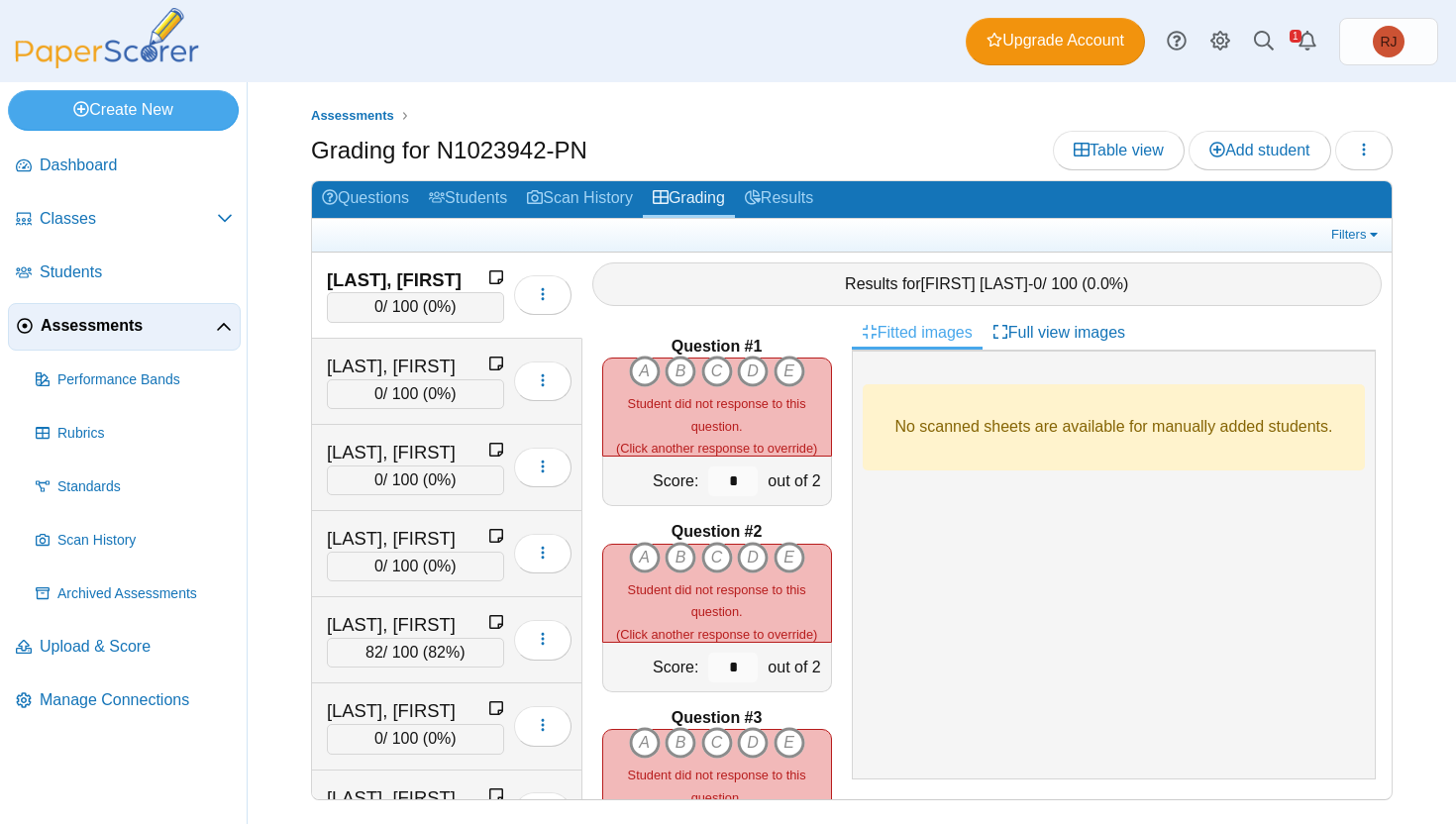 scroll, scrollTop: 0, scrollLeft: 0, axis: both 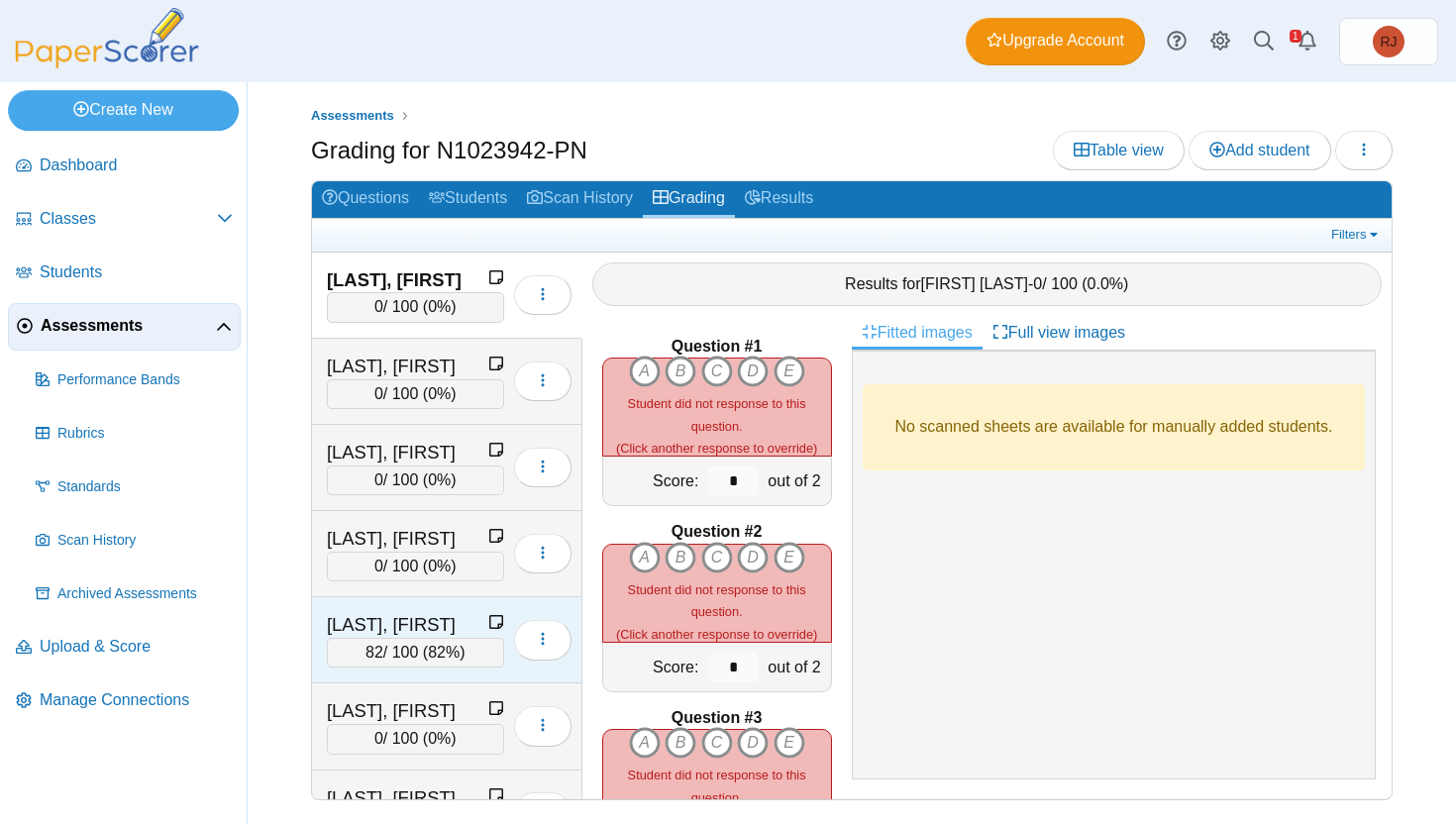 click on "[LAST], [FIRST]" at bounding box center [407, 625] 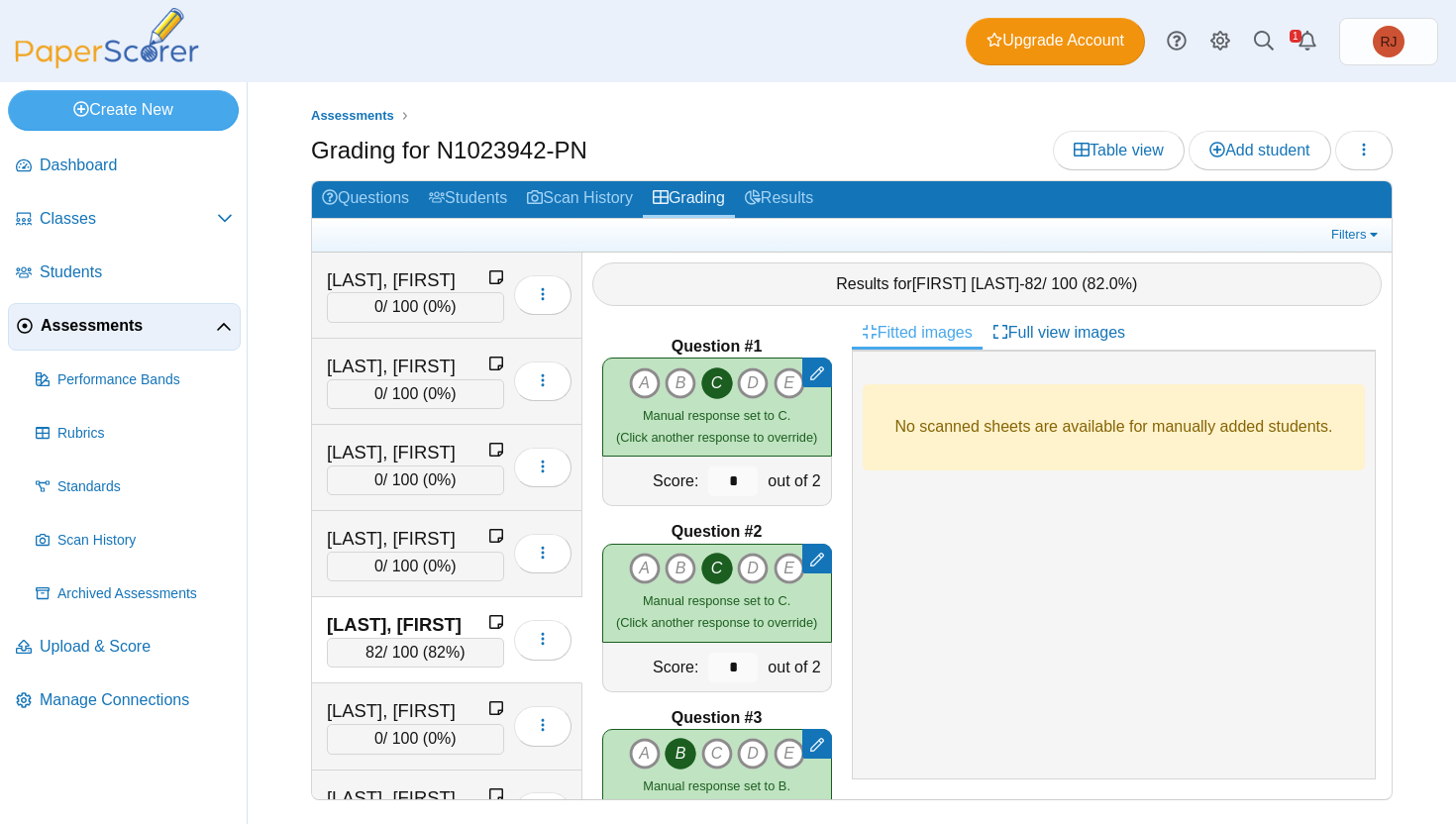 click at bounding box center (496, 622) 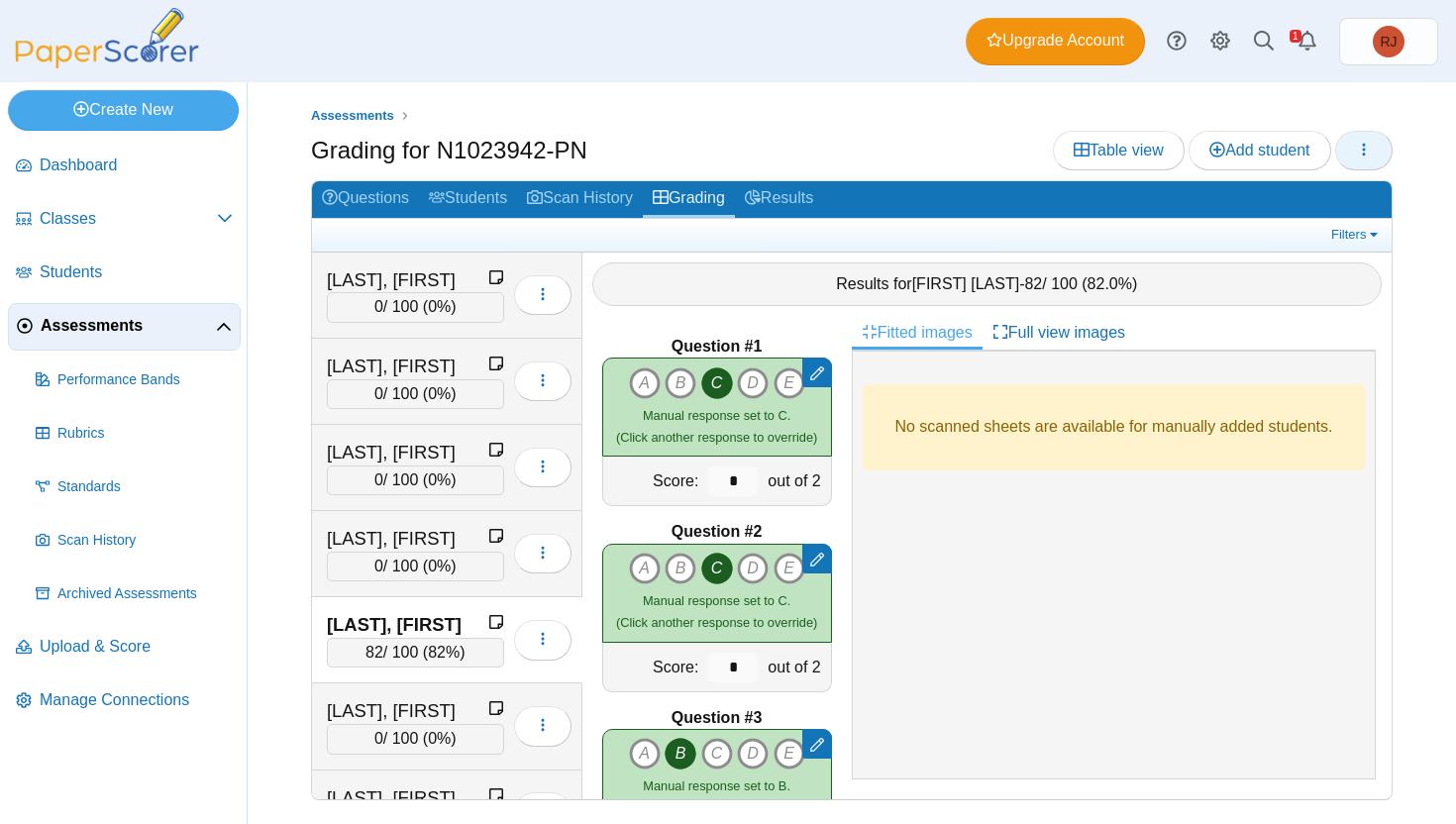 click at bounding box center [1364, 151] 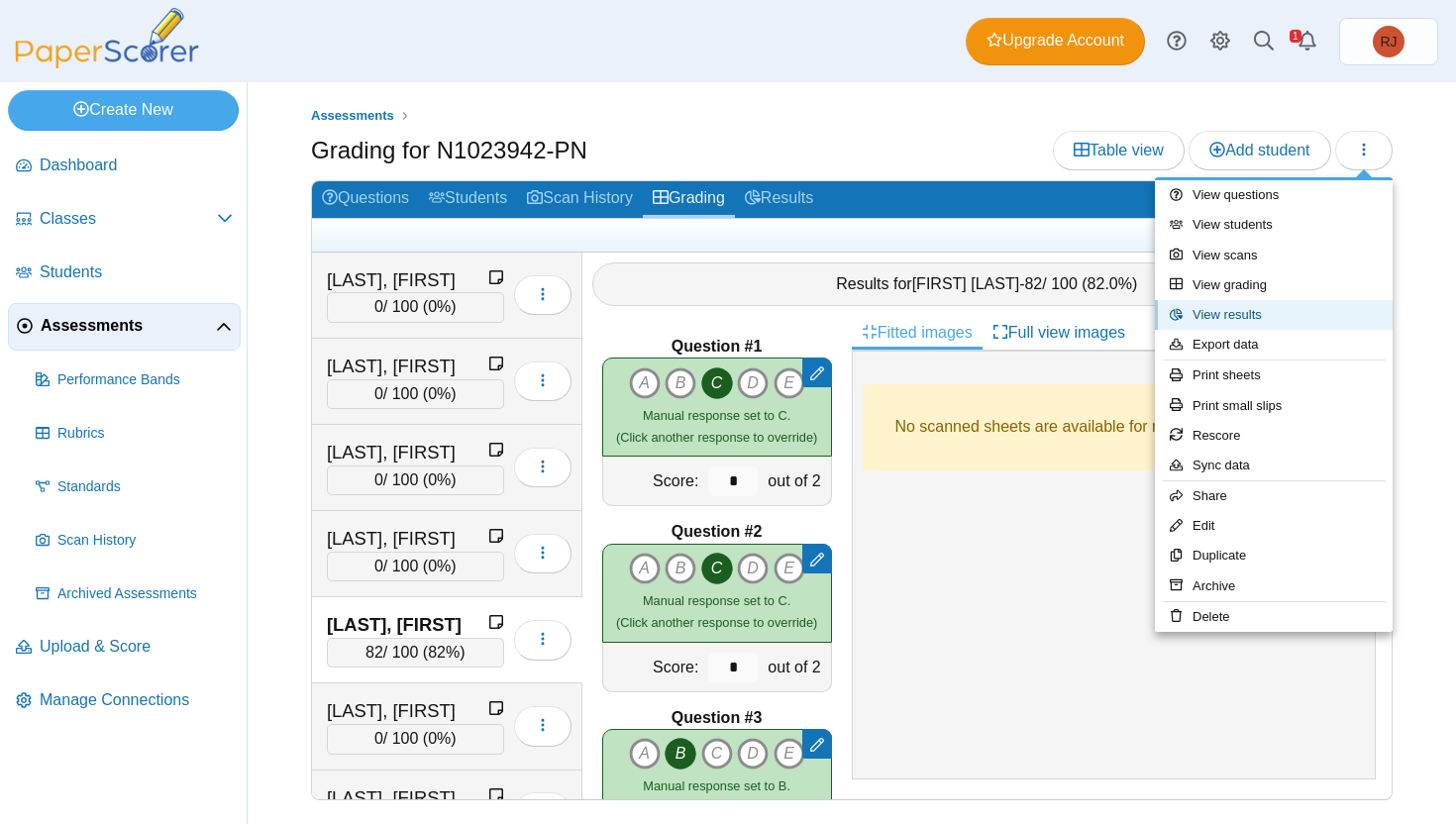 click on "View results" at bounding box center (1274, 315) 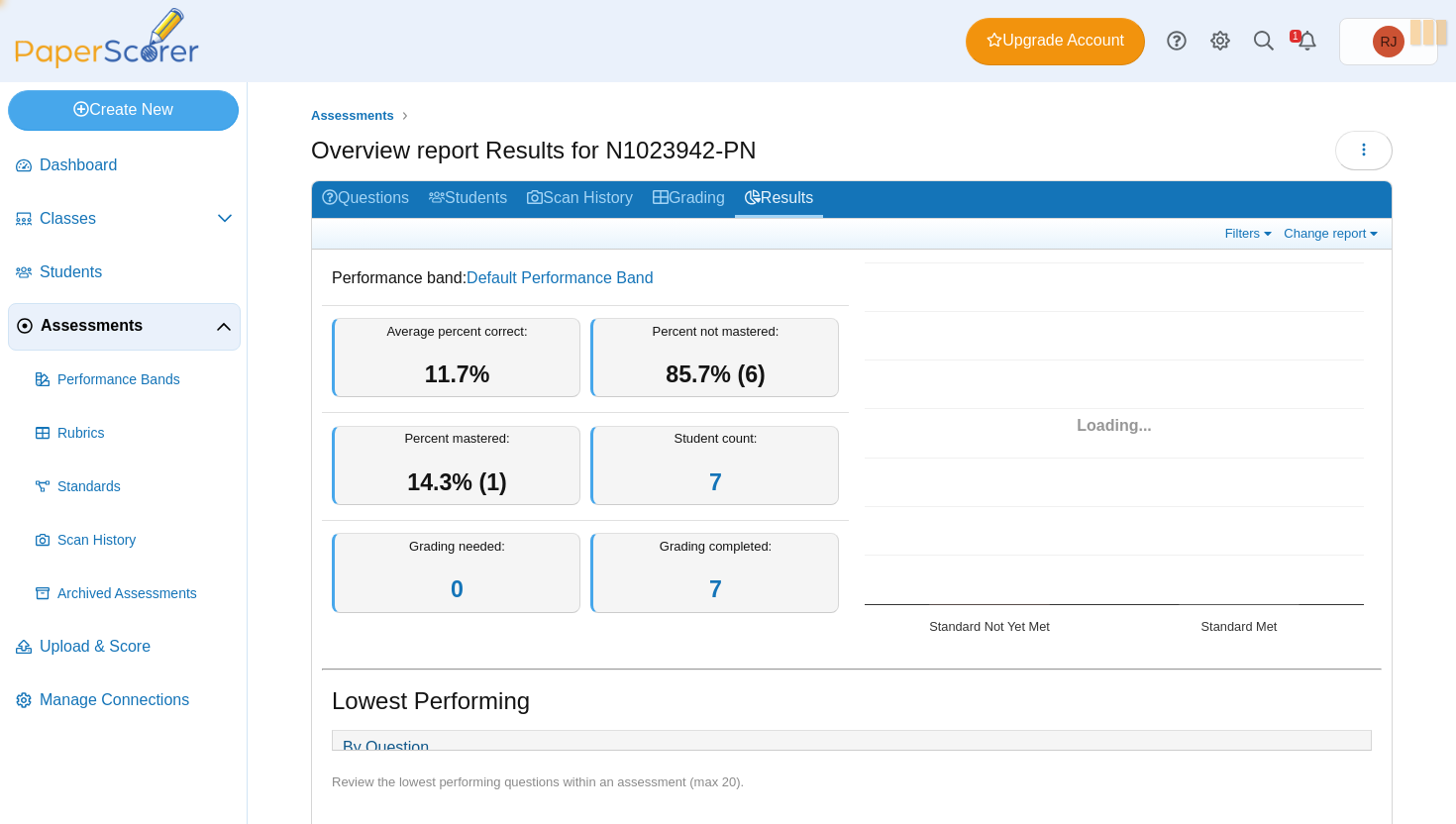 scroll, scrollTop: 0, scrollLeft: 0, axis: both 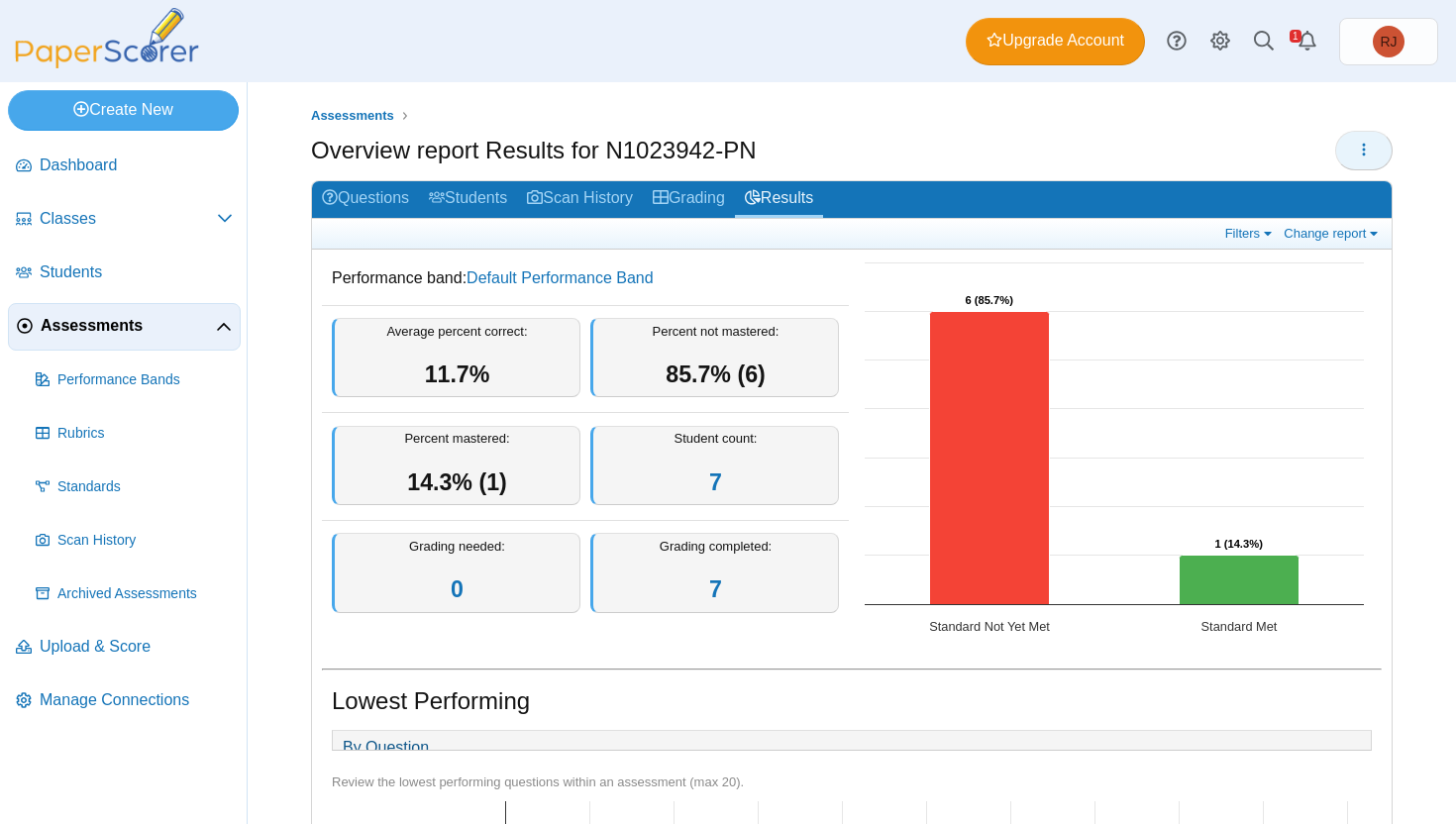 click at bounding box center (1364, 151) 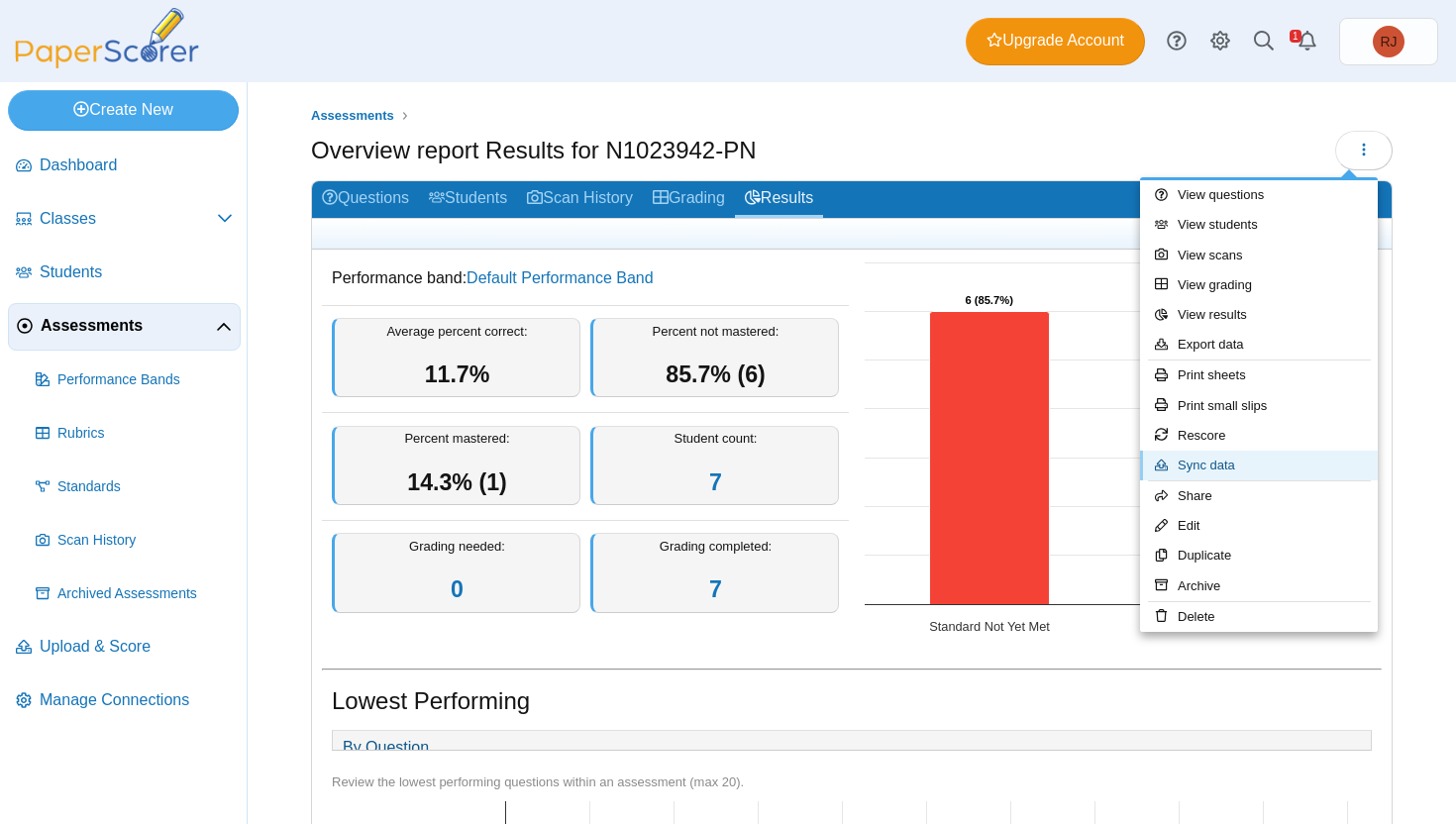 click on "Sync data" at bounding box center [1259, 465] 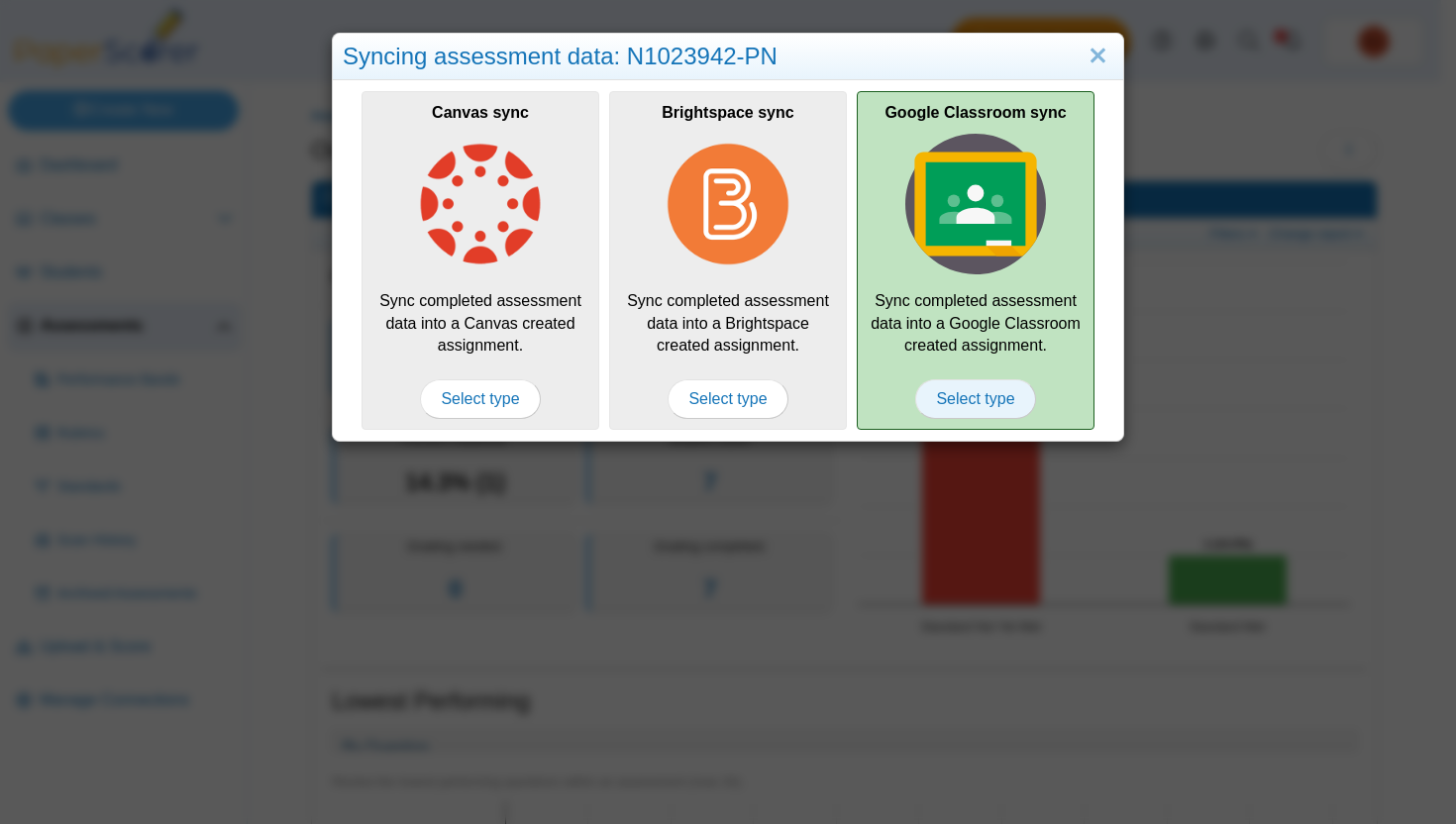 click on "Select type" at bounding box center [975, 399] 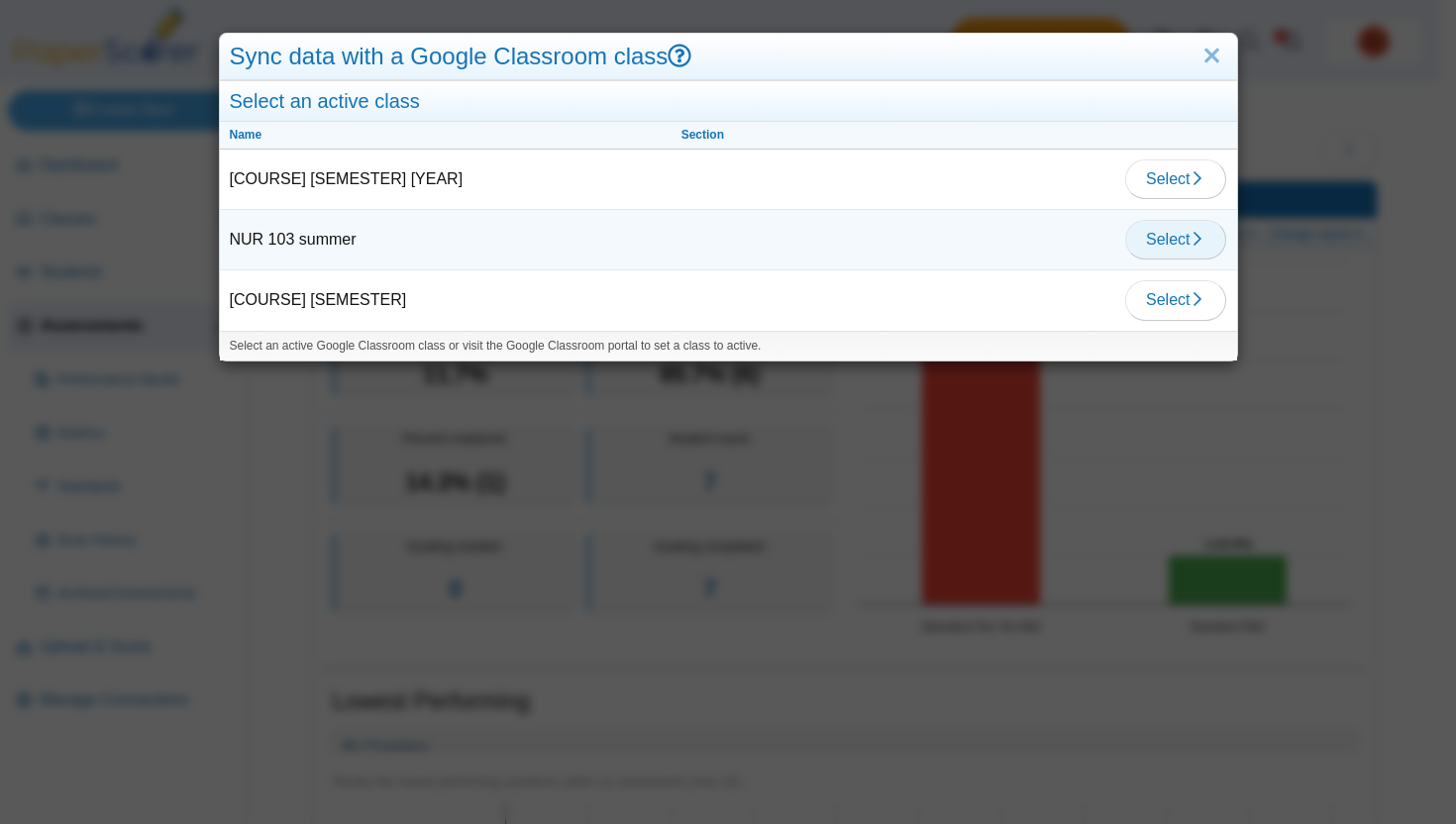 click on "Select" at bounding box center [1176, 179] 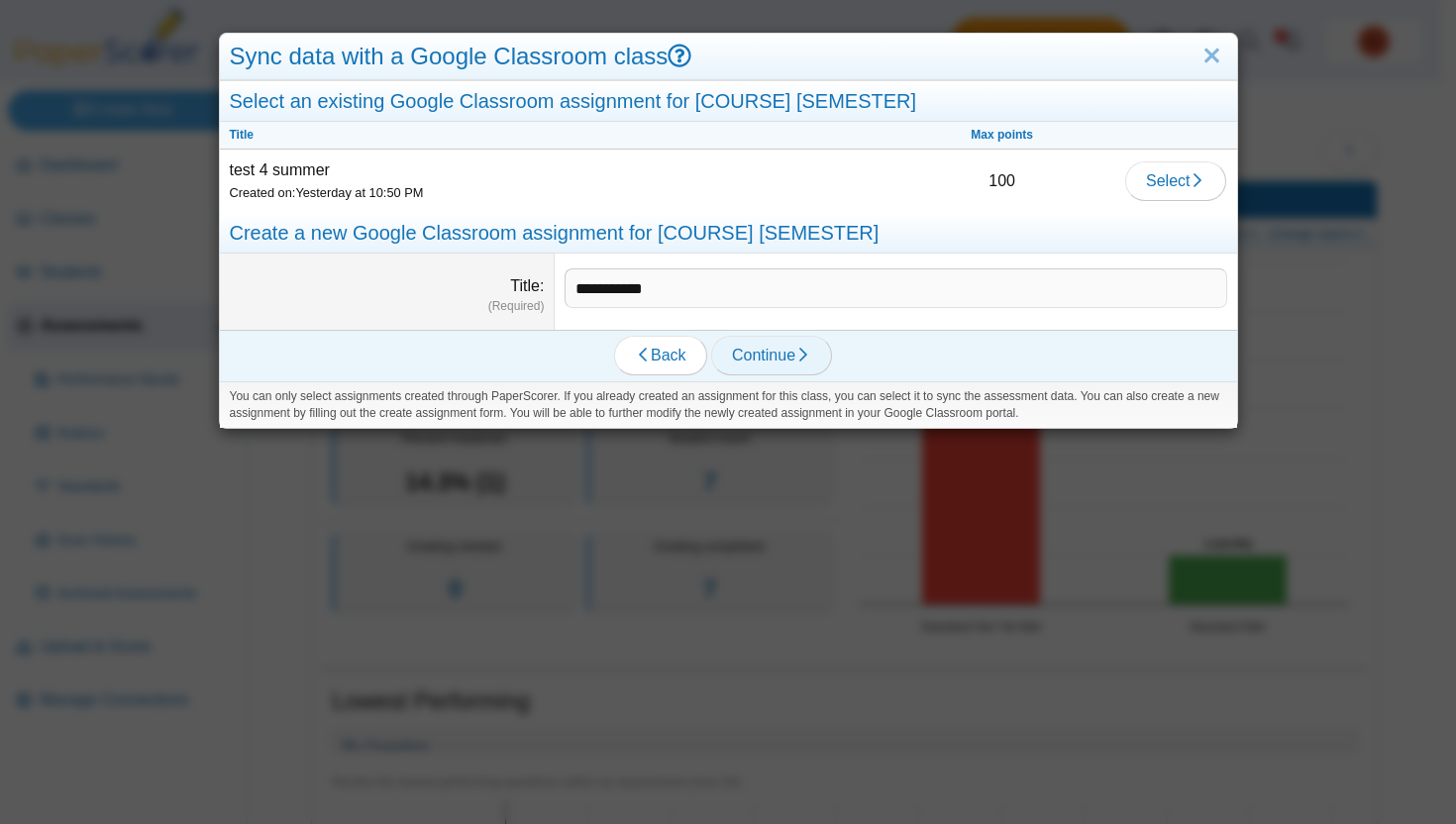 click on "Continue" at bounding box center [772, 355] 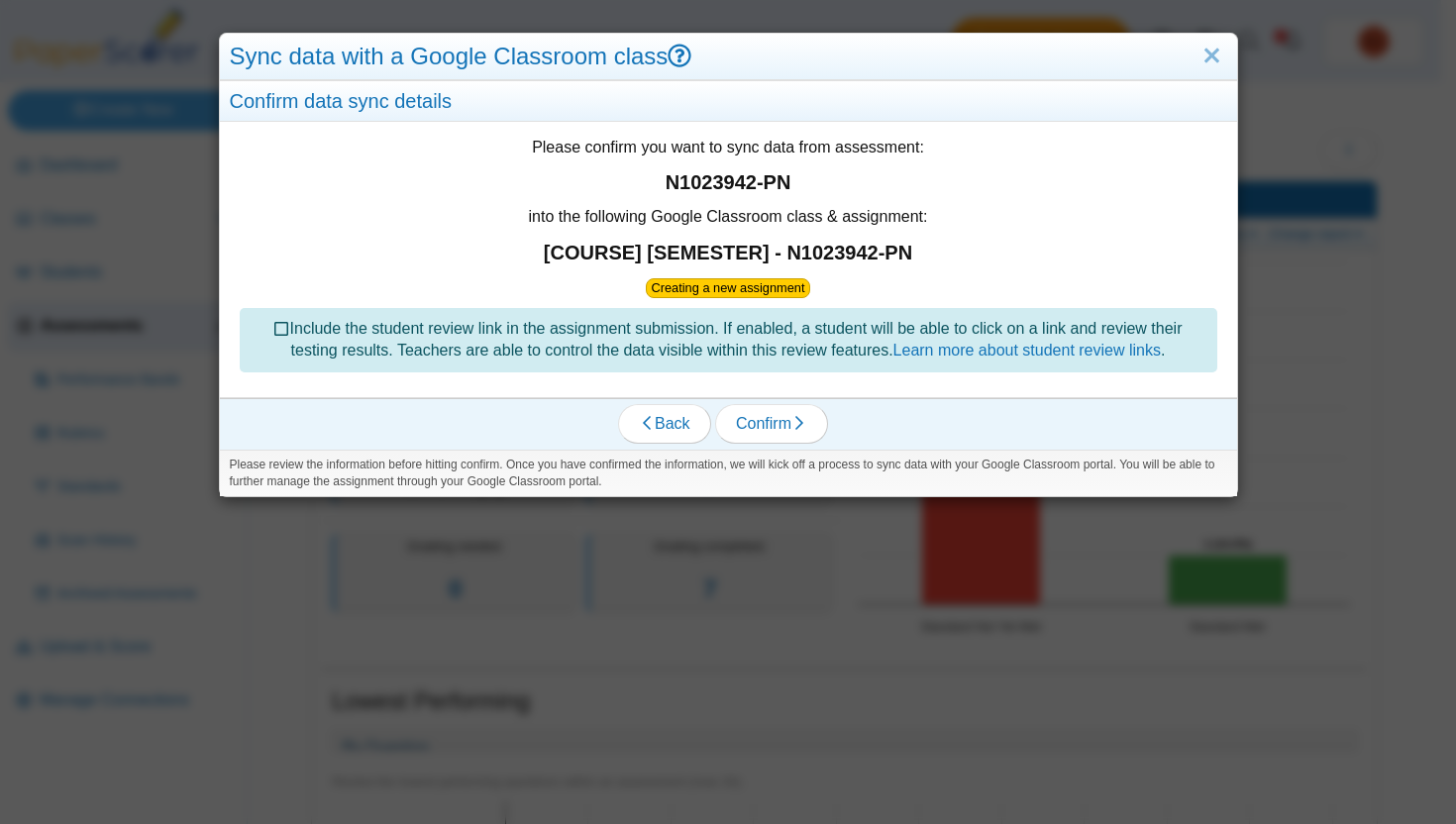 click at bounding box center [282, 327] 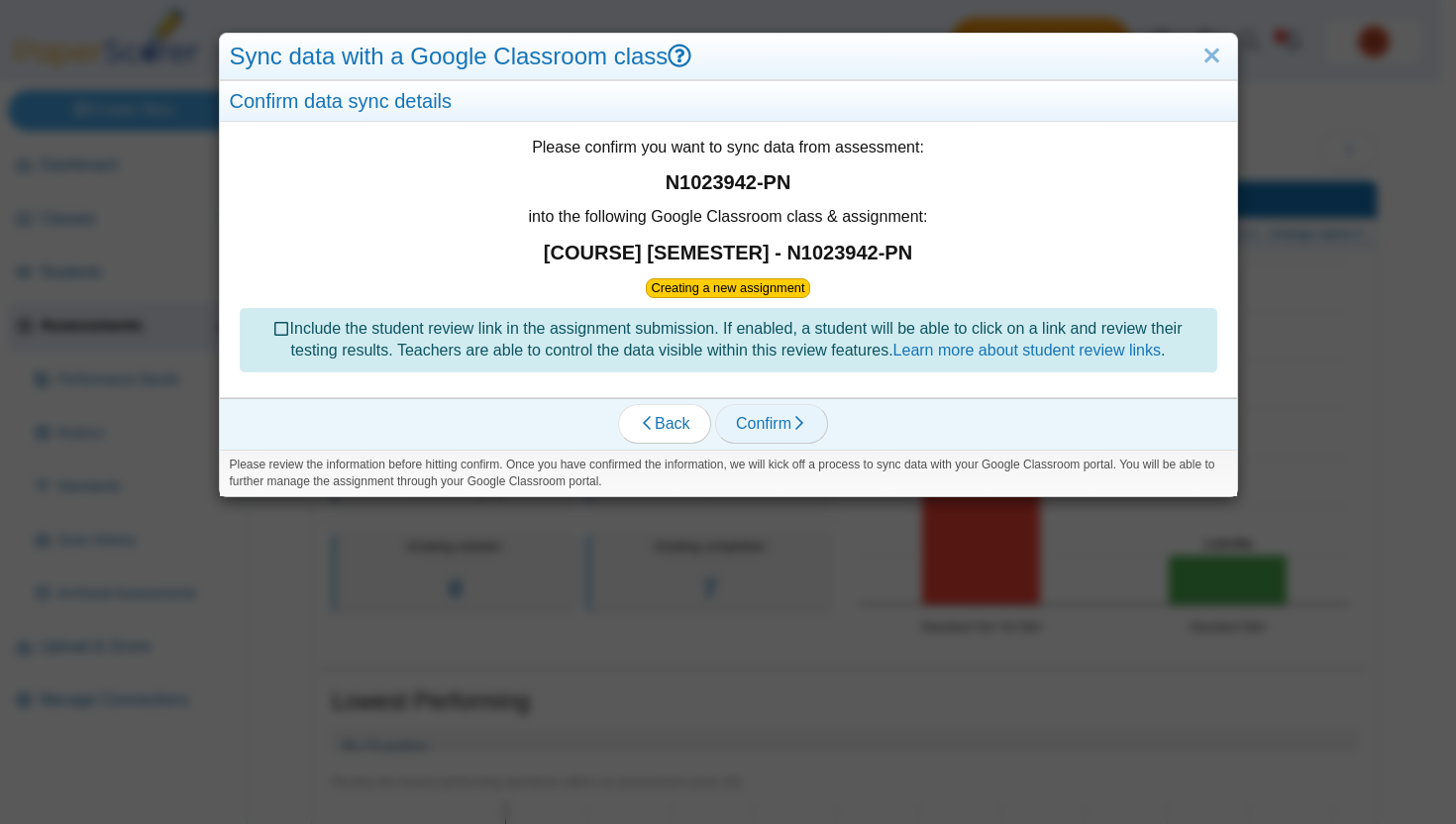 click on "Confirm" at bounding box center (772, 423) 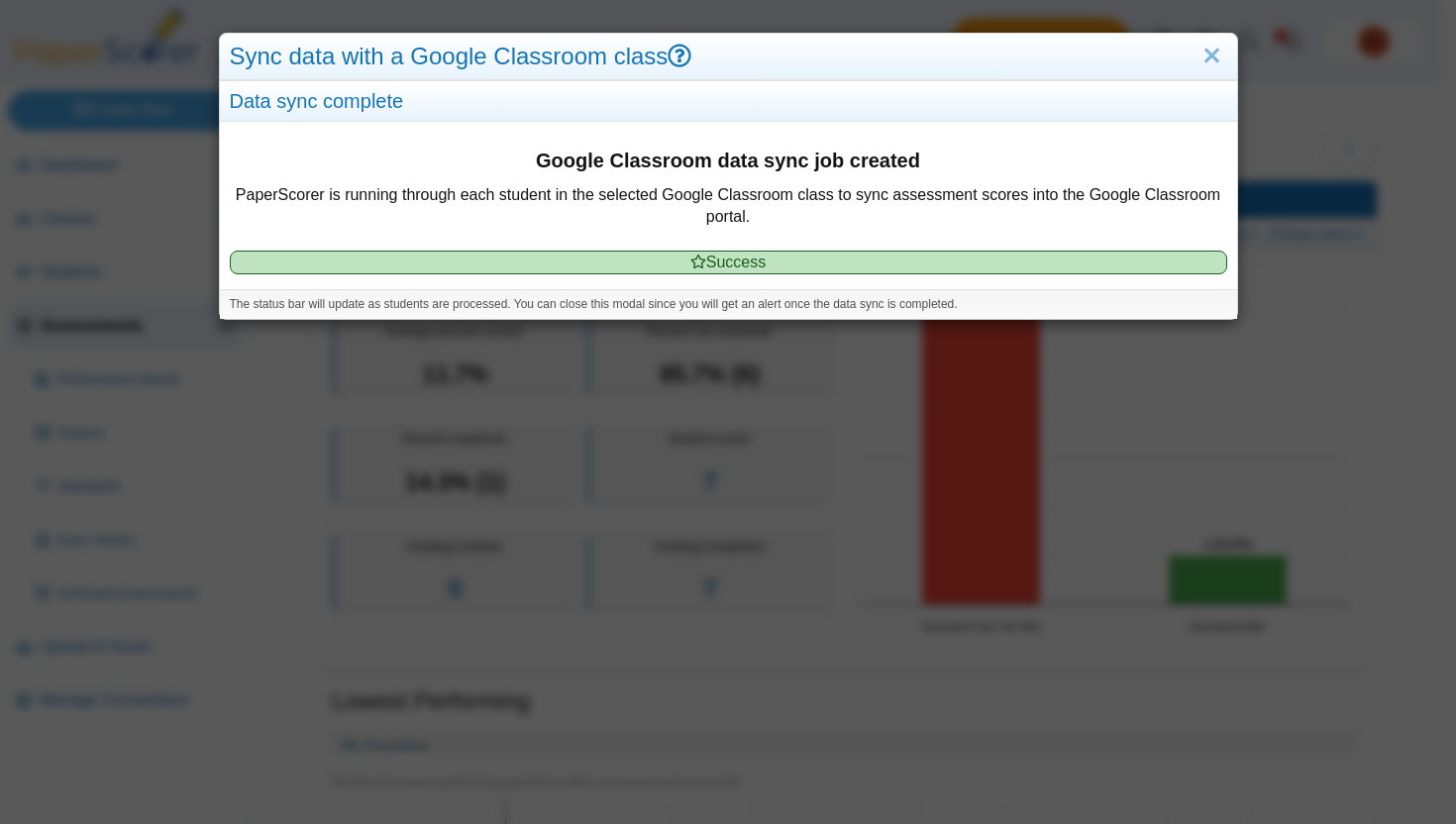 click at bounding box center (698, 261) 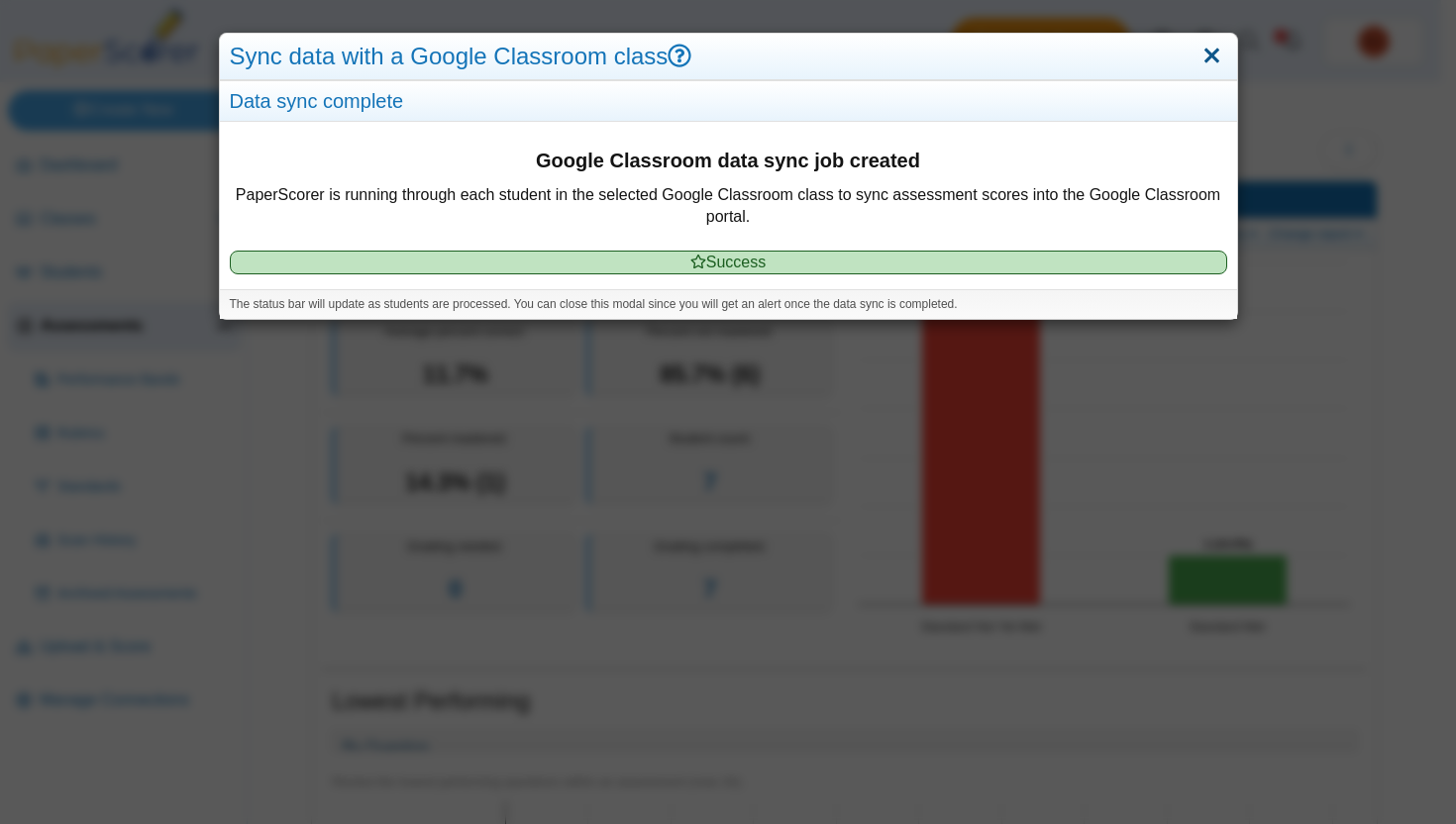 click at bounding box center (1211, 56) 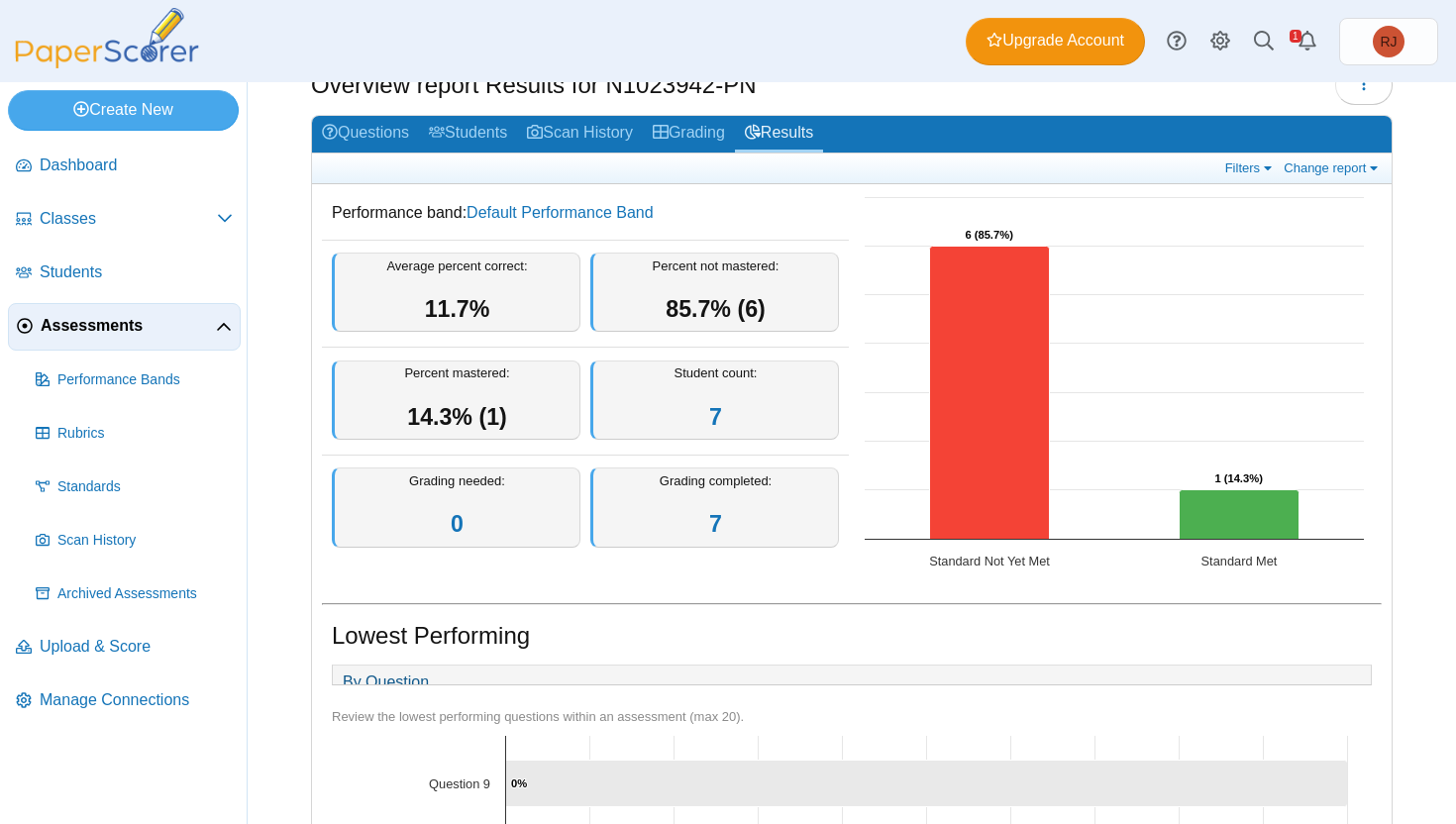 scroll, scrollTop: 37, scrollLeft: 0, axis: vertical 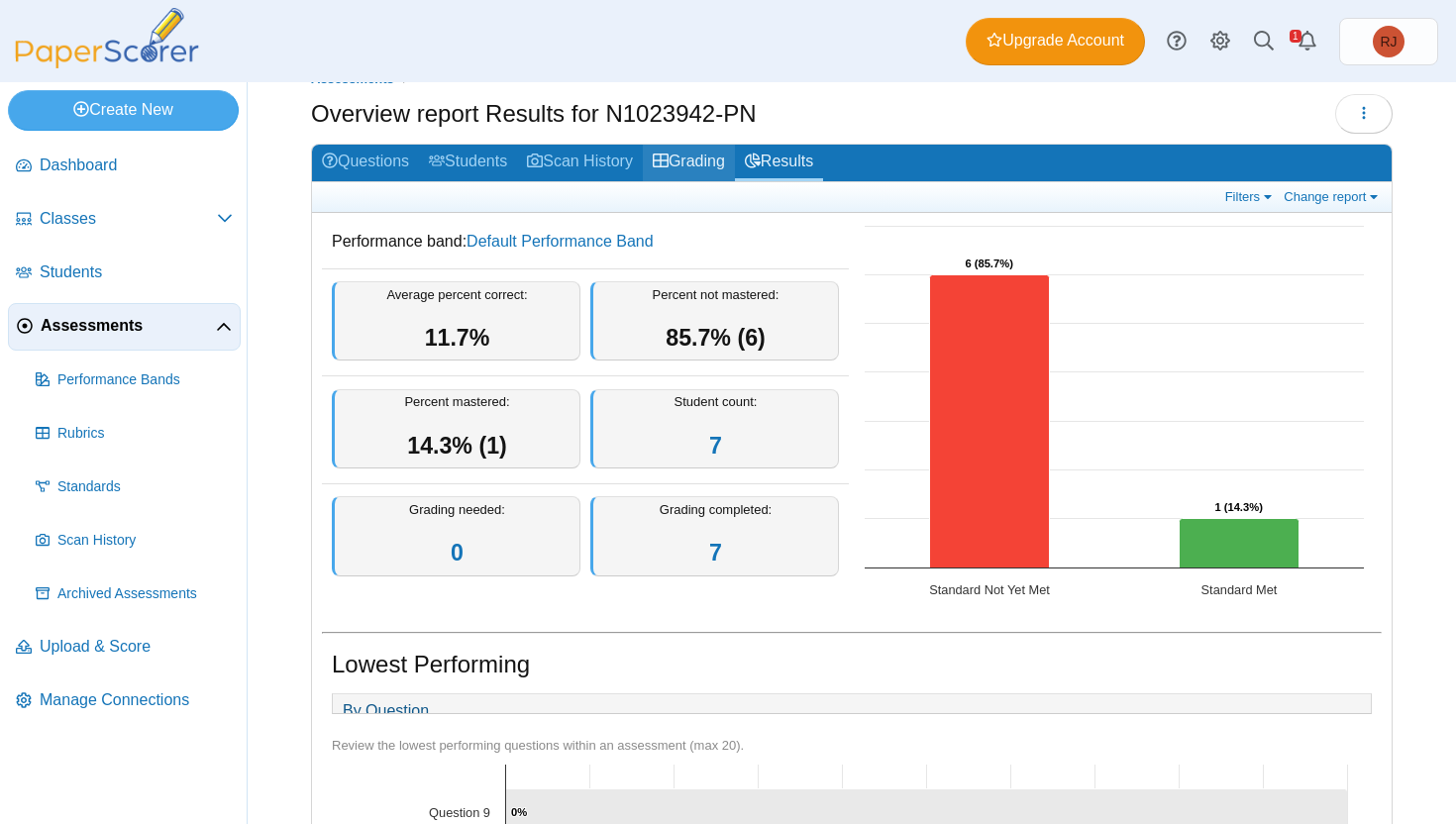 click on "Grading" at bounding box center (688, 162) 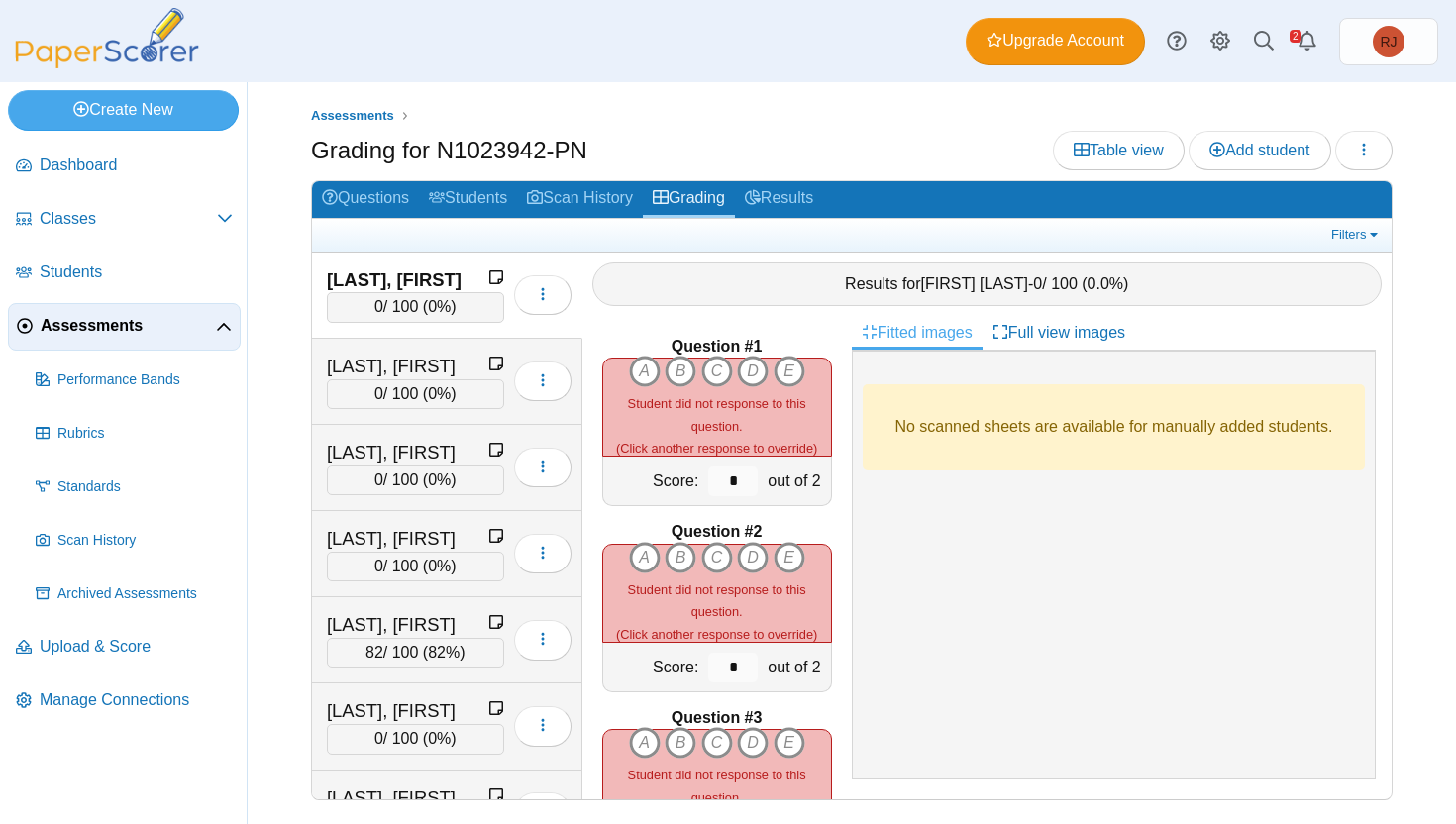scroll, scrollTop: 0, scrollLeft: 0, axis: both 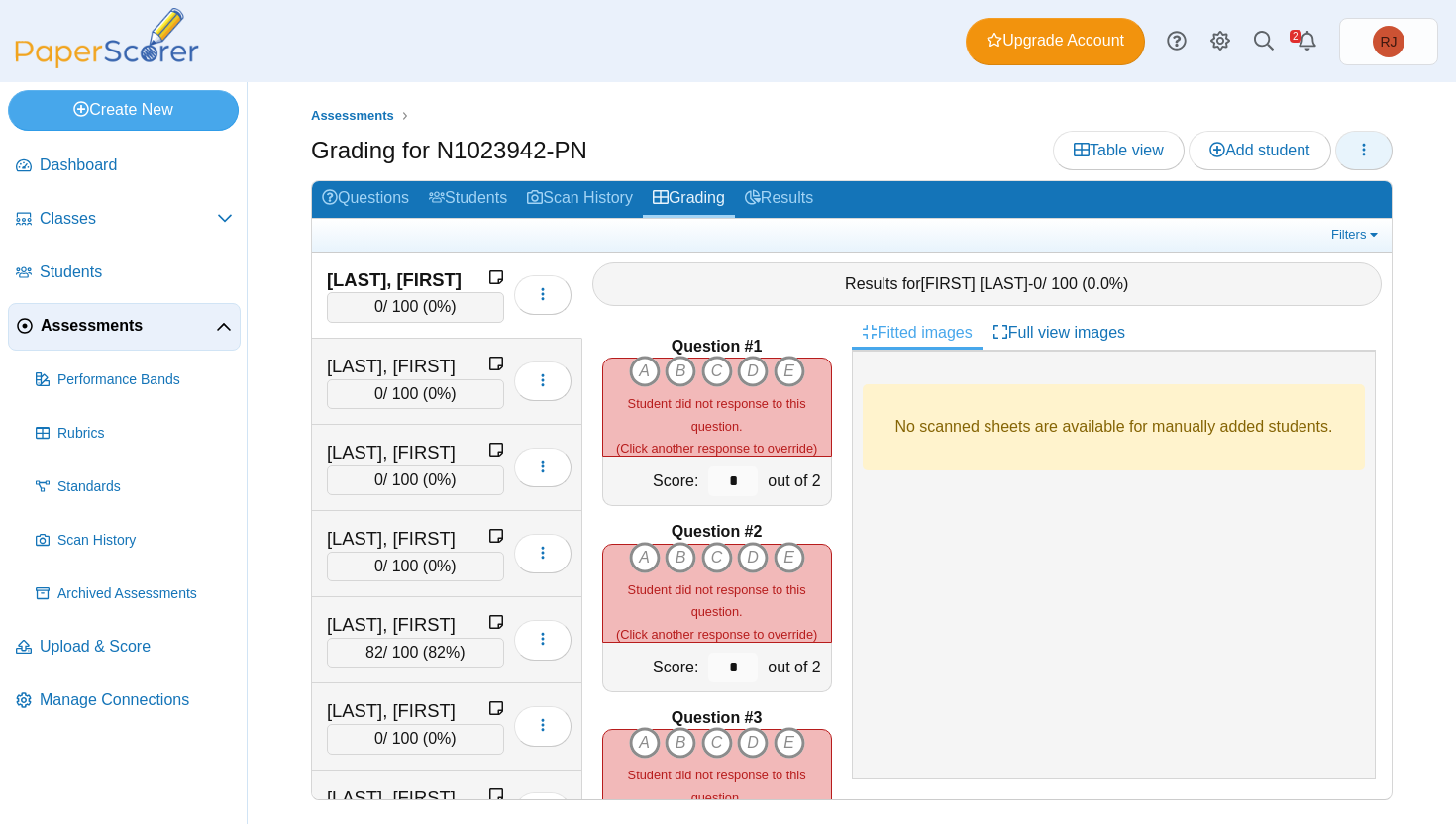 click at bounding box center [1364, 151] 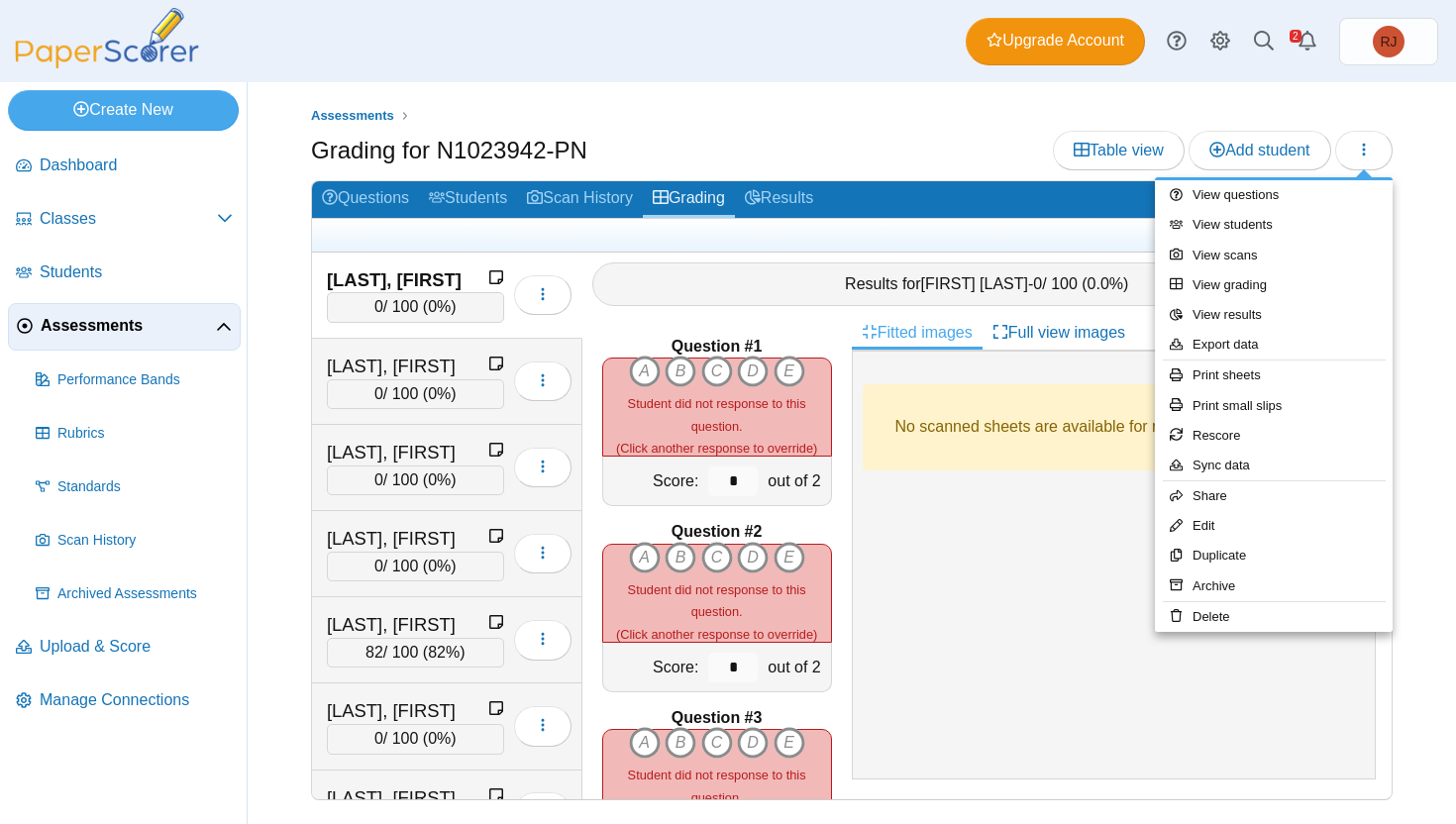 click on "Assessments" at bounding box center (852, 116) 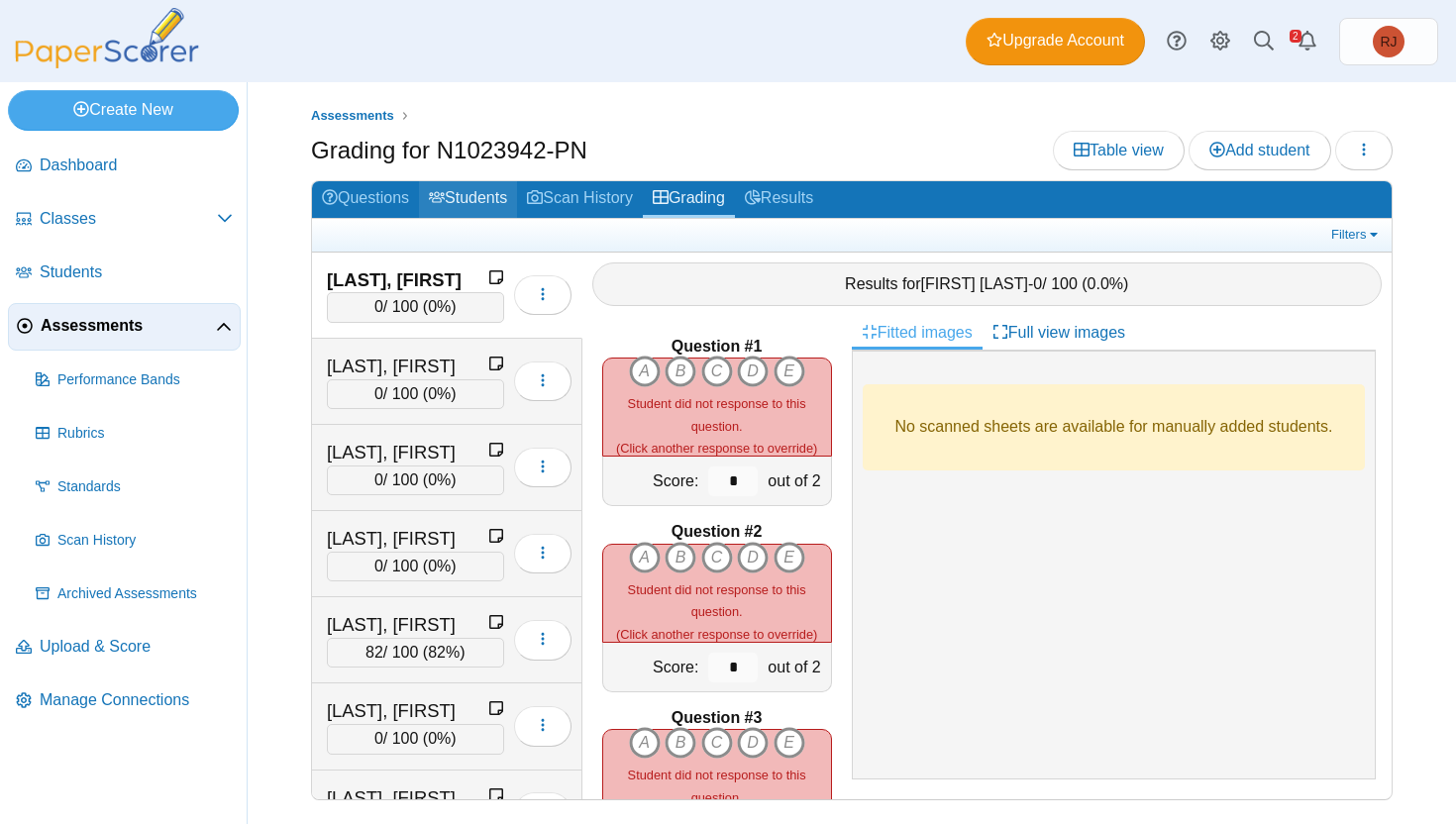 click on "Students" at bounding box center [468, 199] 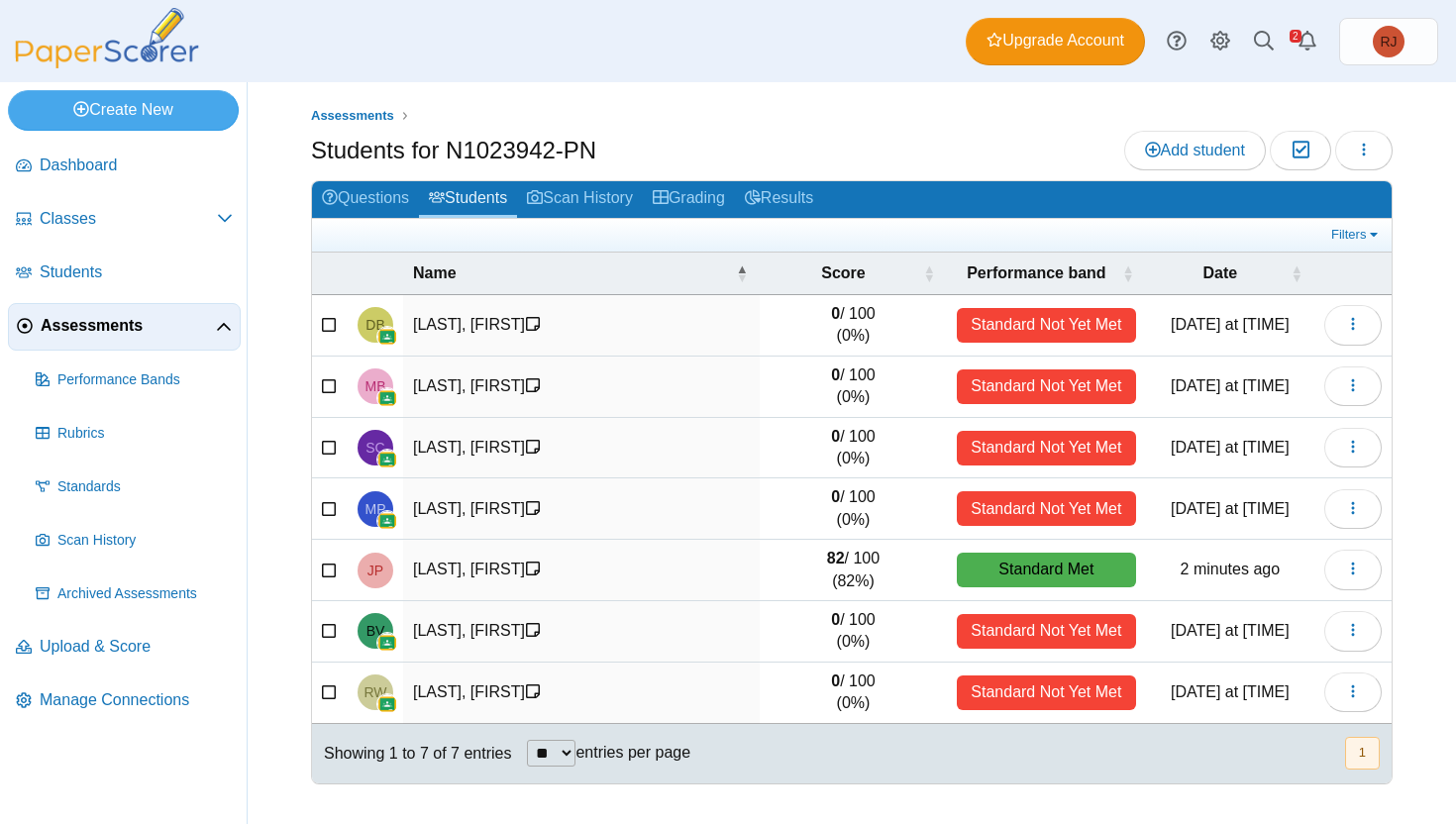 scroll, scrollTop: 0, scrollLeft: 0, axis: both 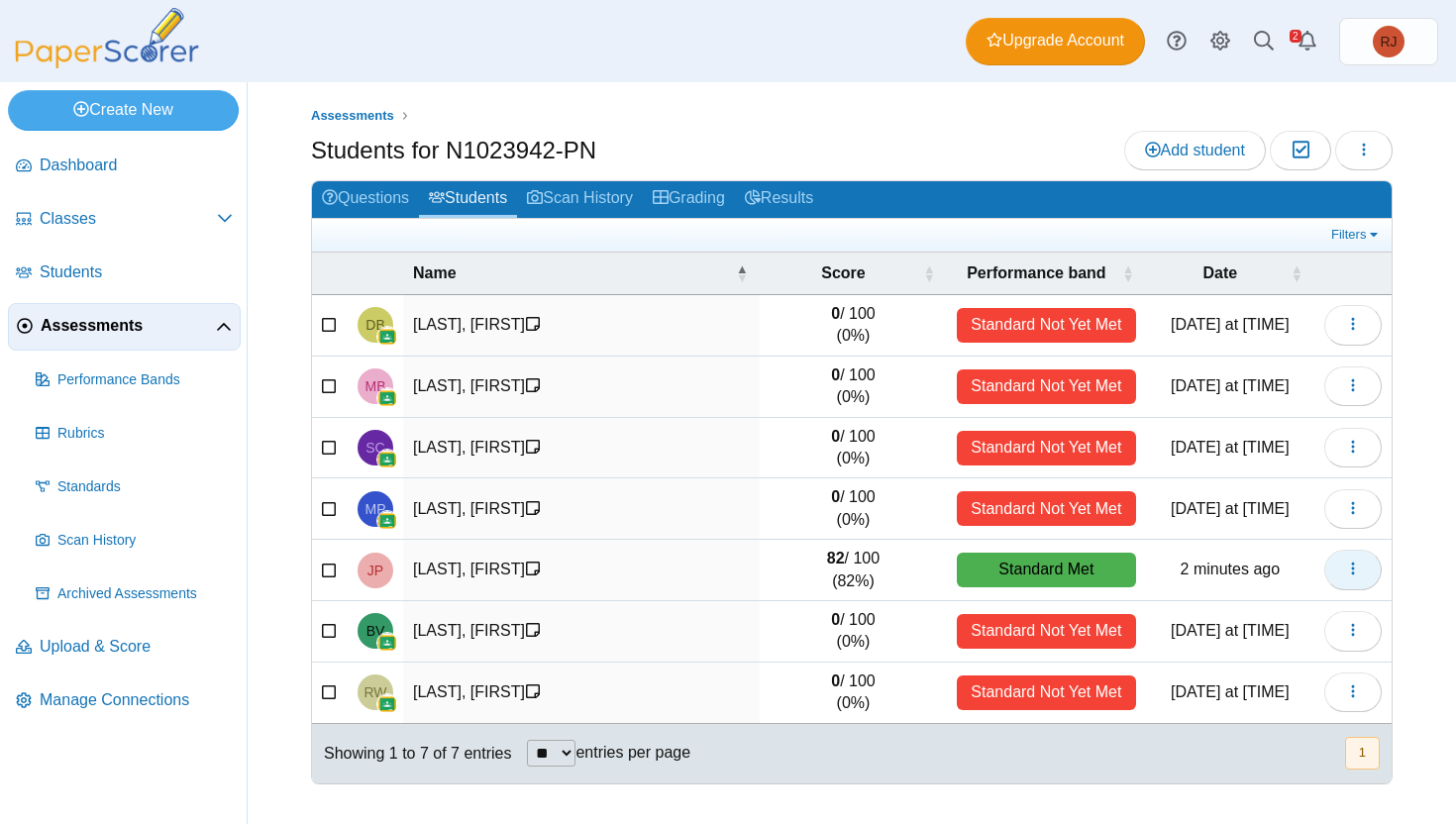 click at bounding box center [1353, 325] 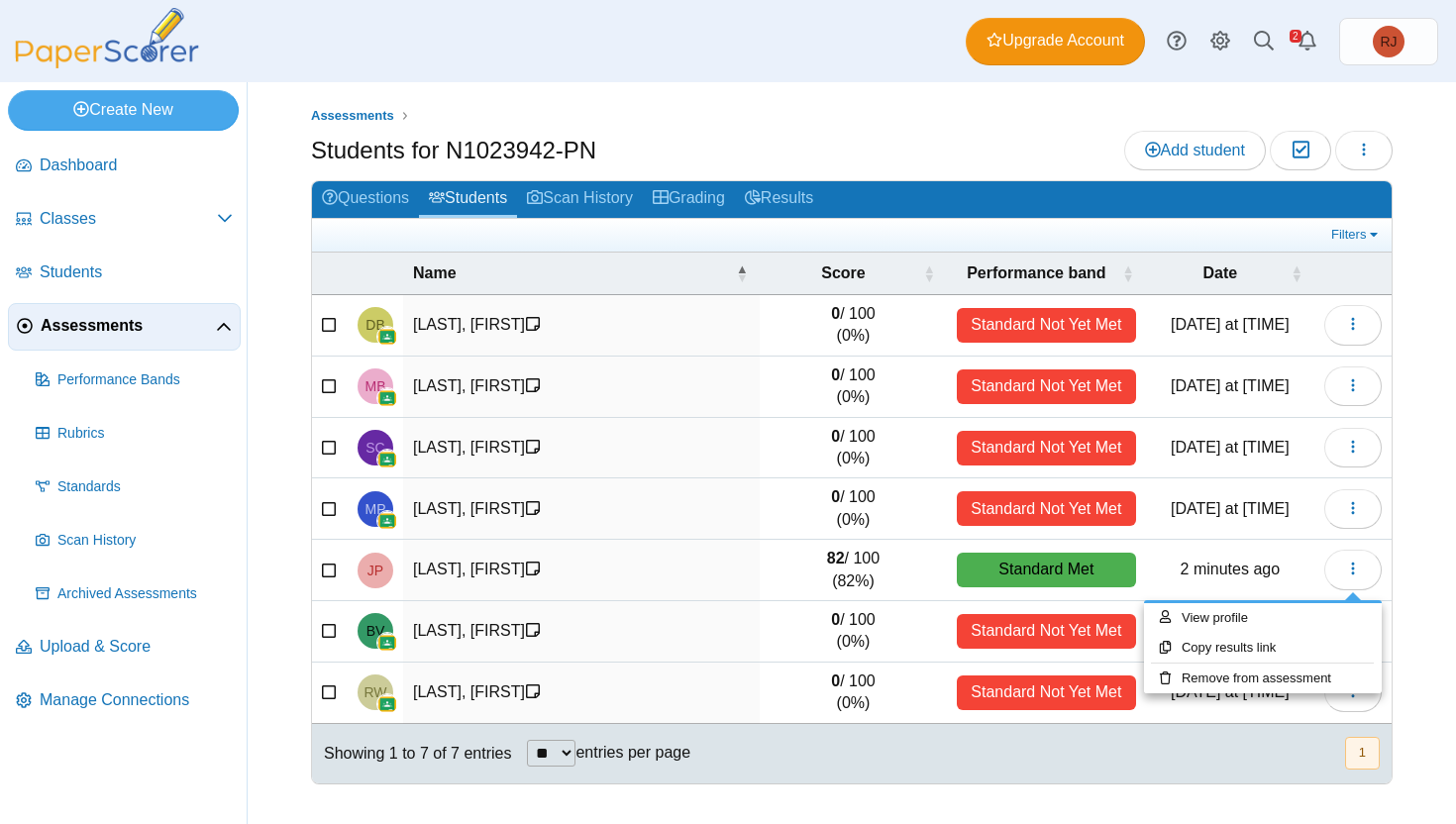 click on "82  / 100
(82%)" at bounding box center (853, 326) 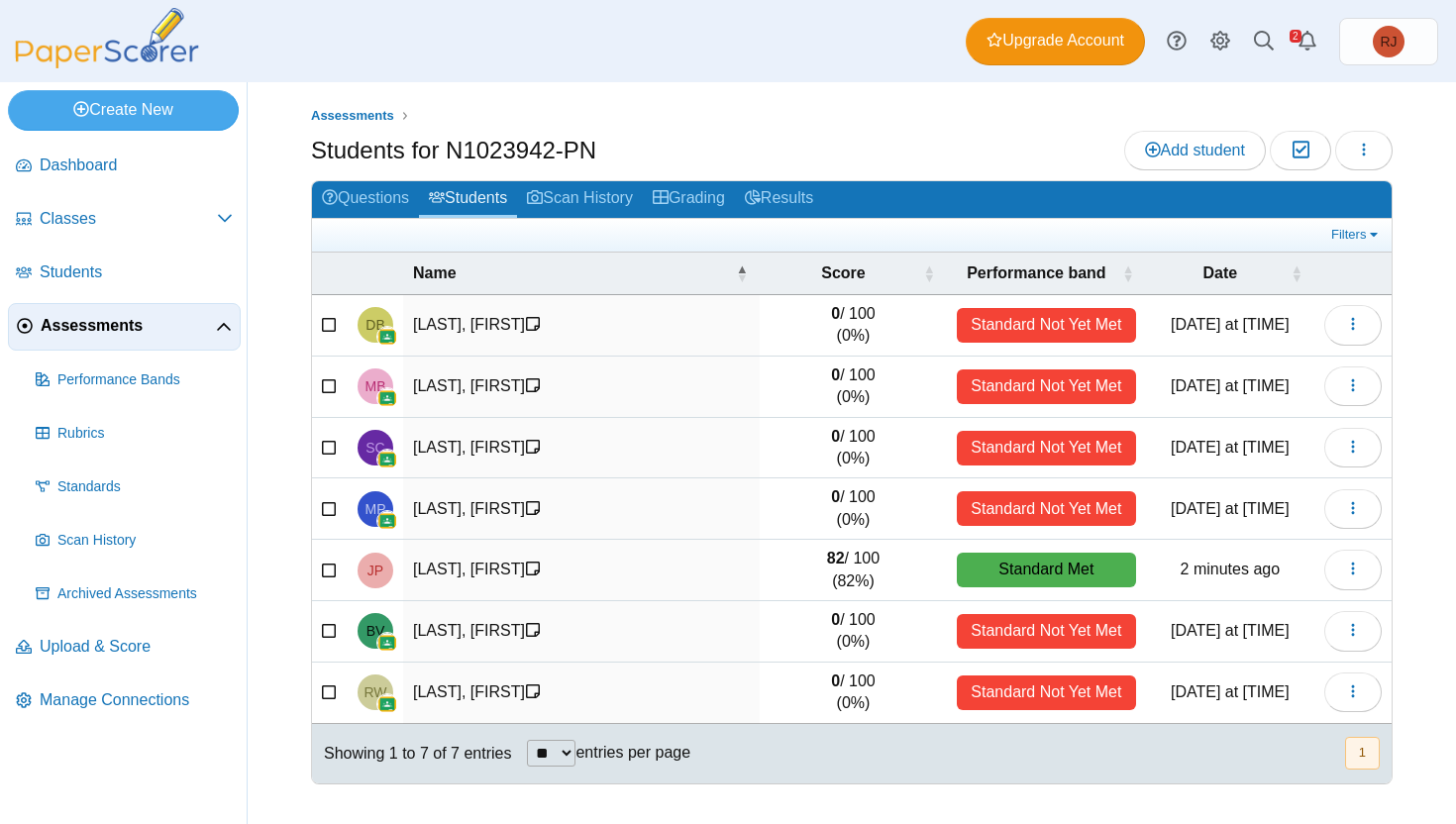 click on "Standard Met" at bounding box center (1046, 325) 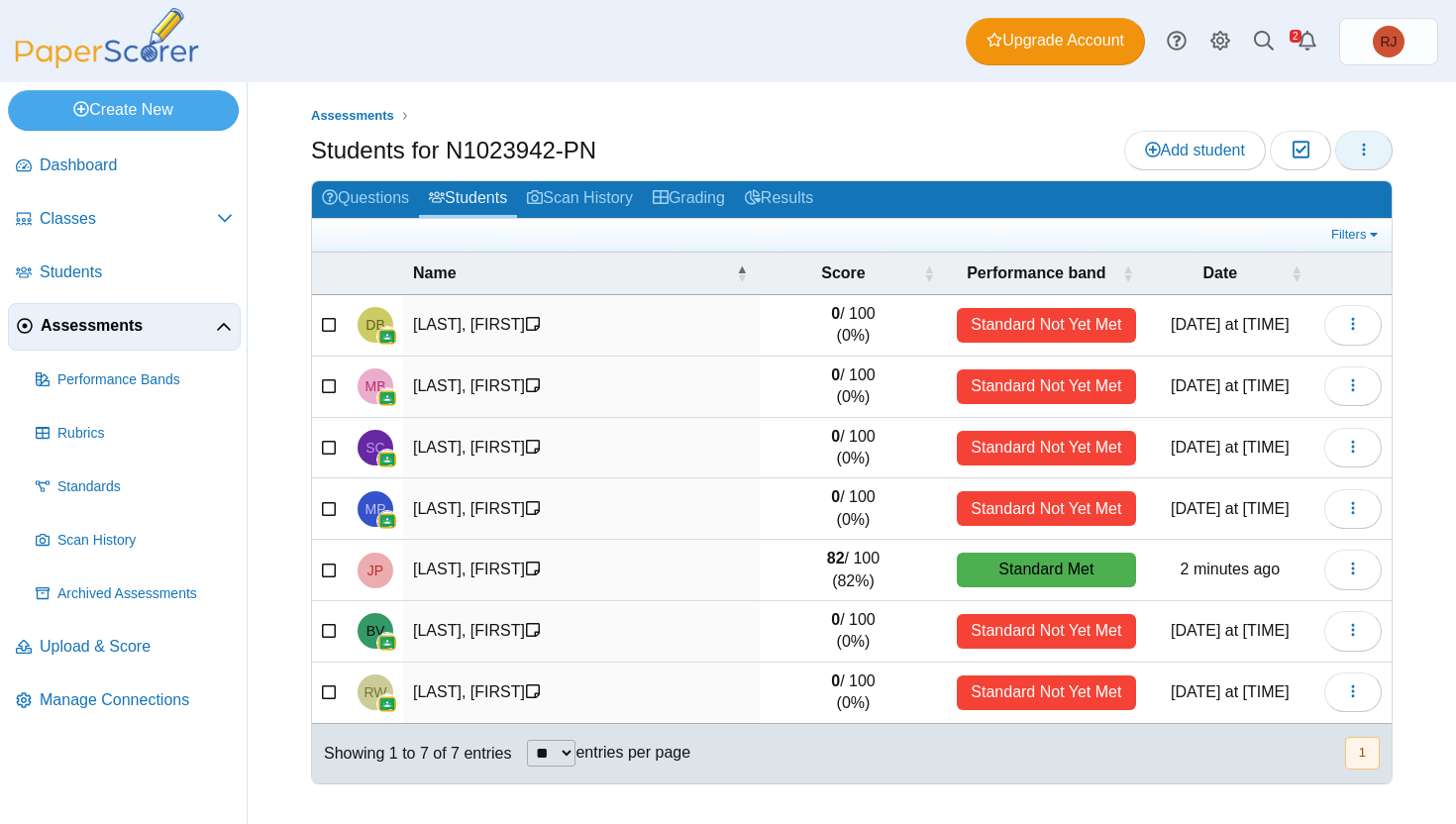 click at bounding box center (1364, 150) 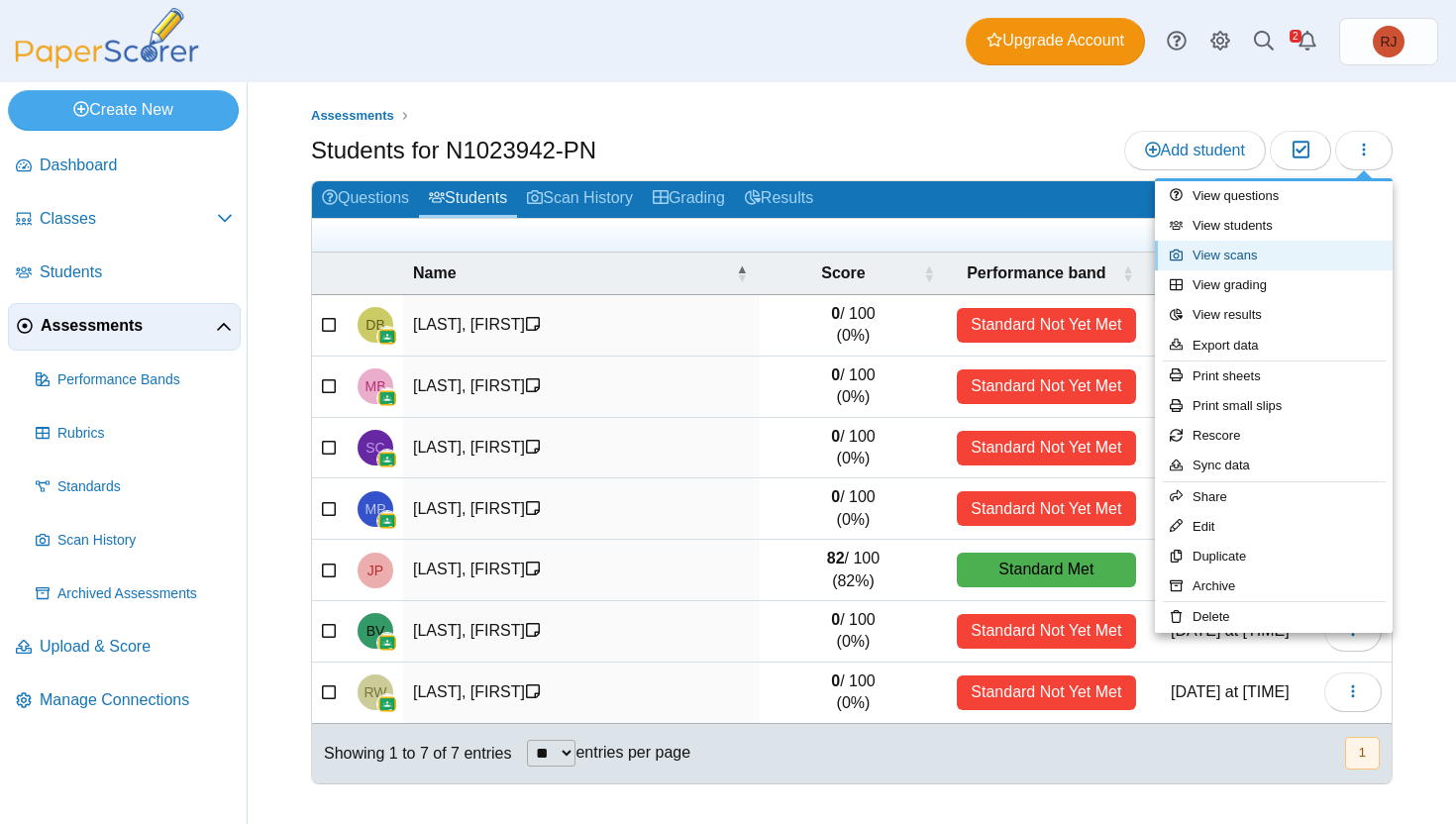 click on "View scans" at bounding box center (1274, 256) 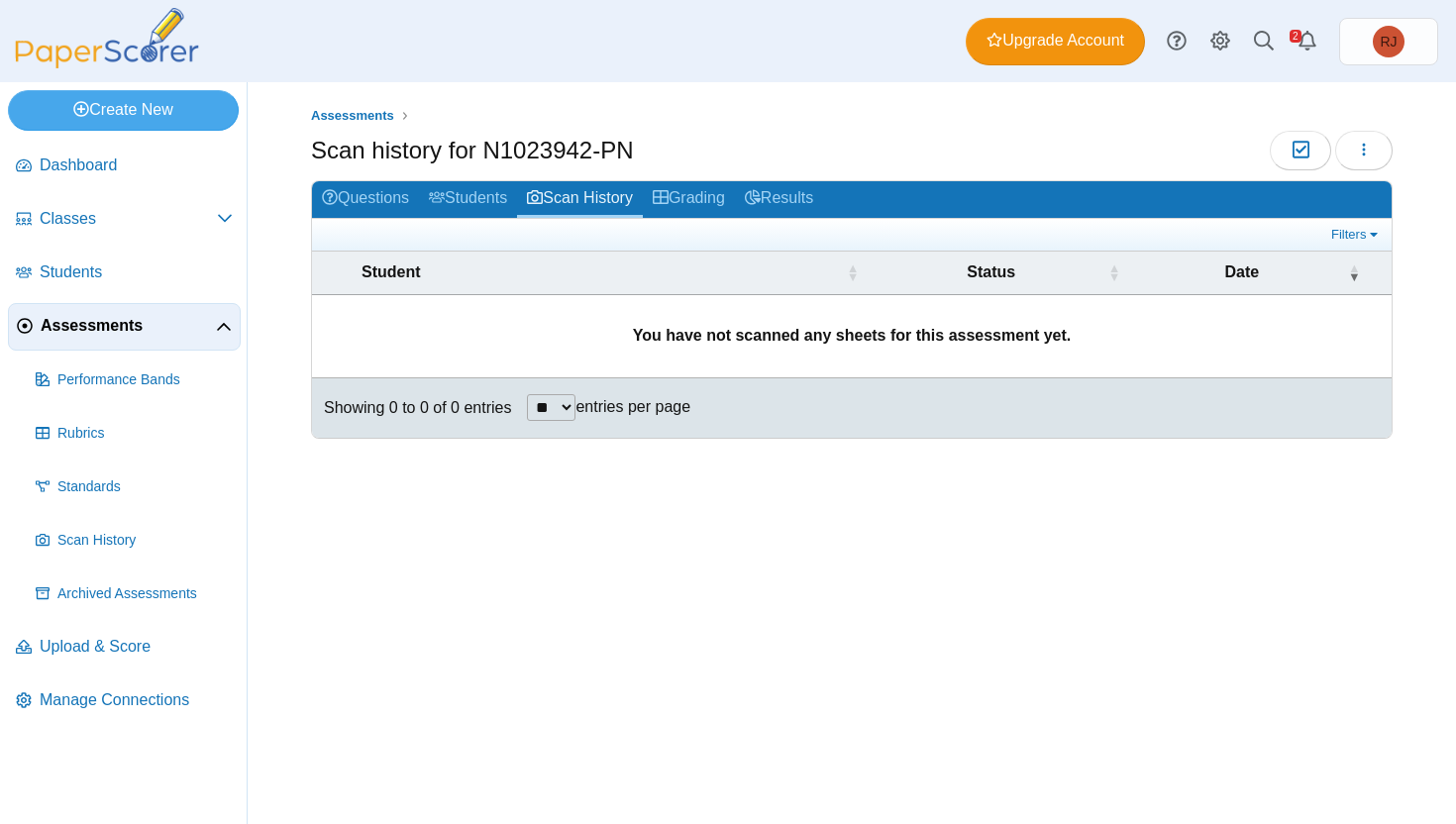 scroll, scrollTop: 0, scrollLeft: 0, axis: both 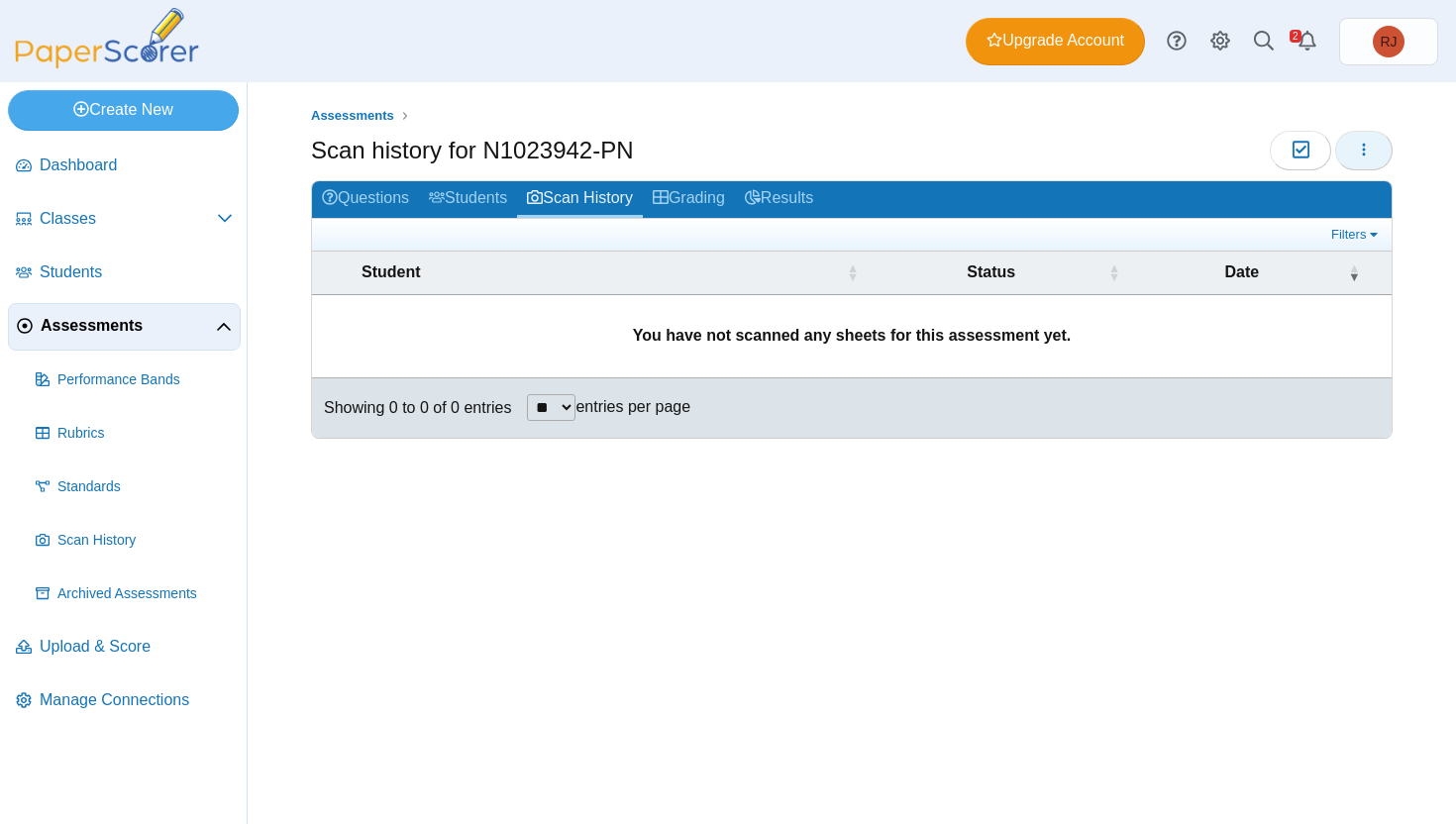 click at bounding box center (1364, 151) 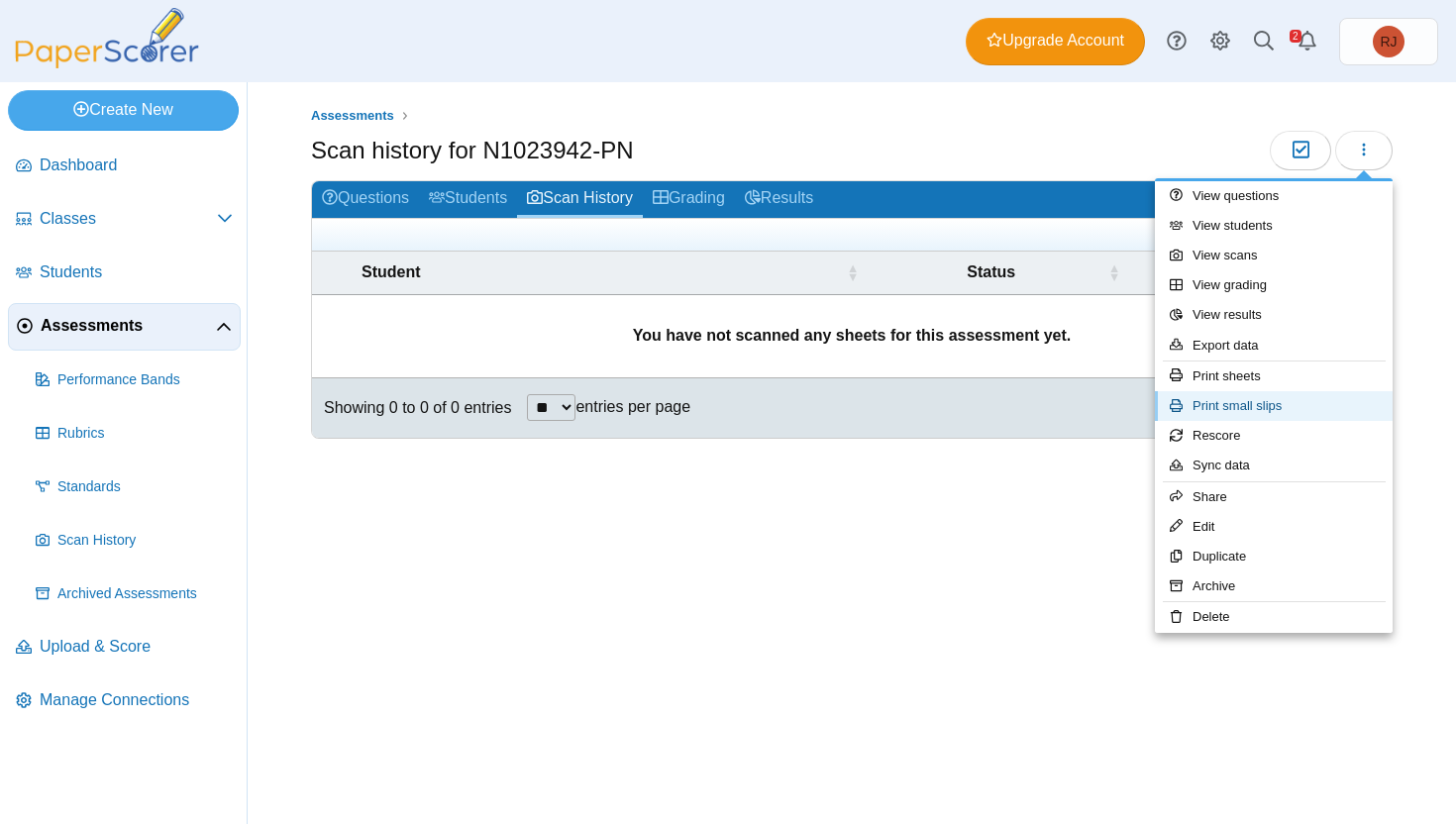 click on "Print small slips" at bounding box center (1274, 406) 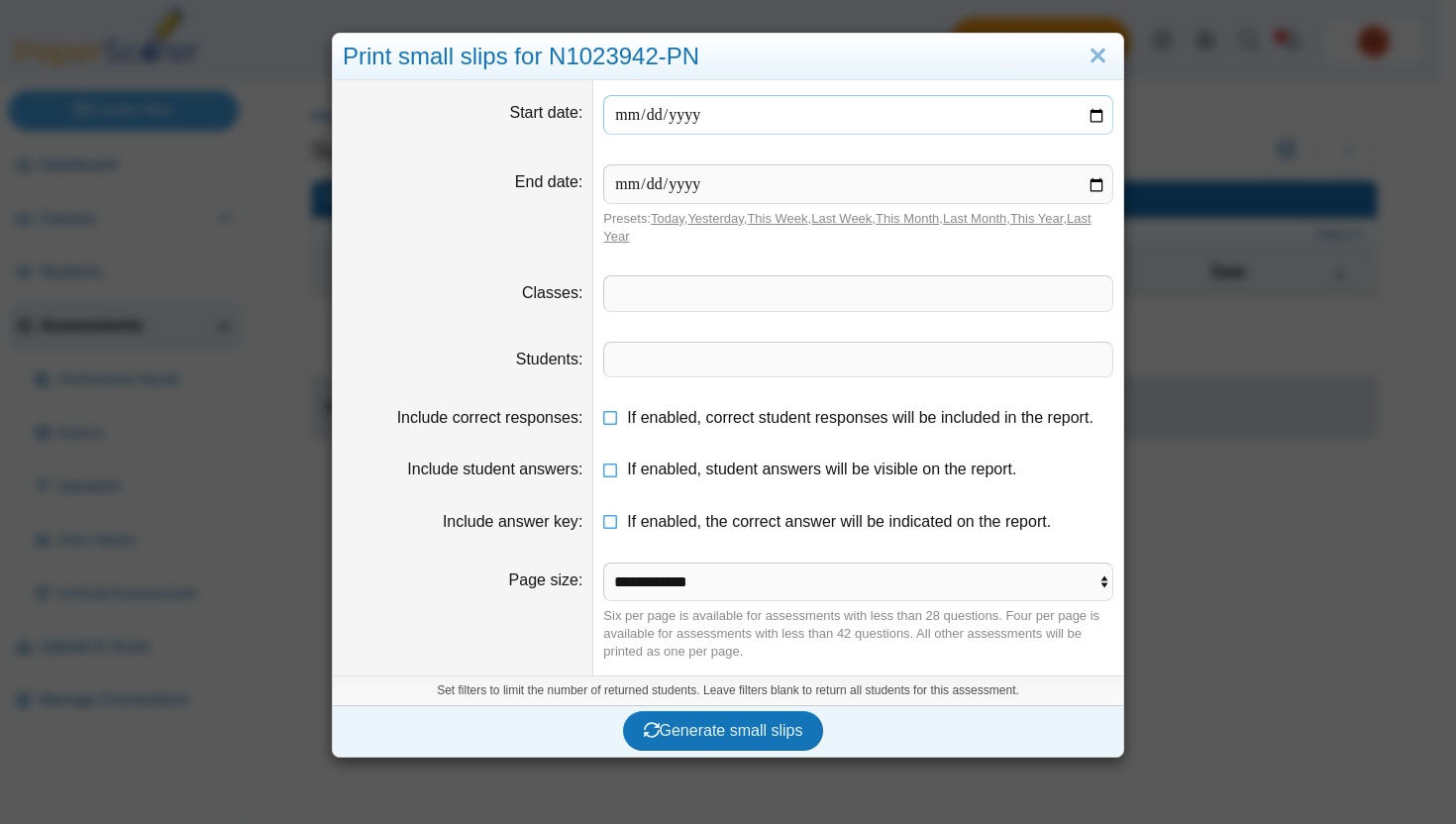 click at bounding box center [858, 115] 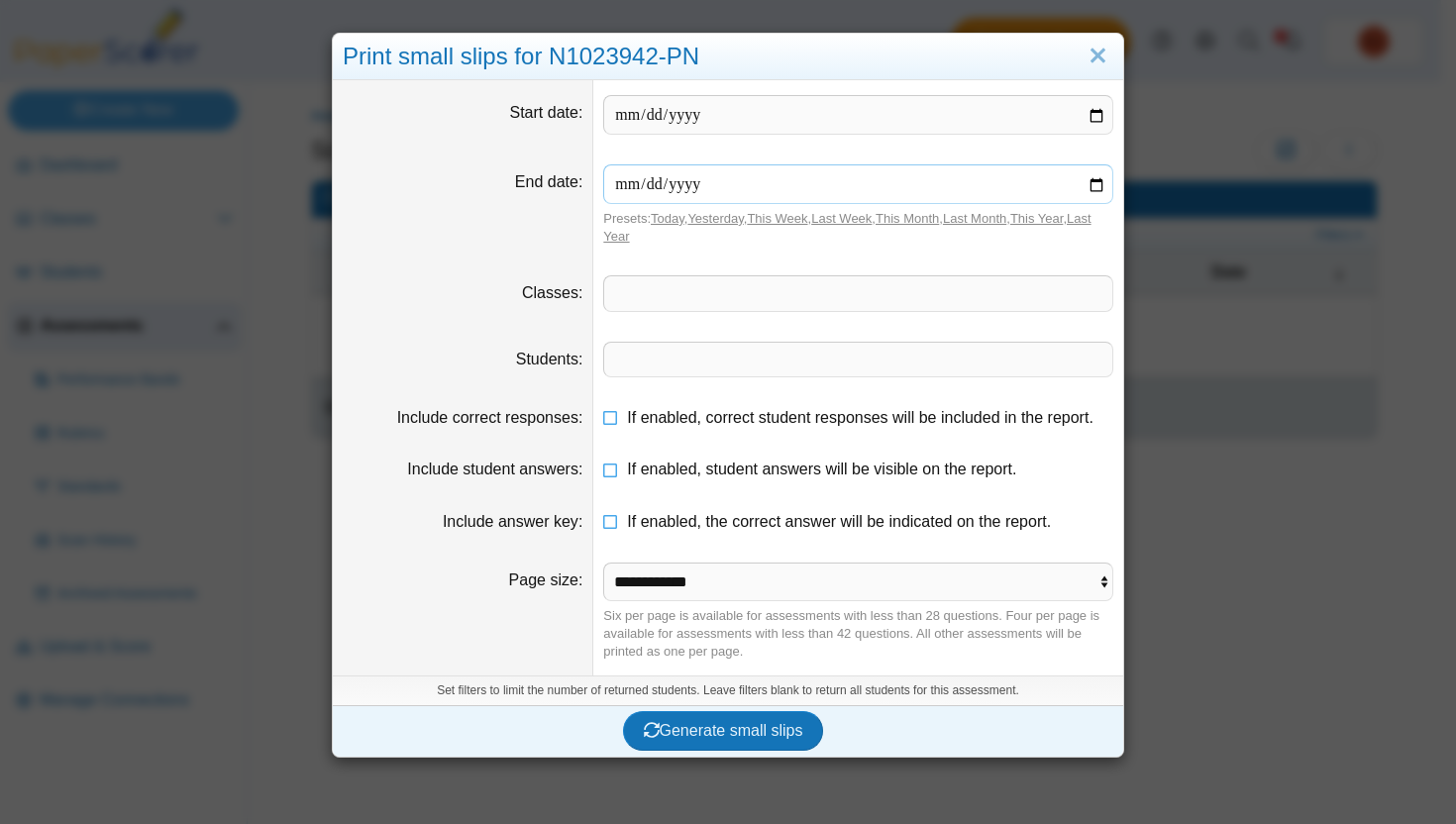 click at bounding box center (858, 184) 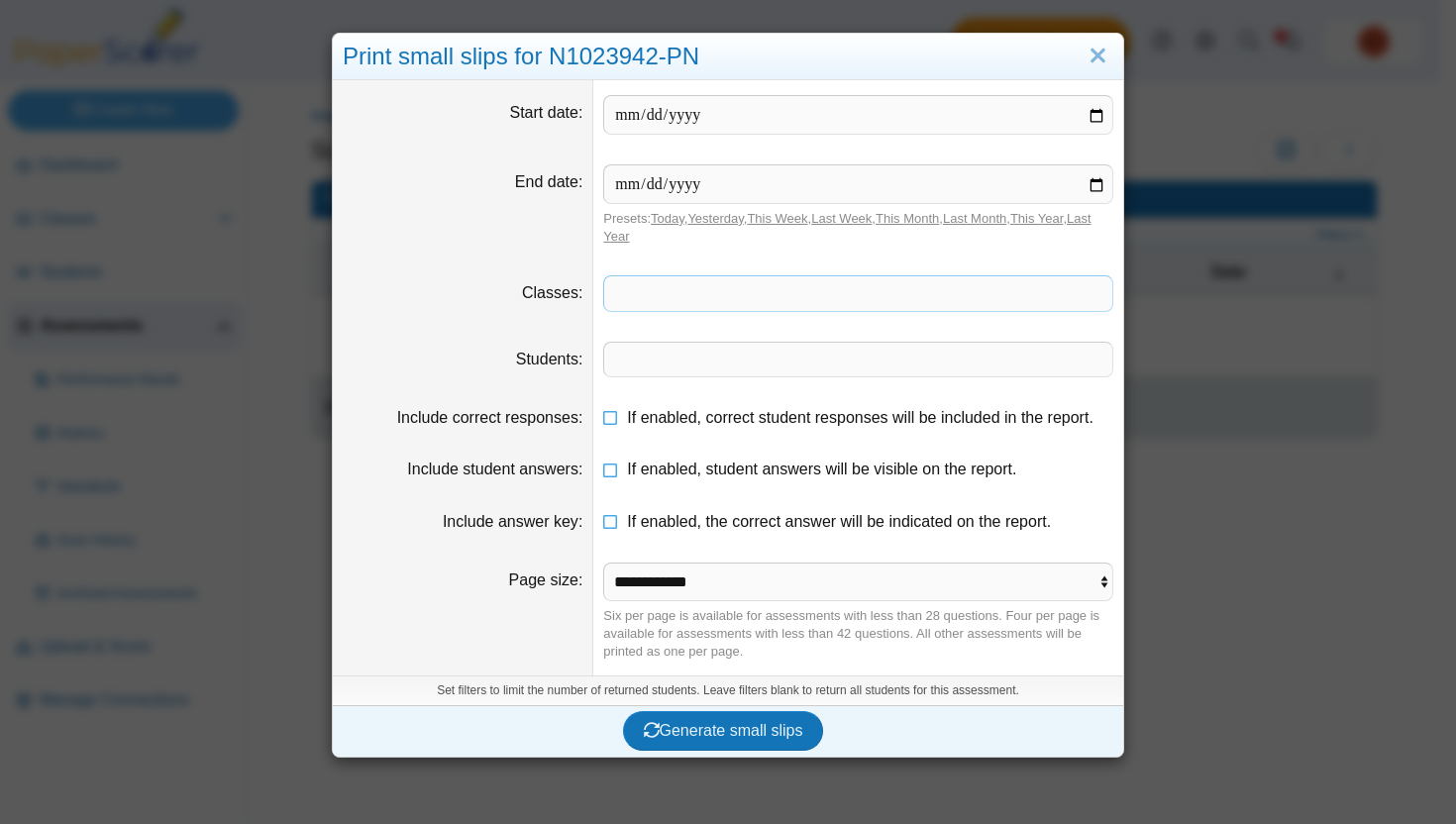 click at bounding box center [858, 293] 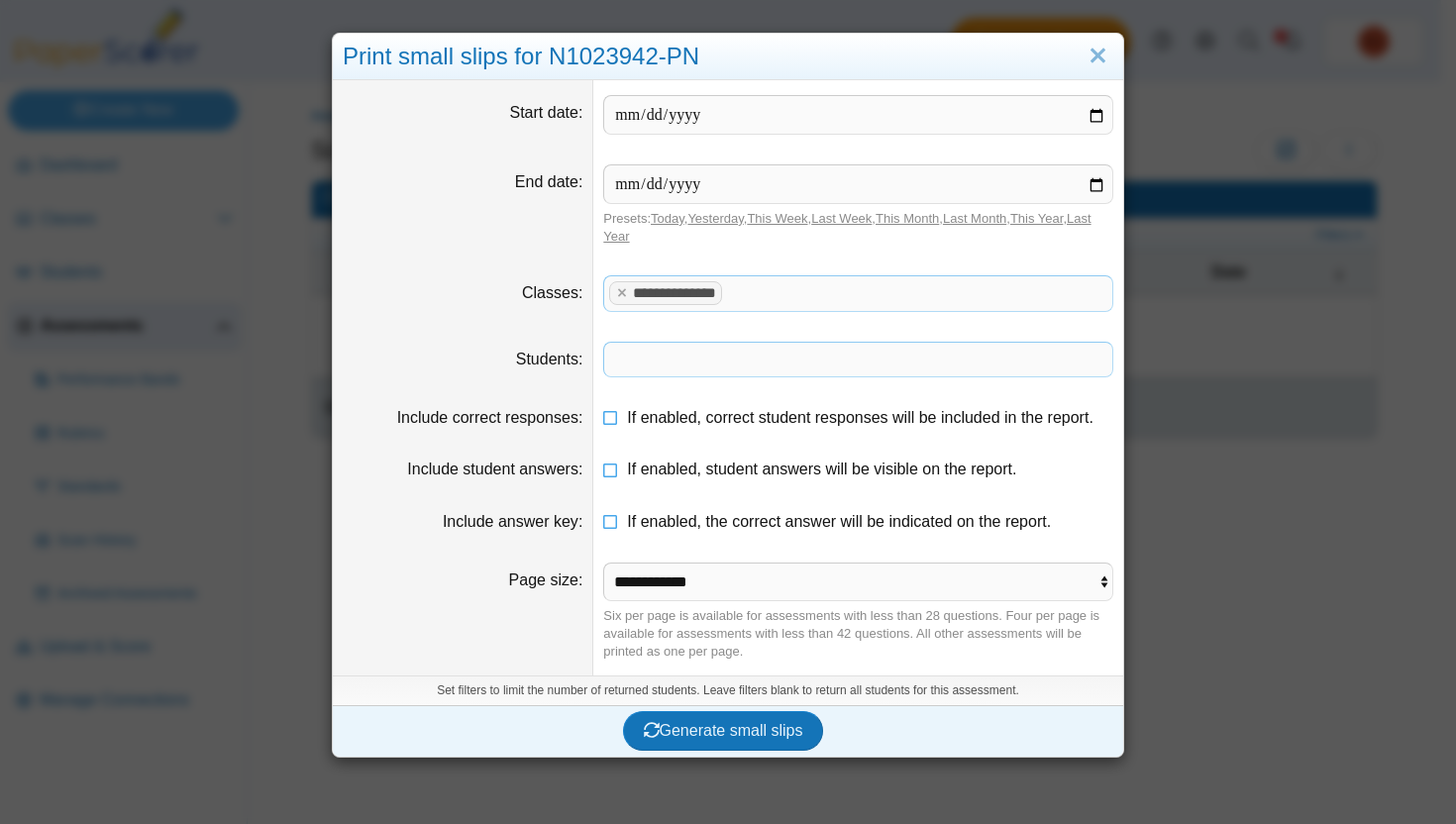click at bounding box center (858, 360) 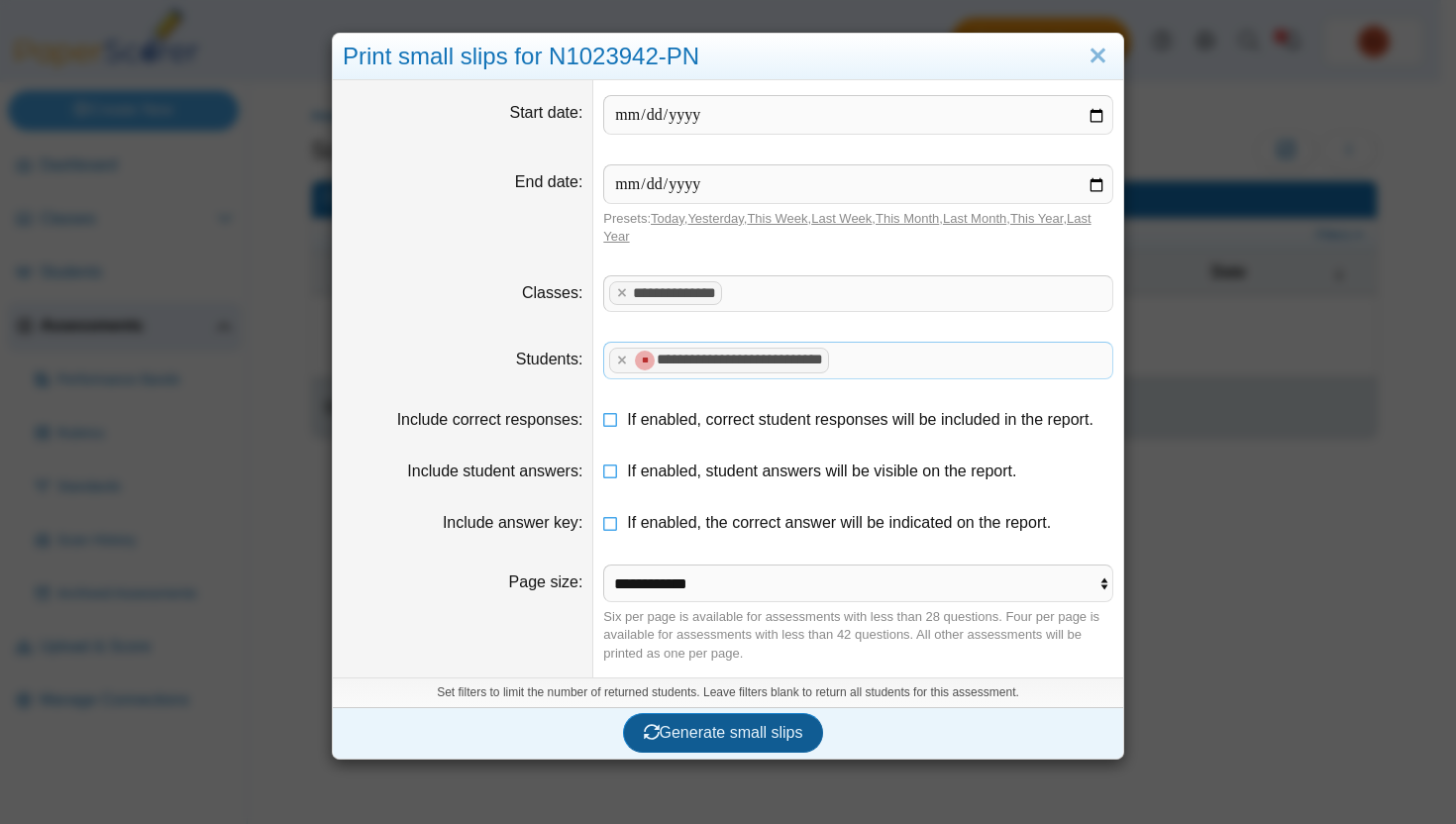 click on "Generate small slips" at bounding box center [723, 733] 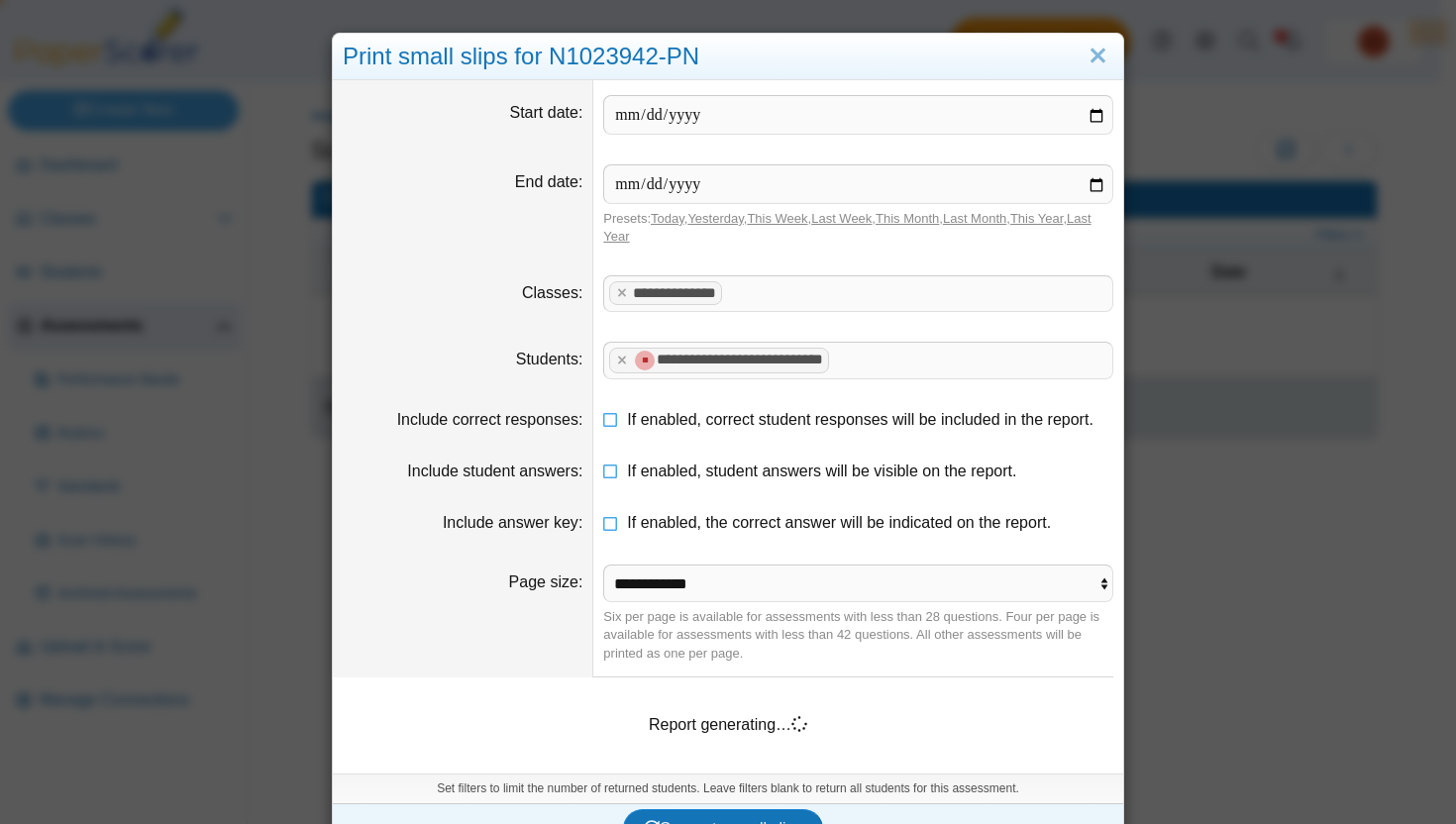 scroll, scrollTop: 42, scrollLeft: 0, axis: vertical 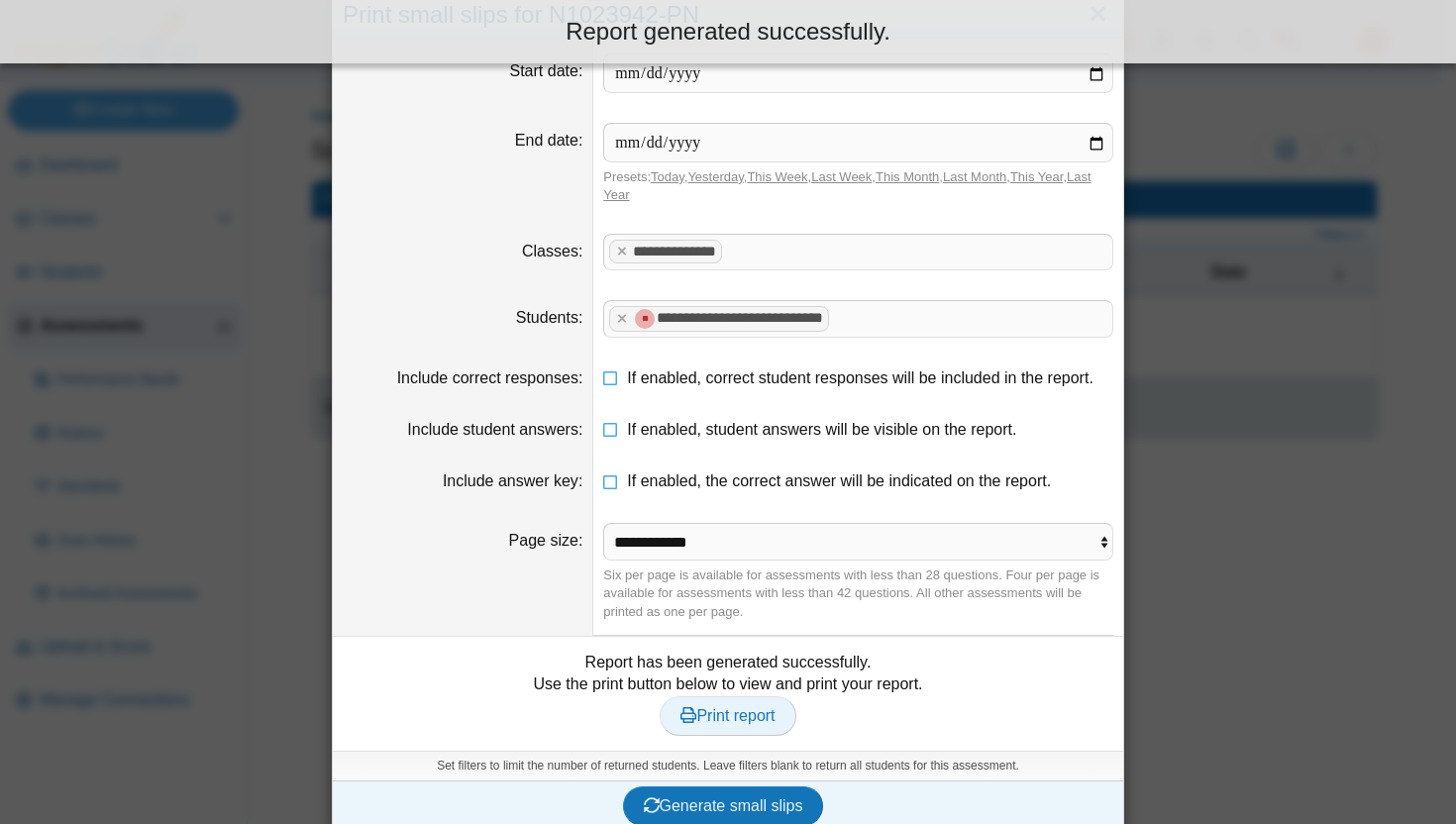 click on "Print report" at bounding box center (727, 715) 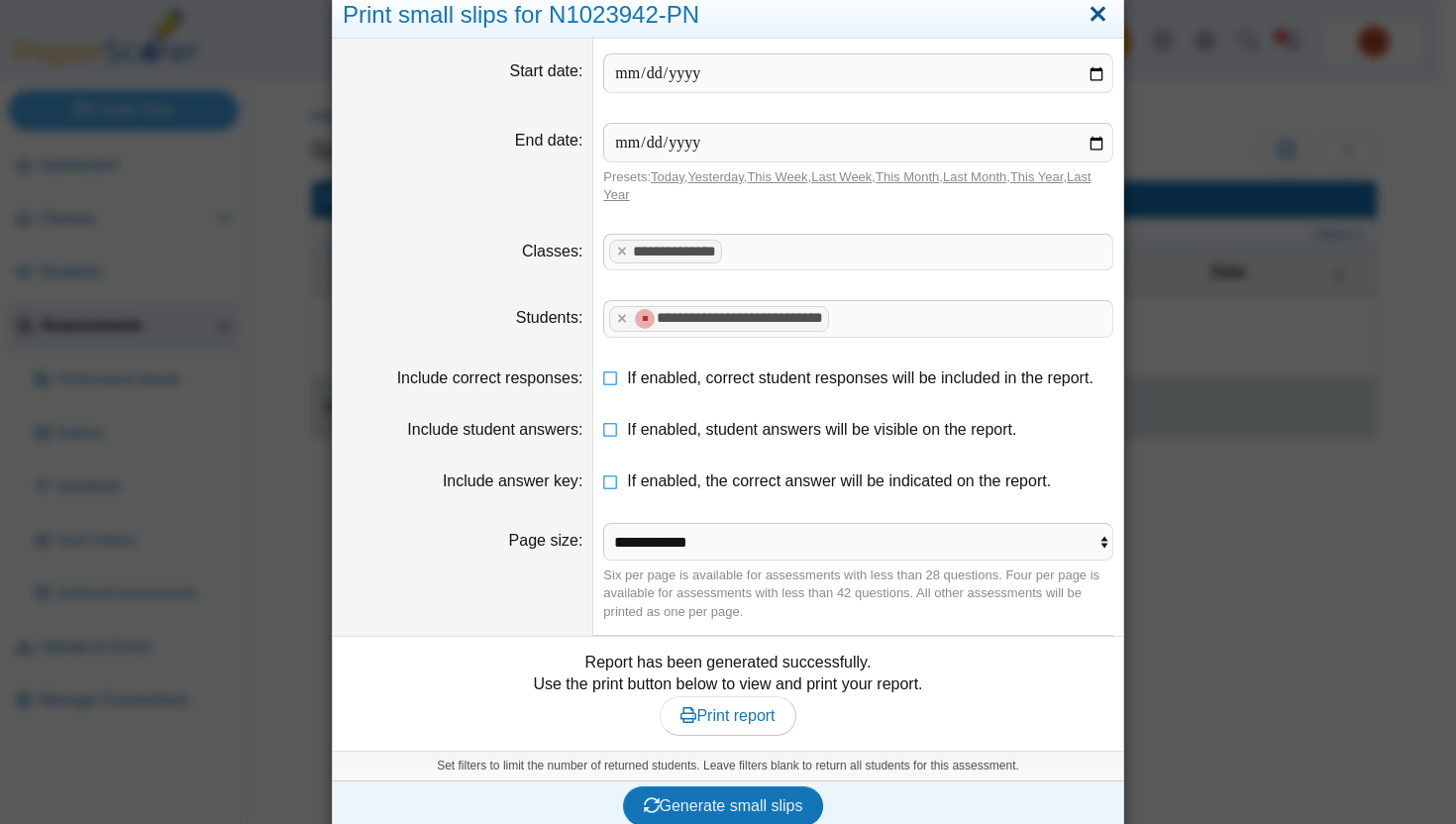 click at bounding box center [1097, 15] 